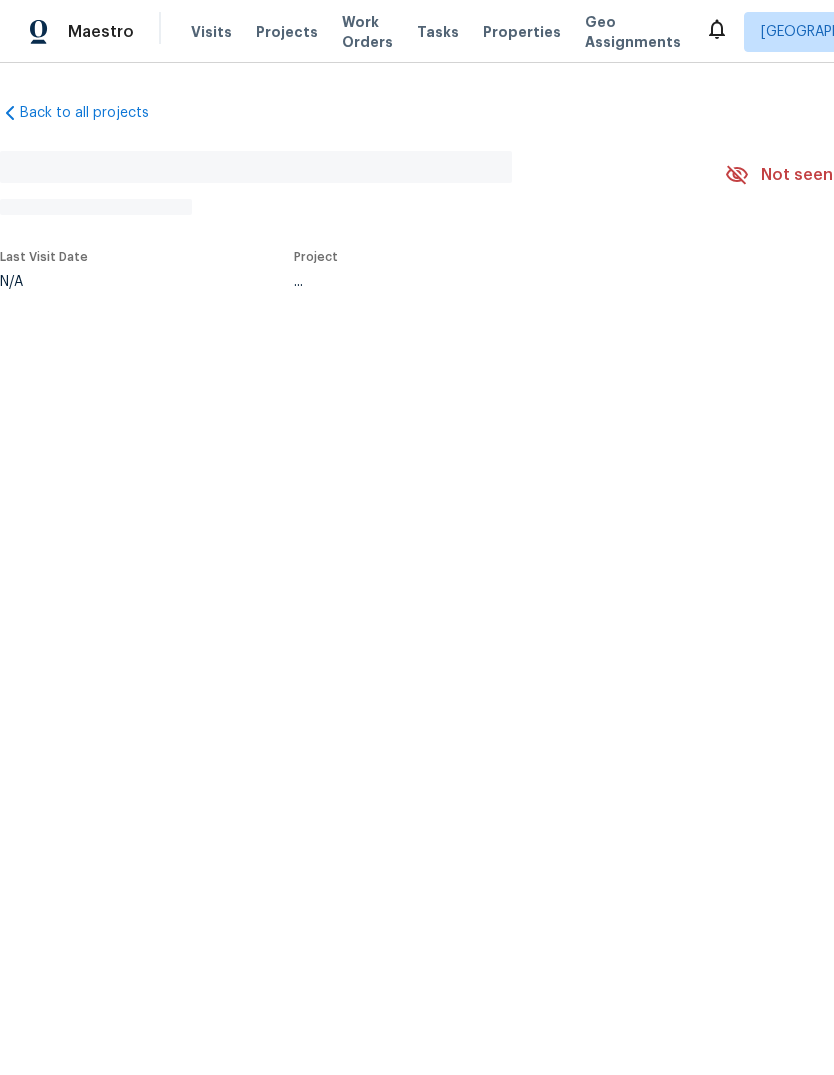 scroll, scrollTop: 0, scrollLeft: 0, axis: both 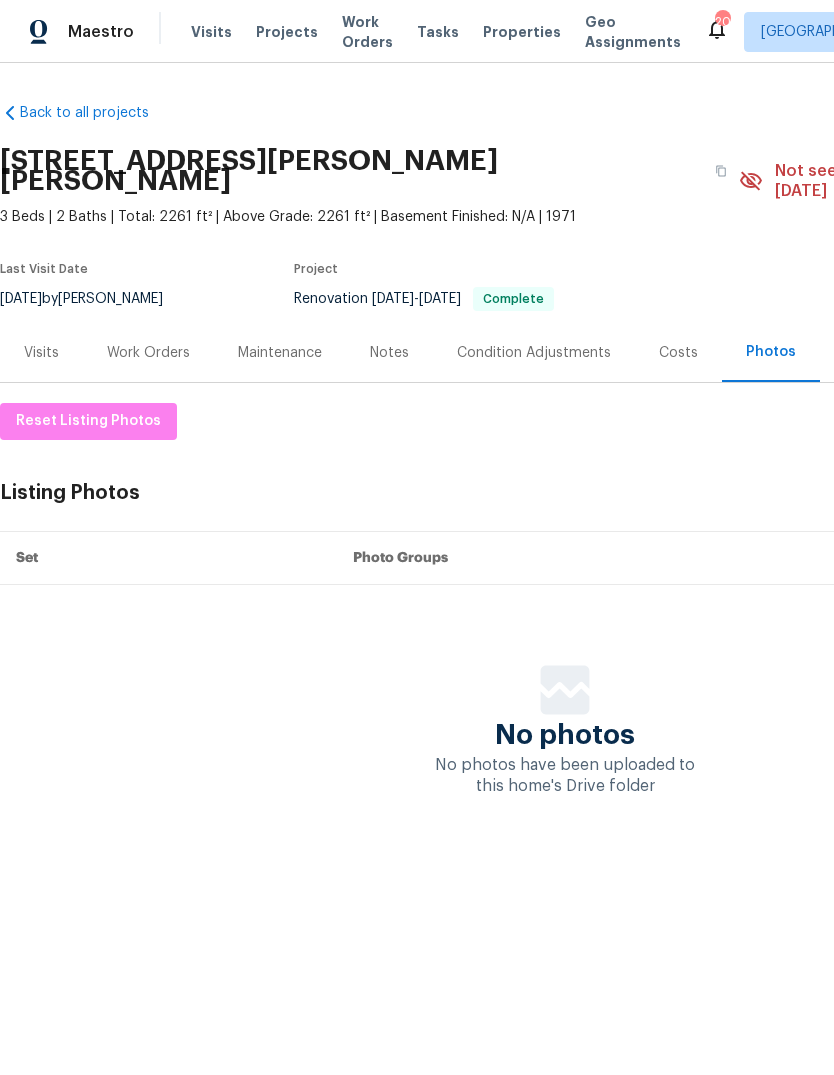 click on "Notes" at bounding box center [389, 353] 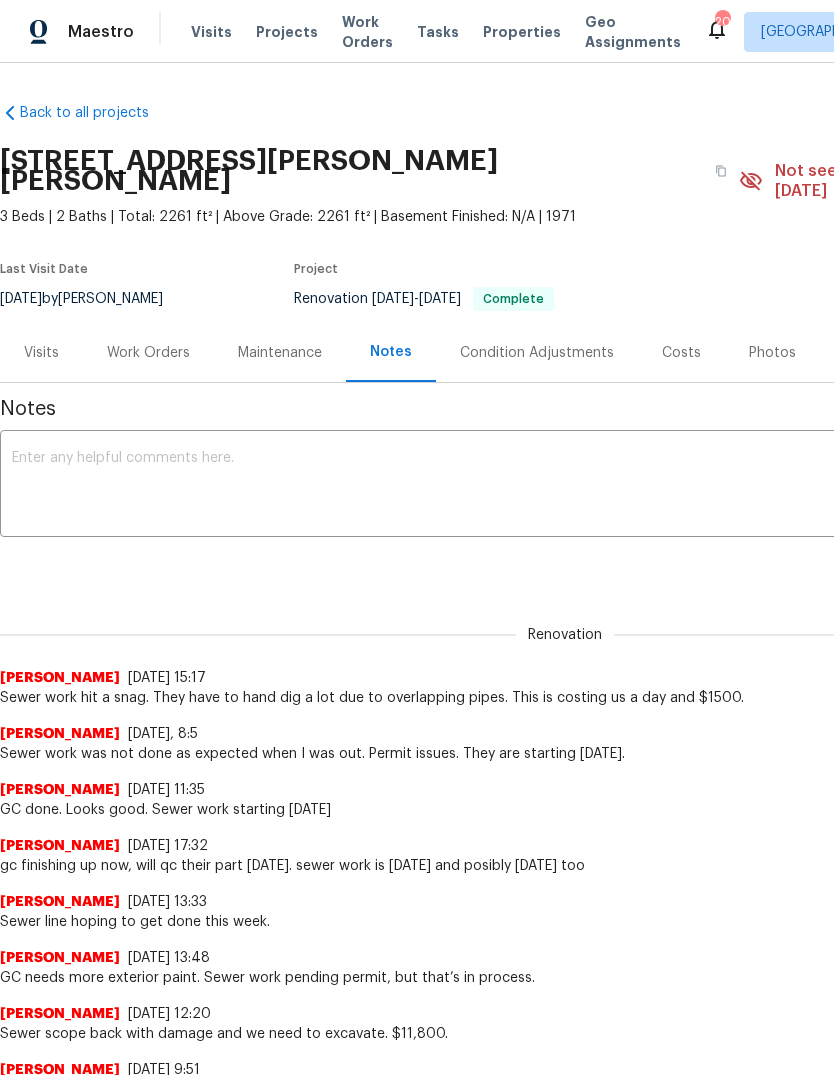 click on "Photos" at bounding box center (772, 353) 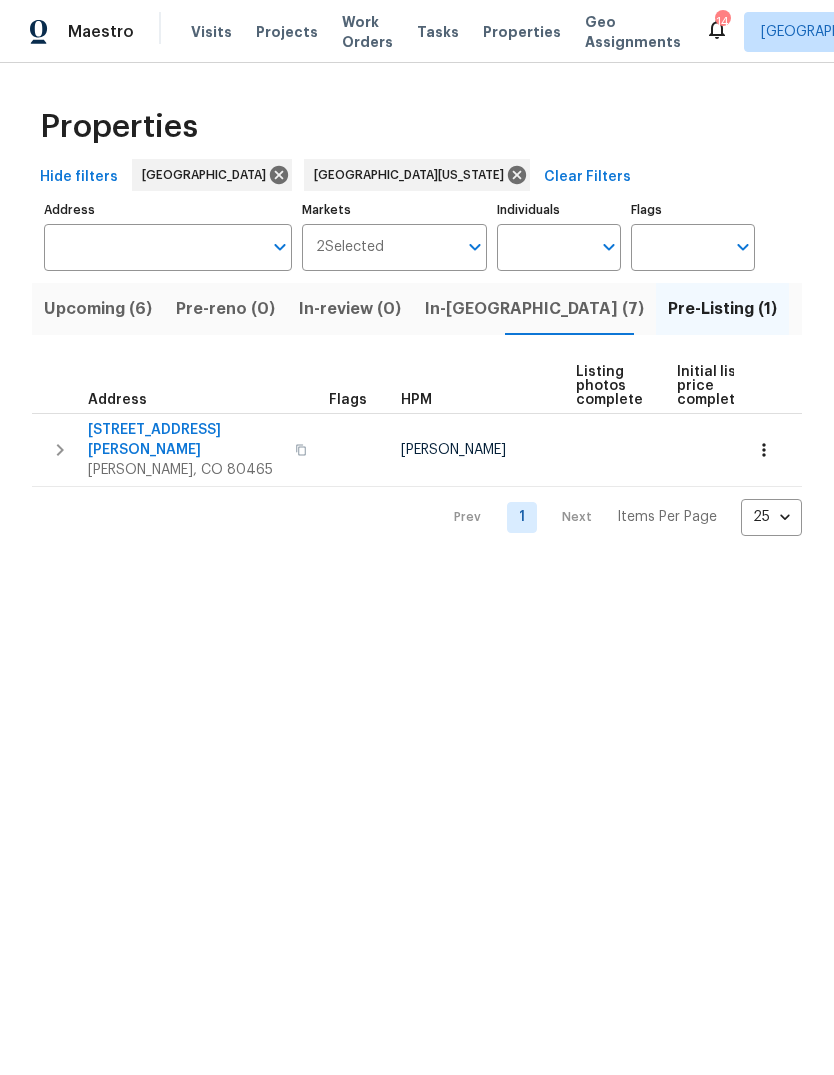 scroll, scrollTop: 0, scrollLeft: 0, axis: both 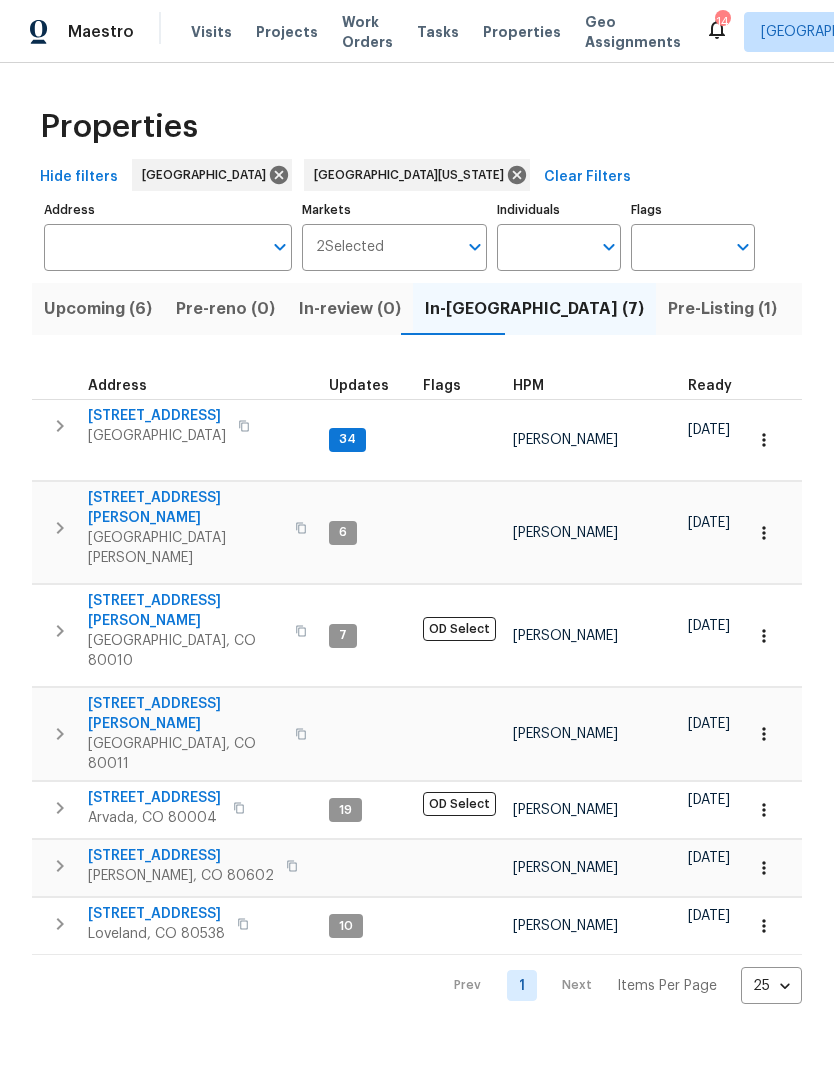 click on "[STREET_ADDRESS]" at bounding box center [157, 416] 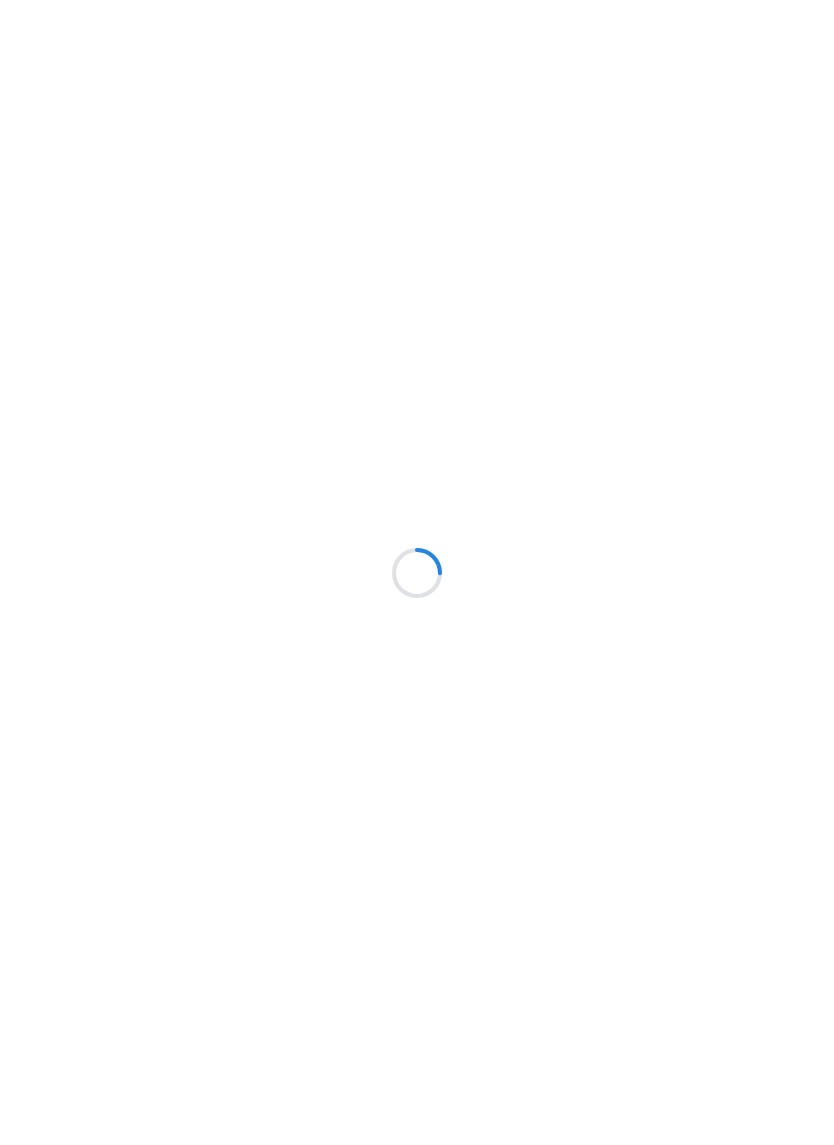 scroll, scrollTop: 0, scrollLeft: 0, axis: both 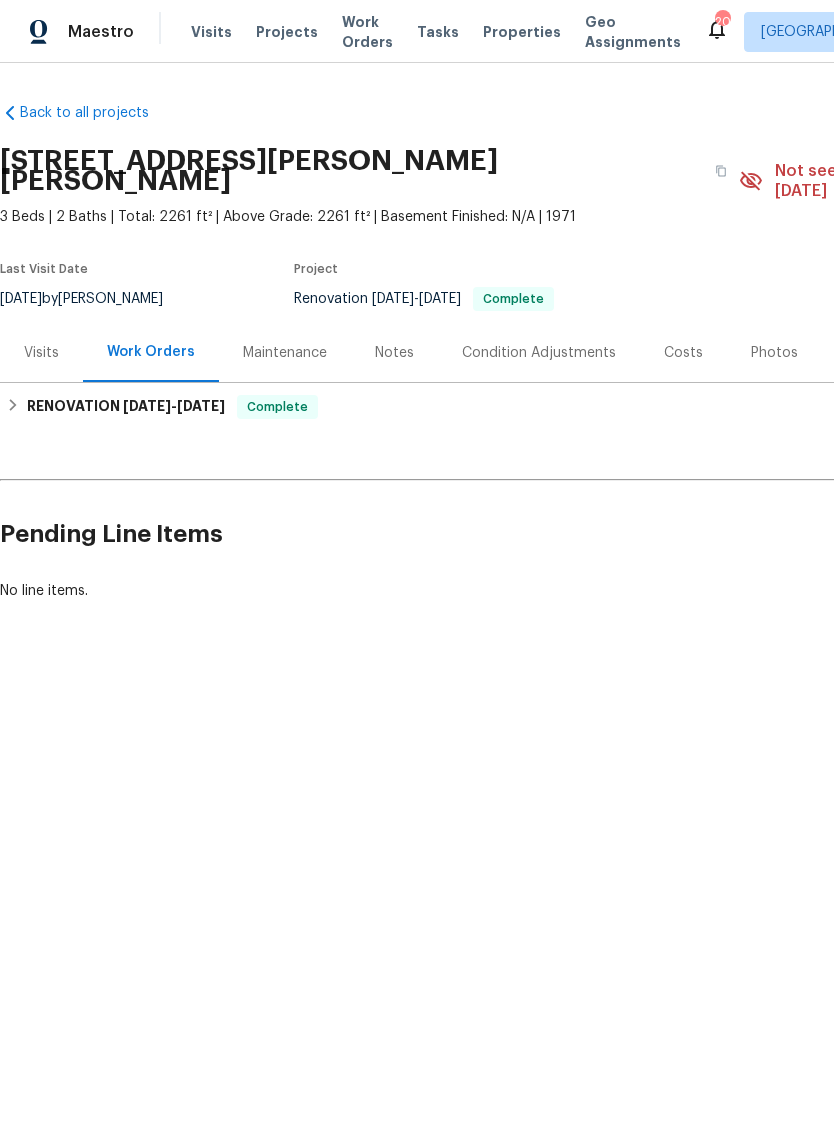 click on "Photos" at bounding box center (774, 353) 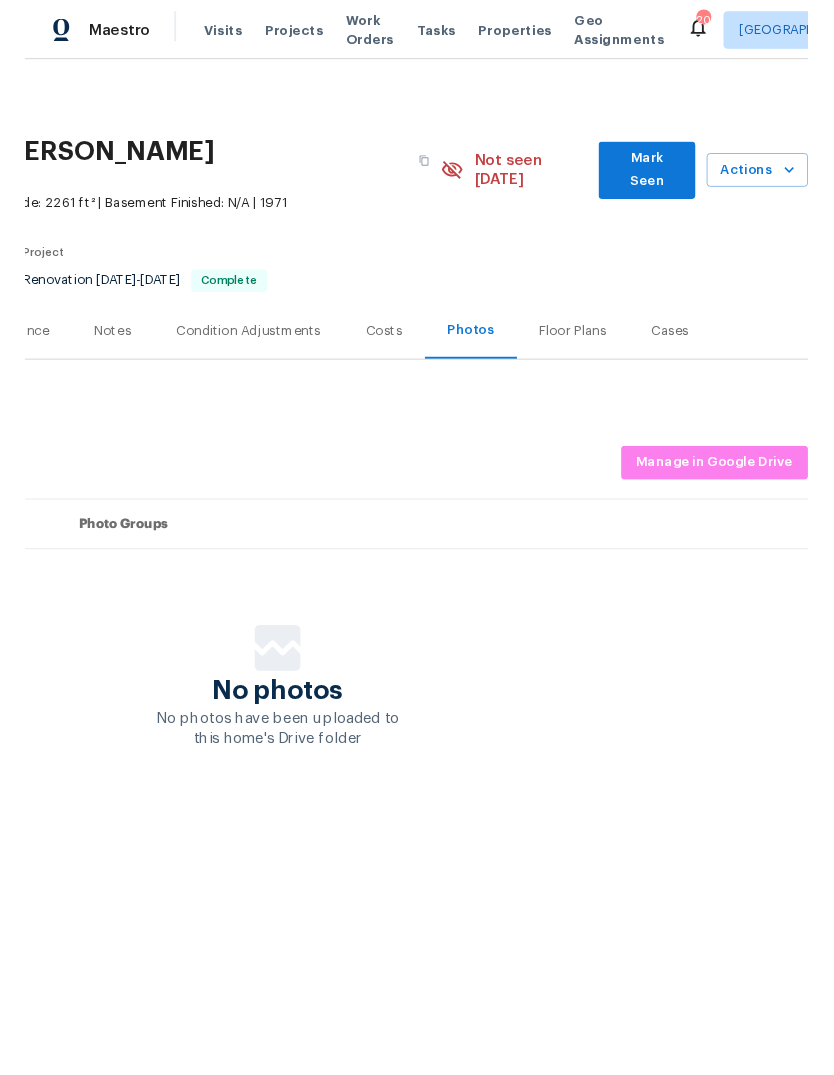 scroll, scrollTop: 0, scrollLeft: 296, axis: horizontal 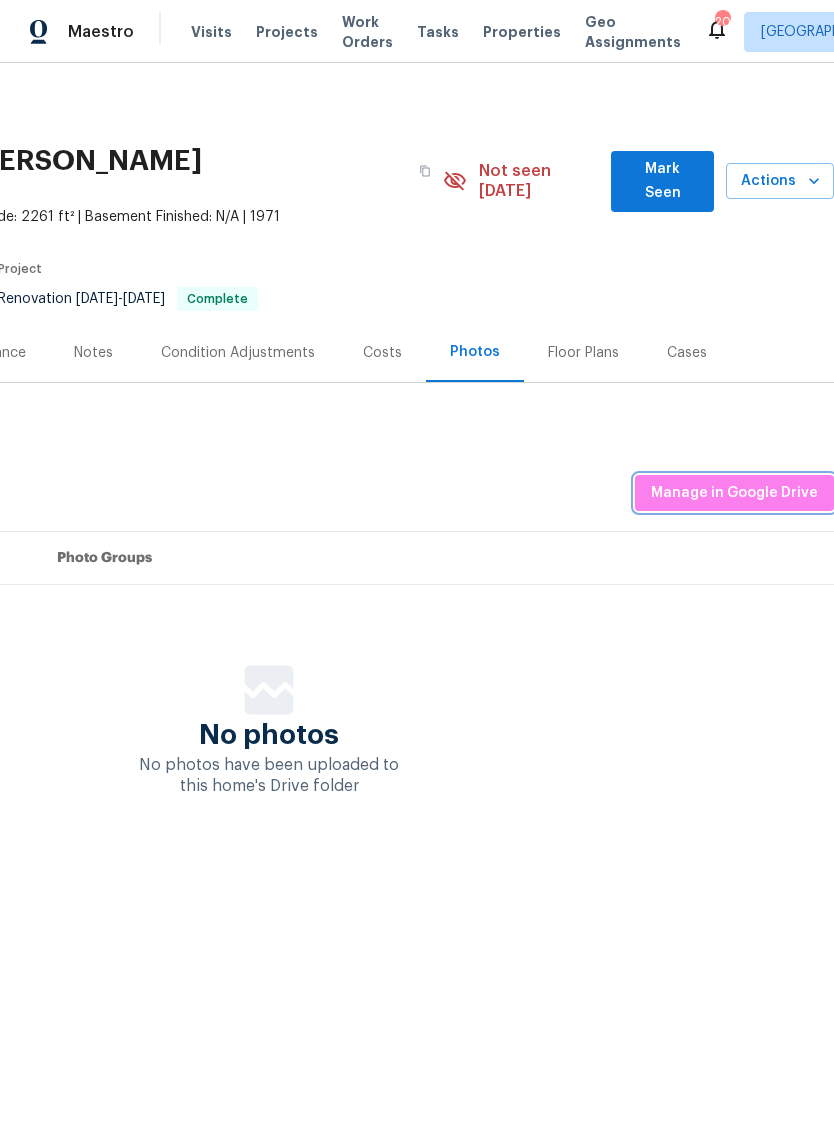 click on "Manage in Google Drive" at bounding box center (734, 493) 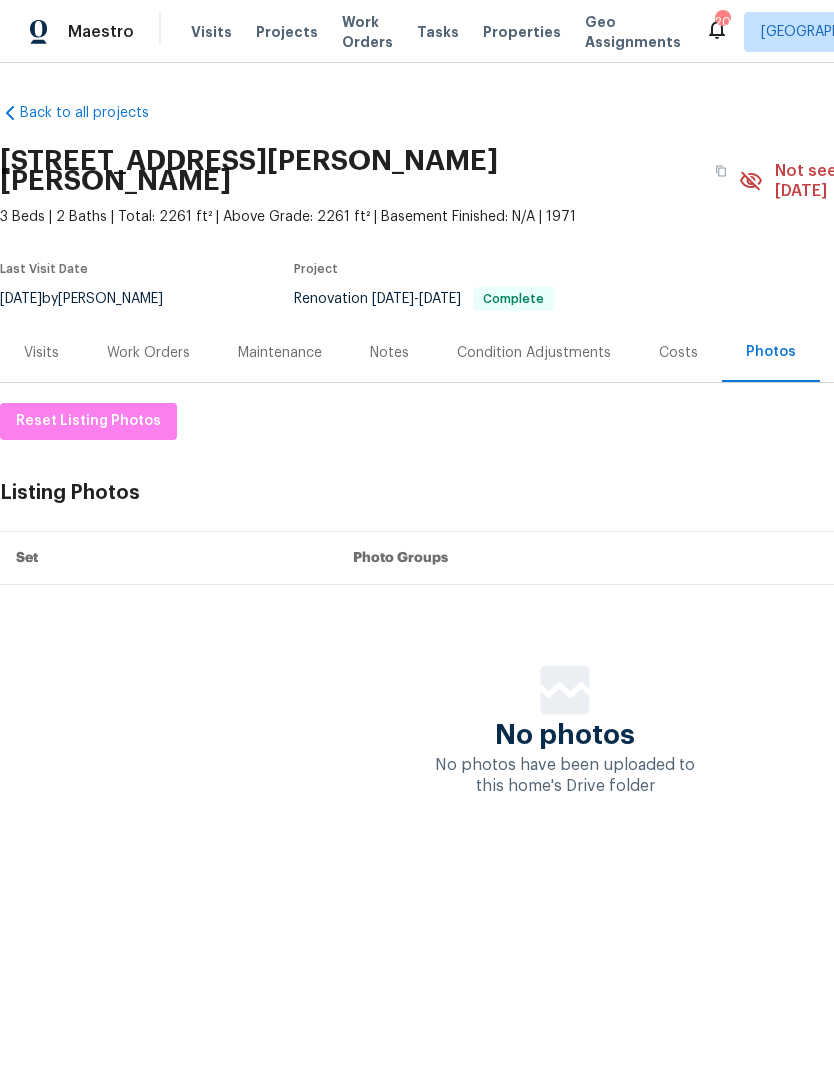 scroll, scrollTop: 0, scrollLeft: 0, axis: both 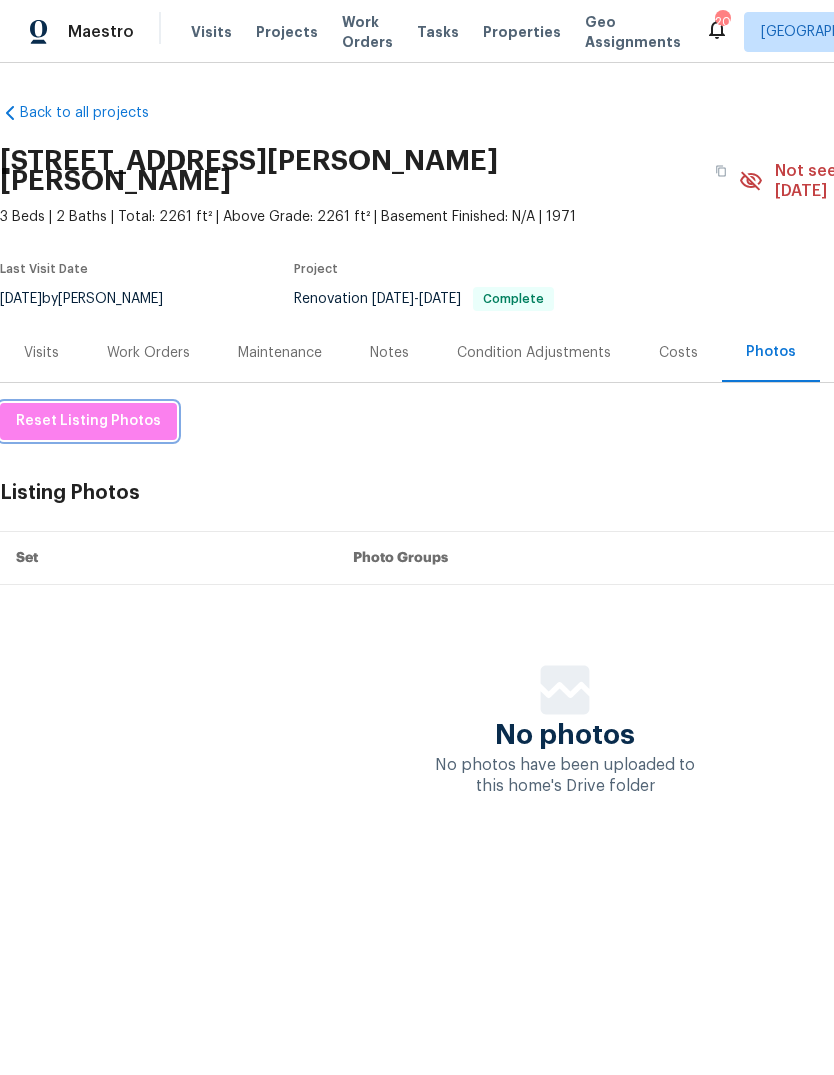 click on "Reset Listing Photos" at bounding box center [88, 421] 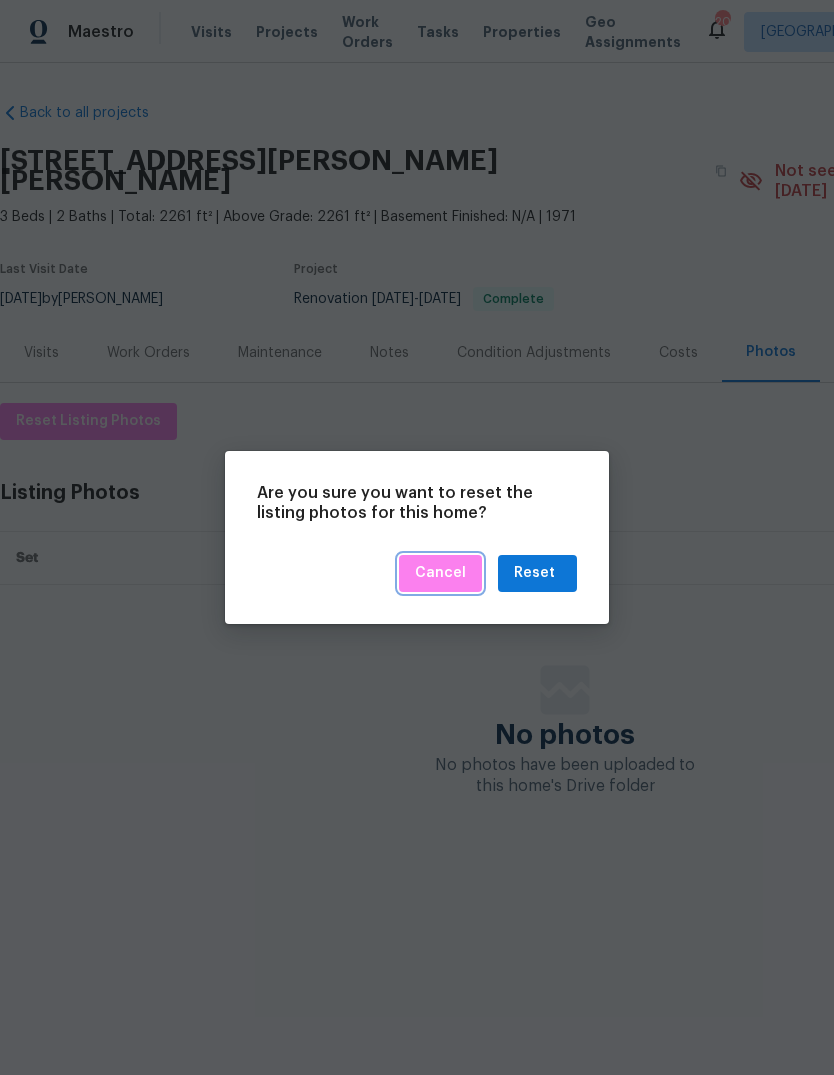 click on "Cancel" at bounding box center [440, 573] 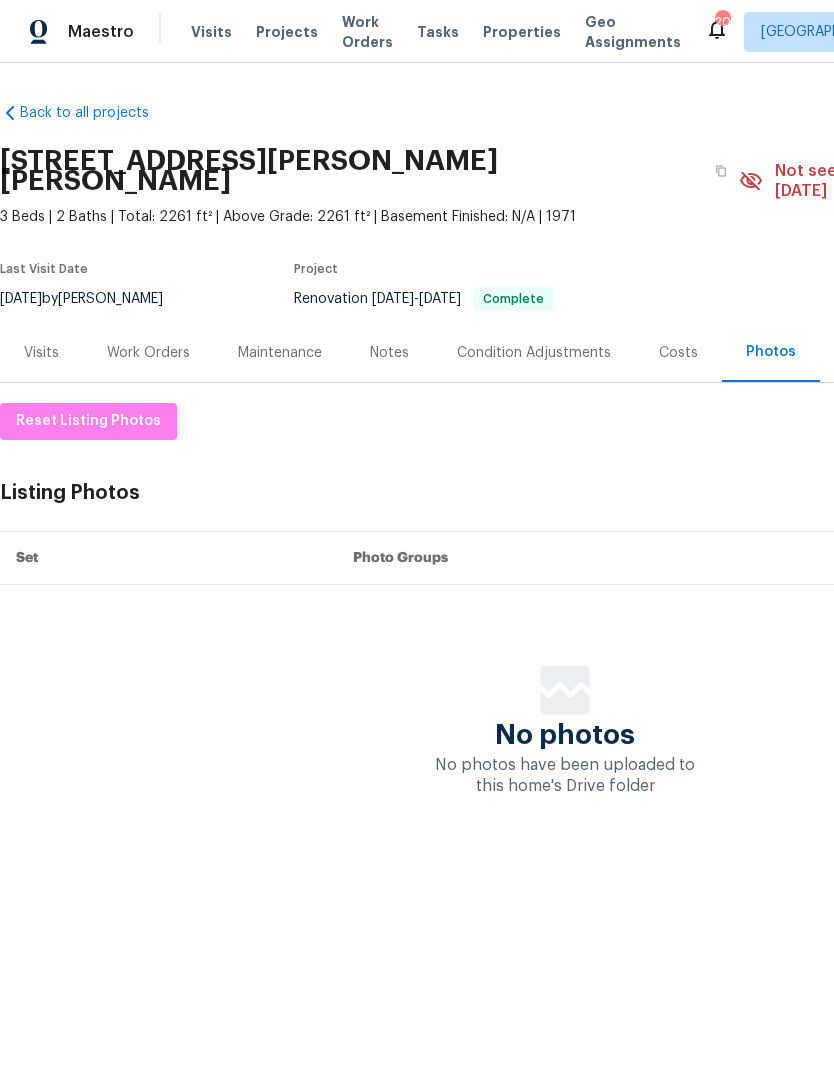 click on "Notes" at bounding box center [389, 353] 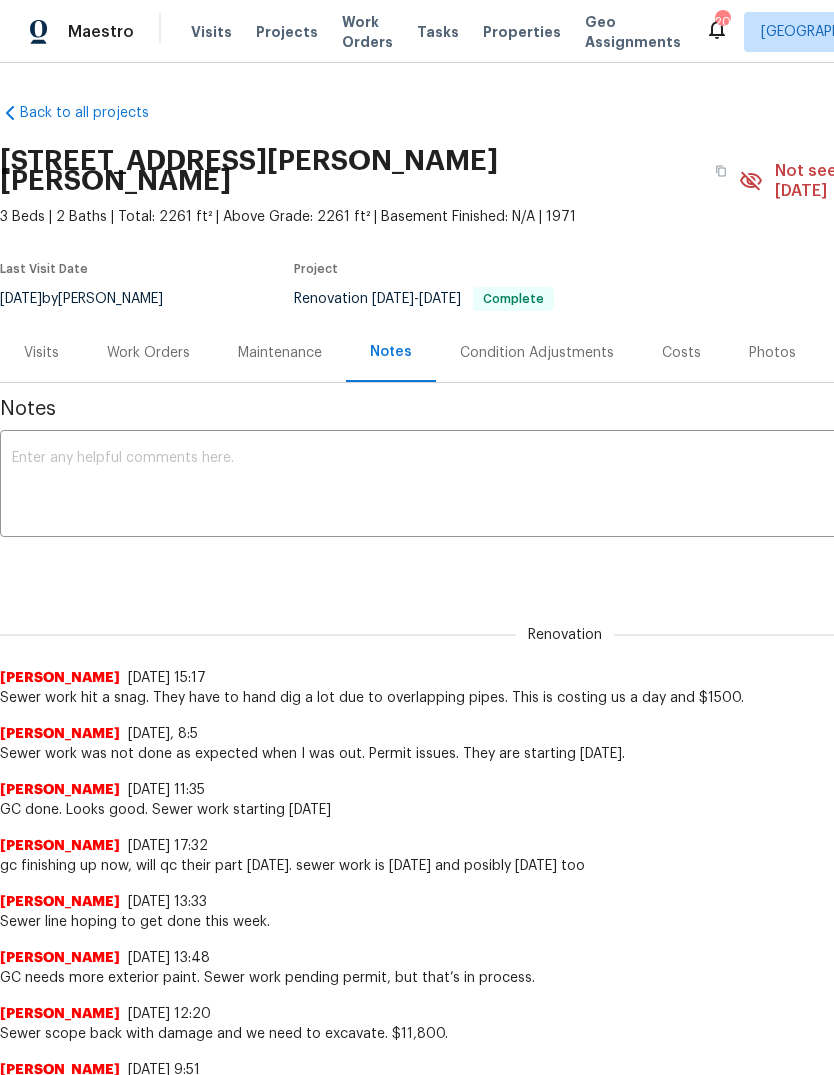 click on "Work Orders" at bounding box center (148, 353) 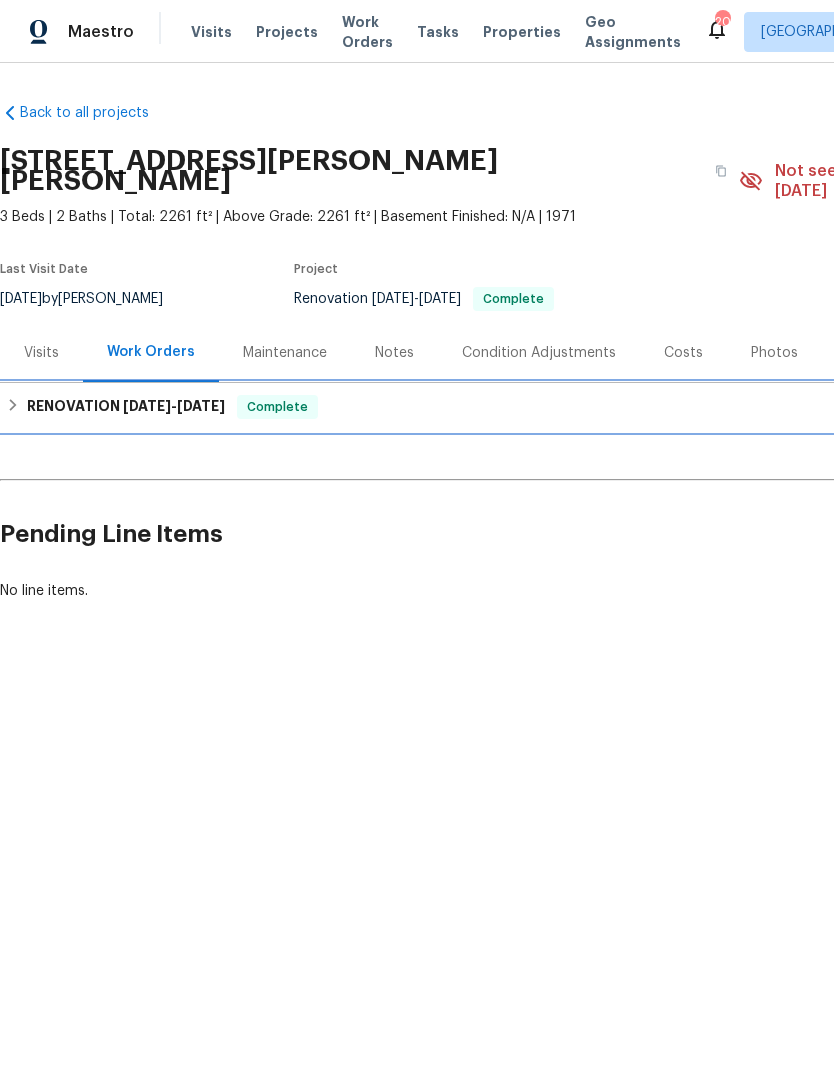 click on "RENOVATION   6/23/25  -  7/11/25 Complete" at bounding box center (565, 407) 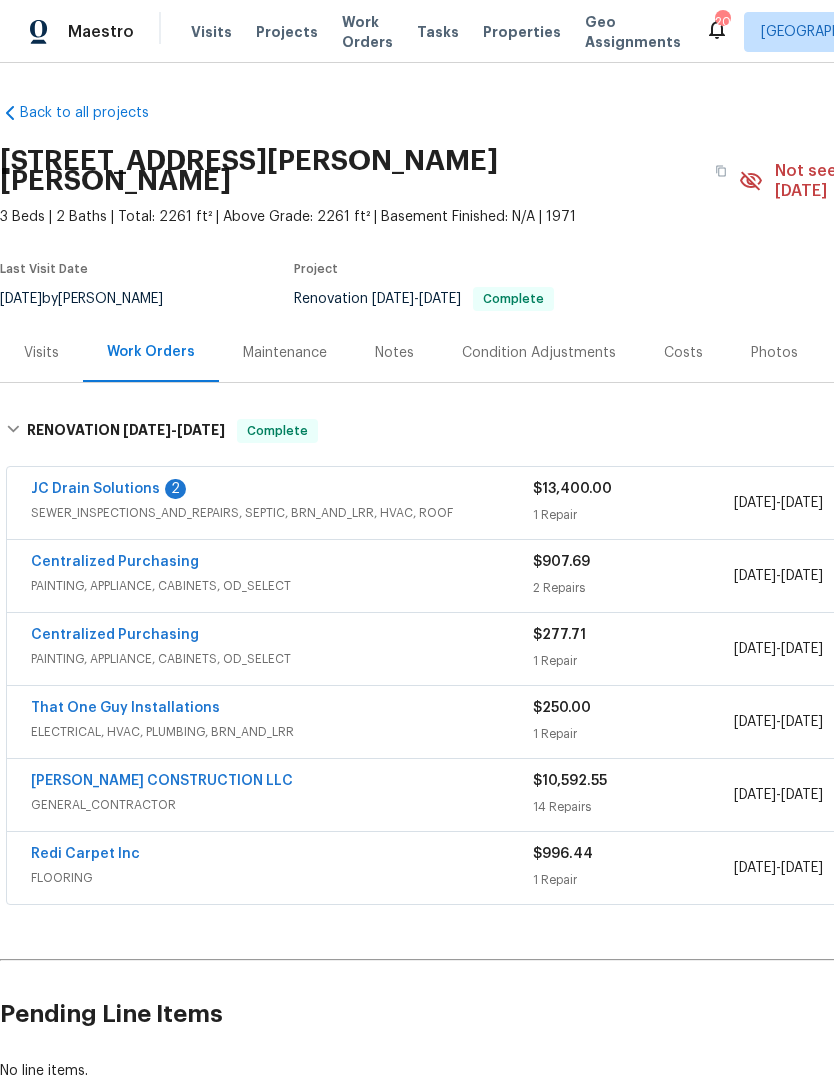 click on "Notes" at bounding box center [394, 353] 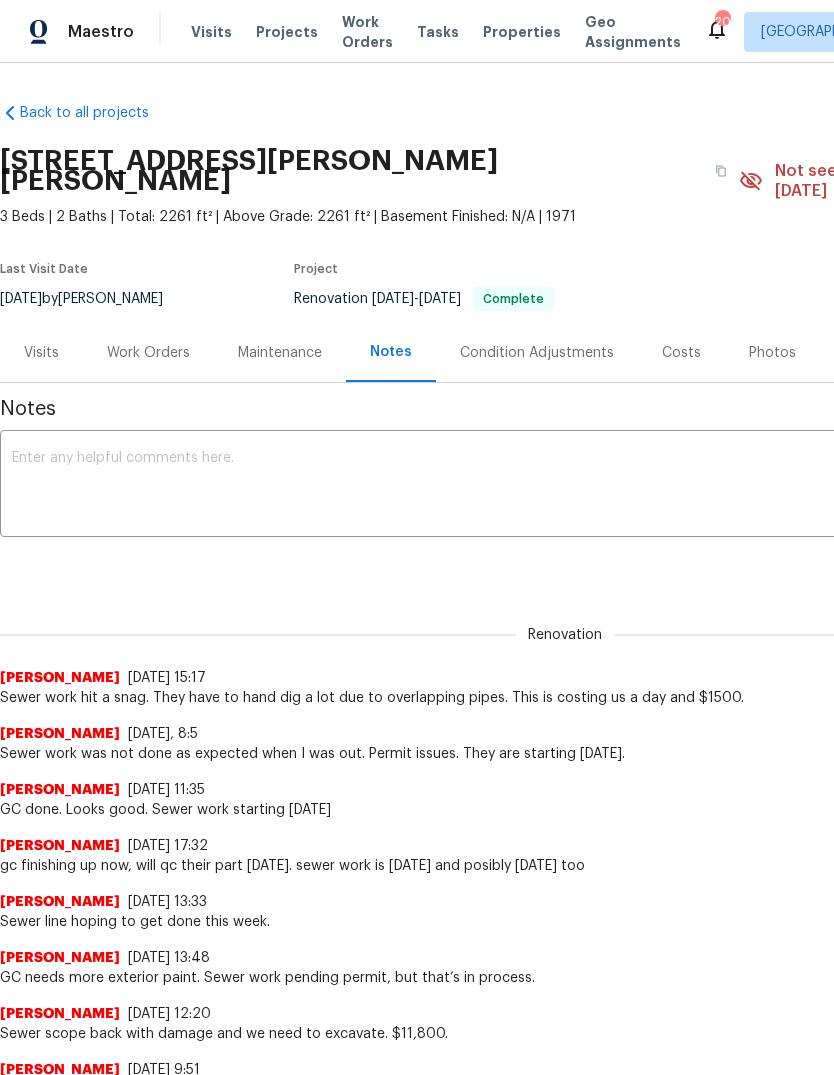 click at bounding box center [565, 486] 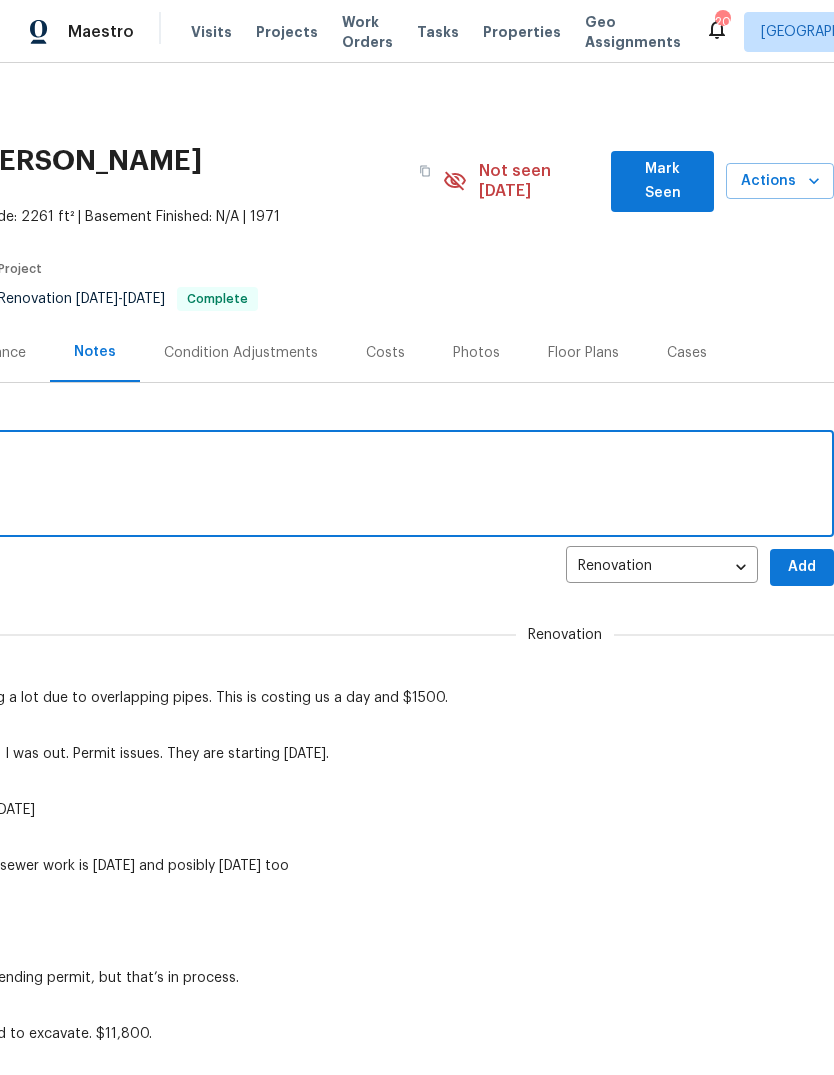 scroll, scrollTop: 0, scrollLeft: 296, axis: horizontal 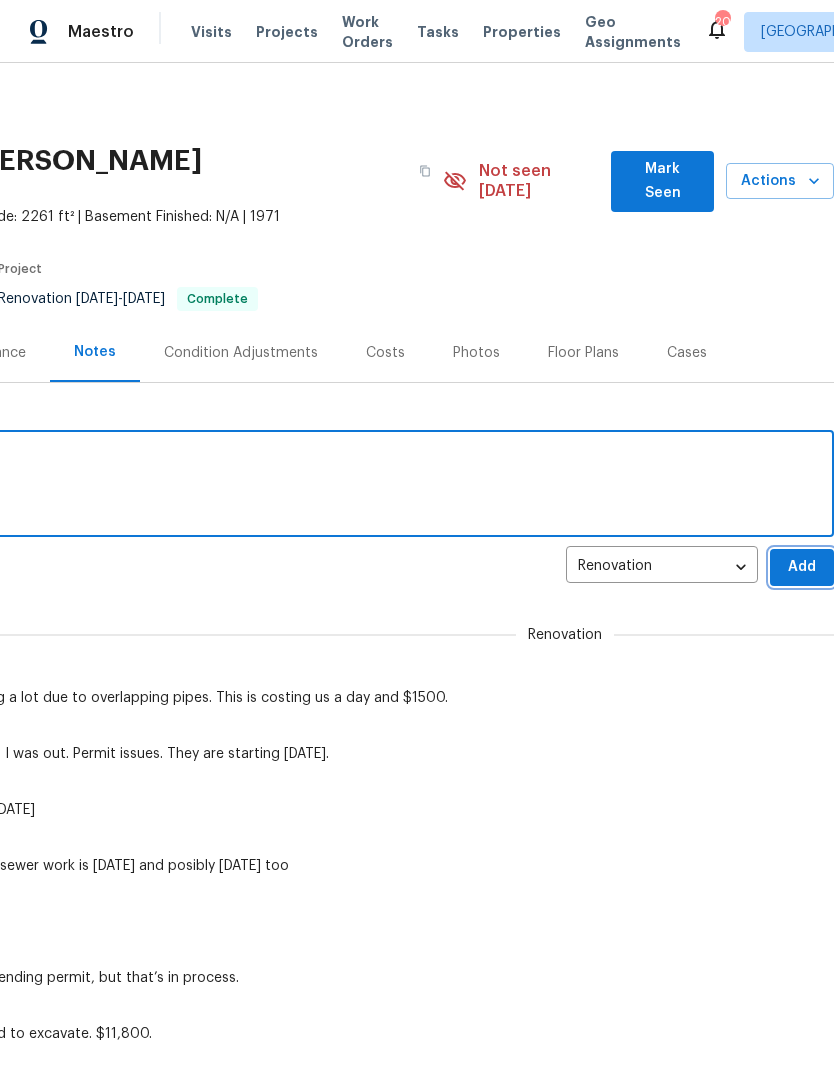 click on "Add" at bounding box center (802, 567) 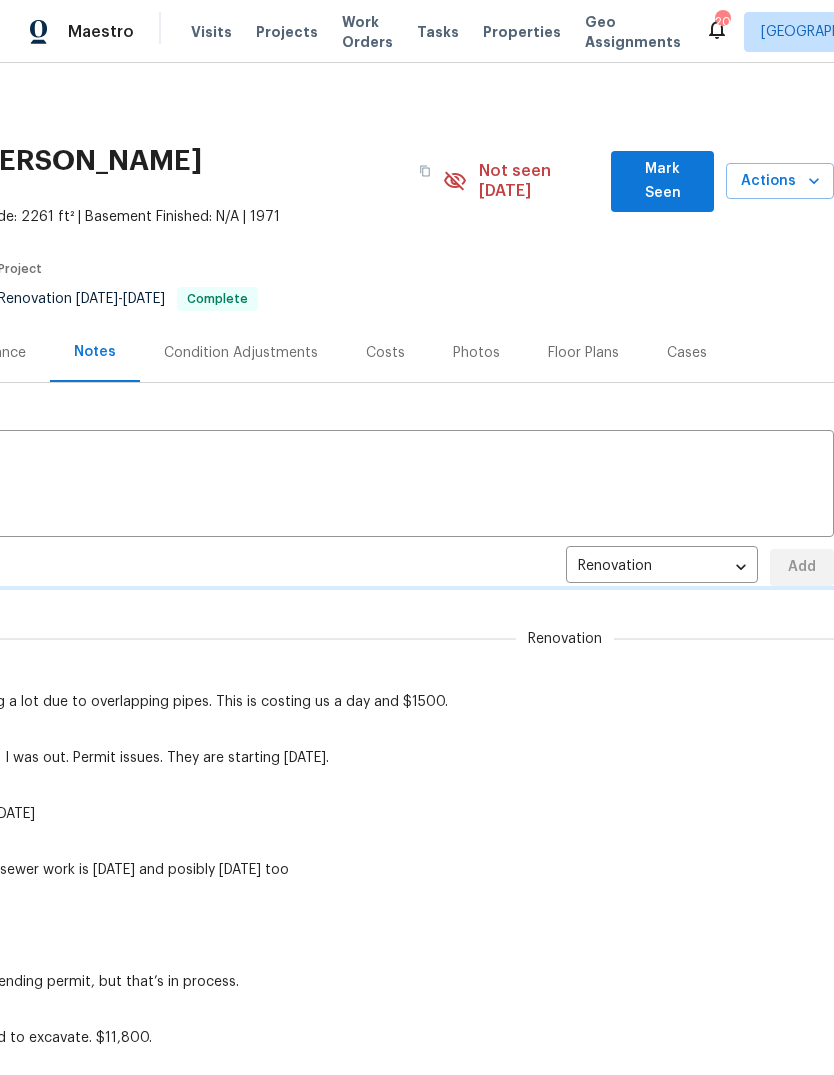 type 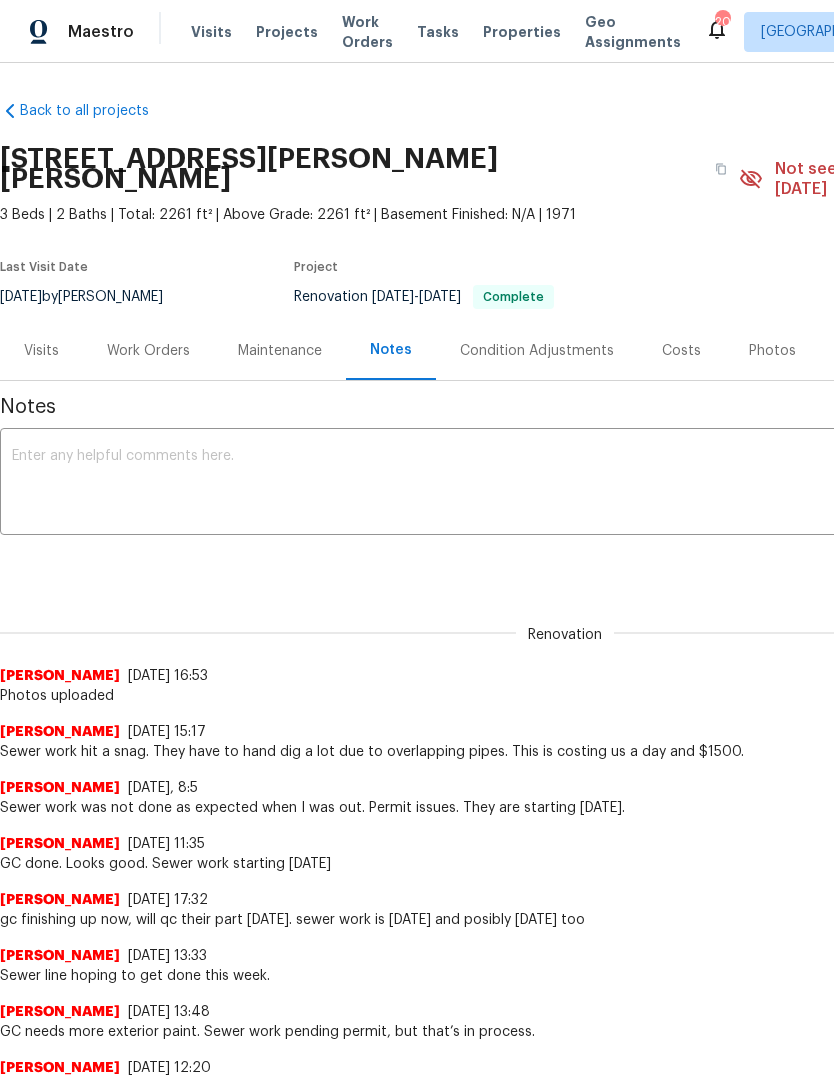 scroll, scrollTop: 2, scrollLeft: 0, axis: vertical 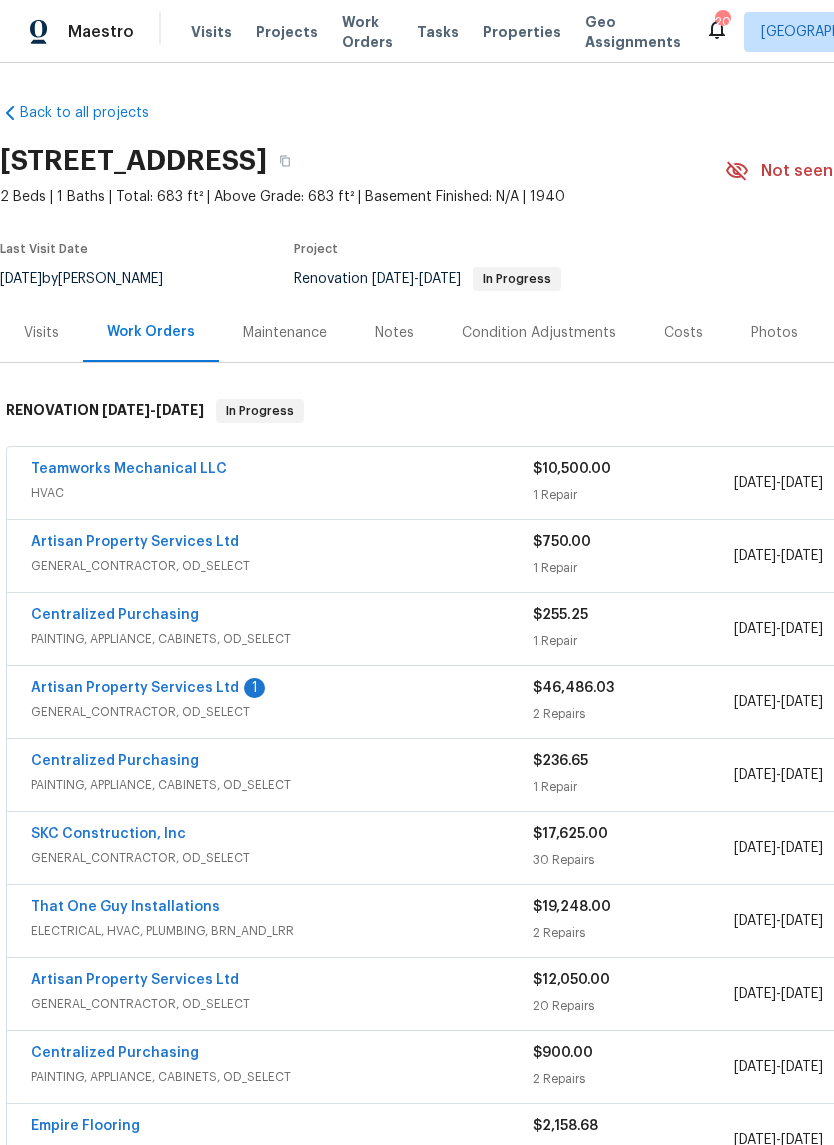 click on "Teamworks Mechanical LLC" at bounding box center (129, 469) 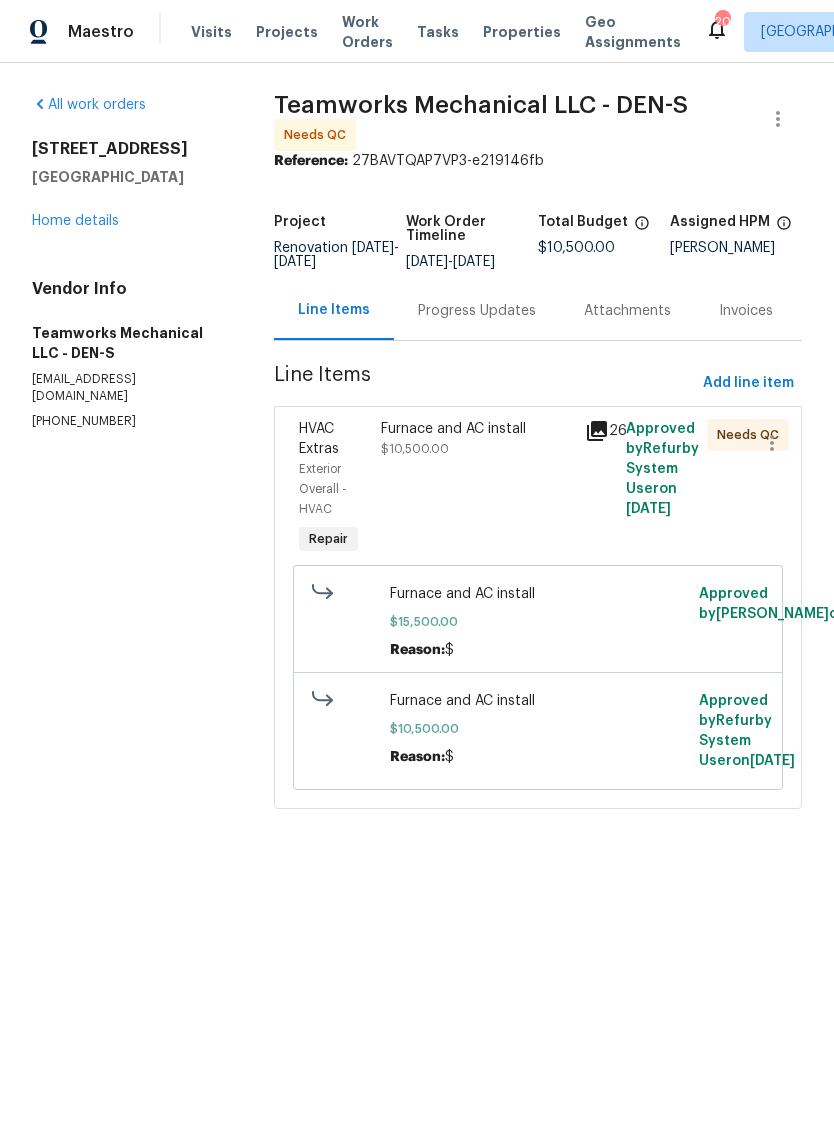 click on "Progress Updates" at bounding box center [477, 310] 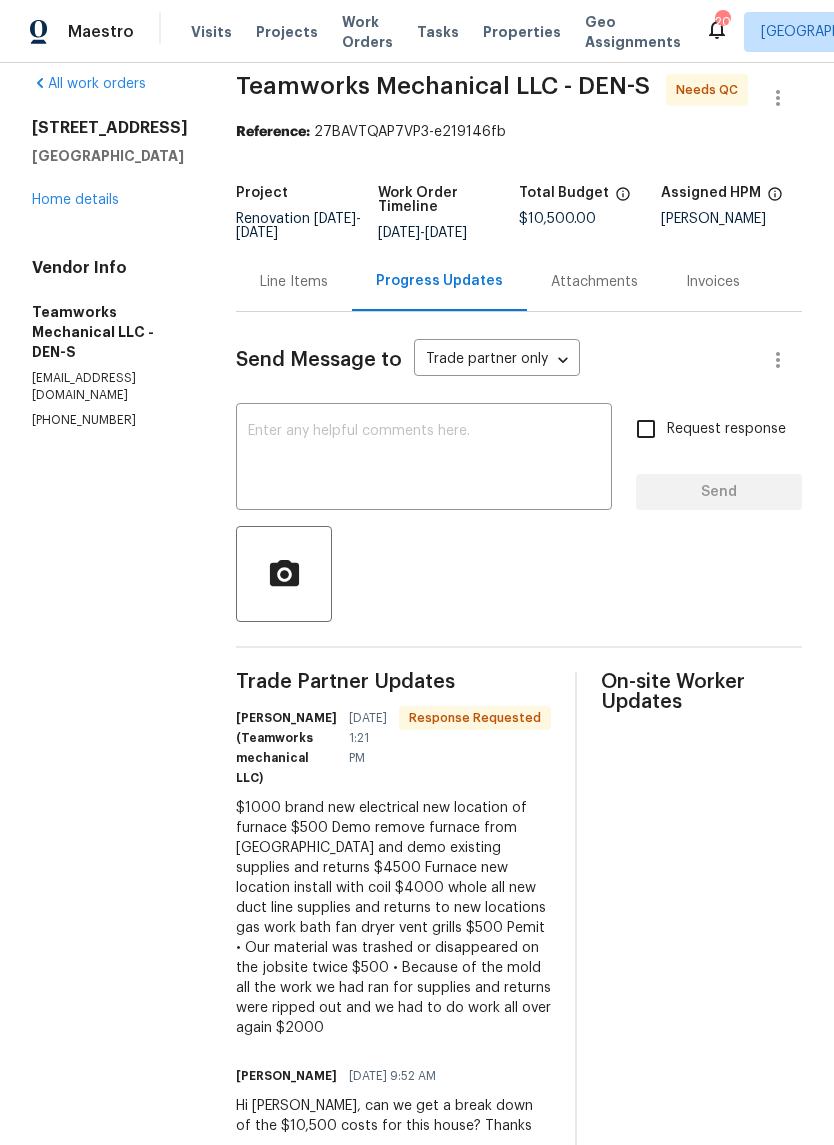 scroll, scrollTop: 20, scrollLeft: 0, axis: vertical 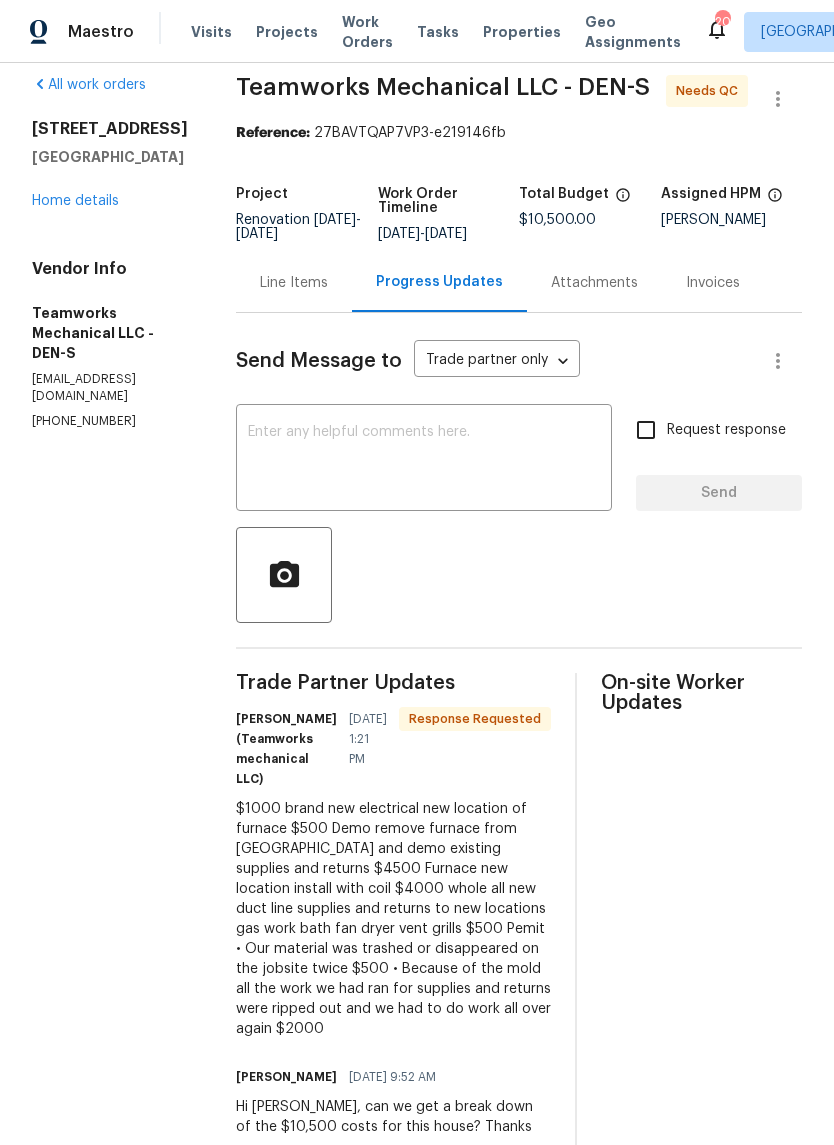 click on "$1000 brand new electrical new location of furnace
$500 Demo remove furnace from [GEOGRAPHIC_DATA] and demo existing supplies and returns
$4500 Furnace new location install with coil
$4000 whole  all new duct line supplies and returns to new locations gas work  bath fan dryer vent grills
$500 Pemit
•	Our material was trashed or disappeared on the jobsite twice $500
•	Because of the mold all the work we had ran for supplies and returns were ripped out and we had to do work all over again $2000" at bounding box center (393, 919) 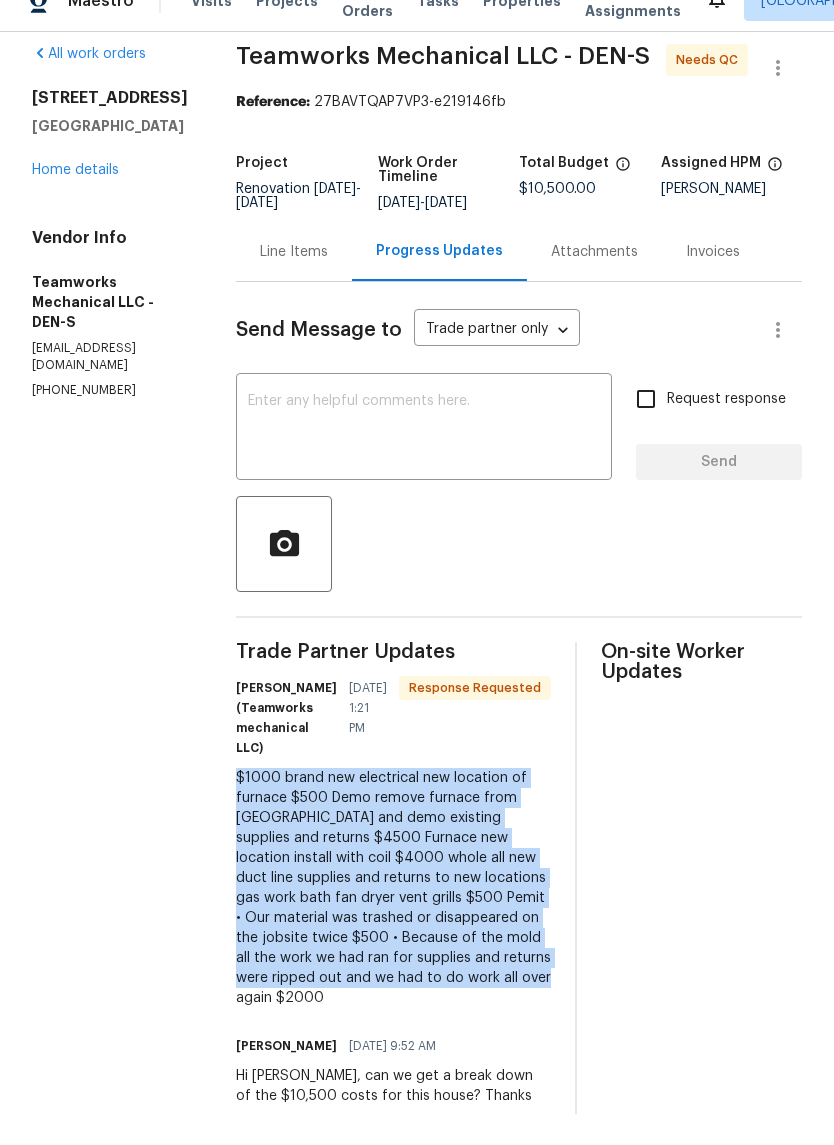 copy on "$1000 brand new electrical new location of furnace
$500 Demo remove furnace from [GEOGRAPHIC_DATA] and demo existing supplies and returns
$4500 Furnace new location install with coil
$4000 whole  all new duct line supplies and returns to new locations gas work  bath fan dryer vent grills
$500 Pemit
•	Our material was trashed or disappeared on the jobsite twice $500
•	Because of the mold all the work we had ran for supplies and returns were ripped out and we had to do work all over again $2000" 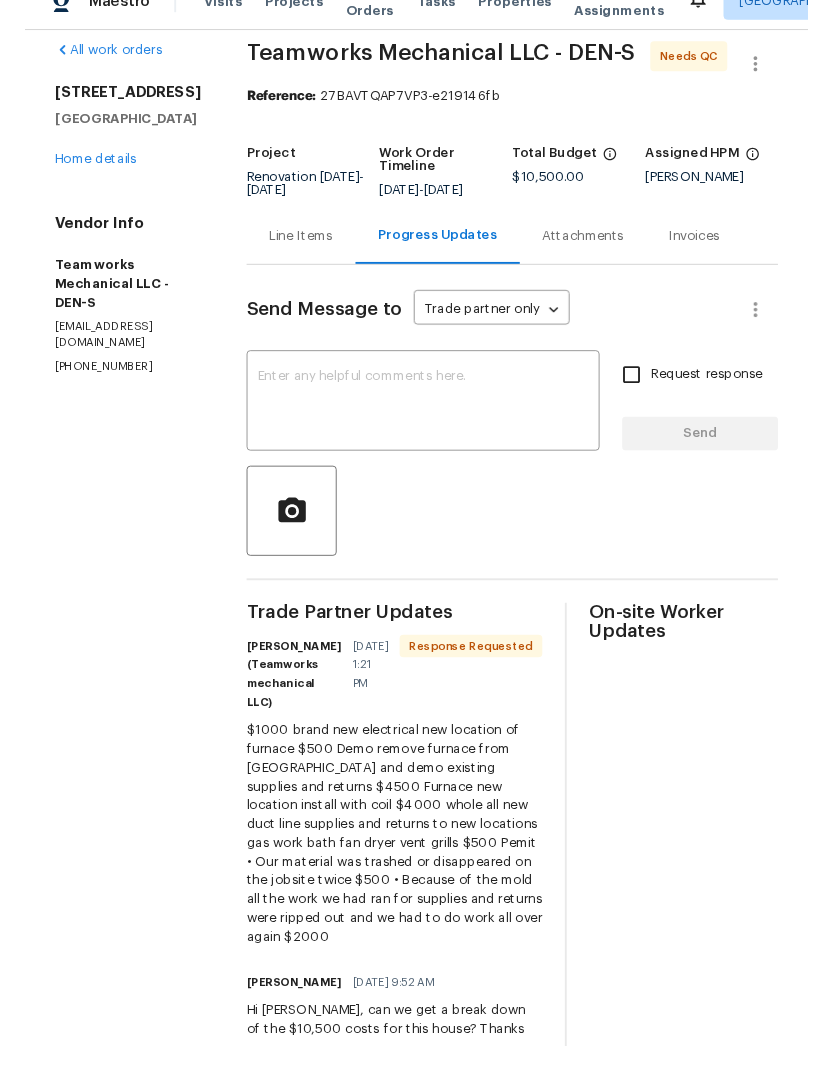scroll, scrollTop: 0, scrollLeft: 0, axis: both 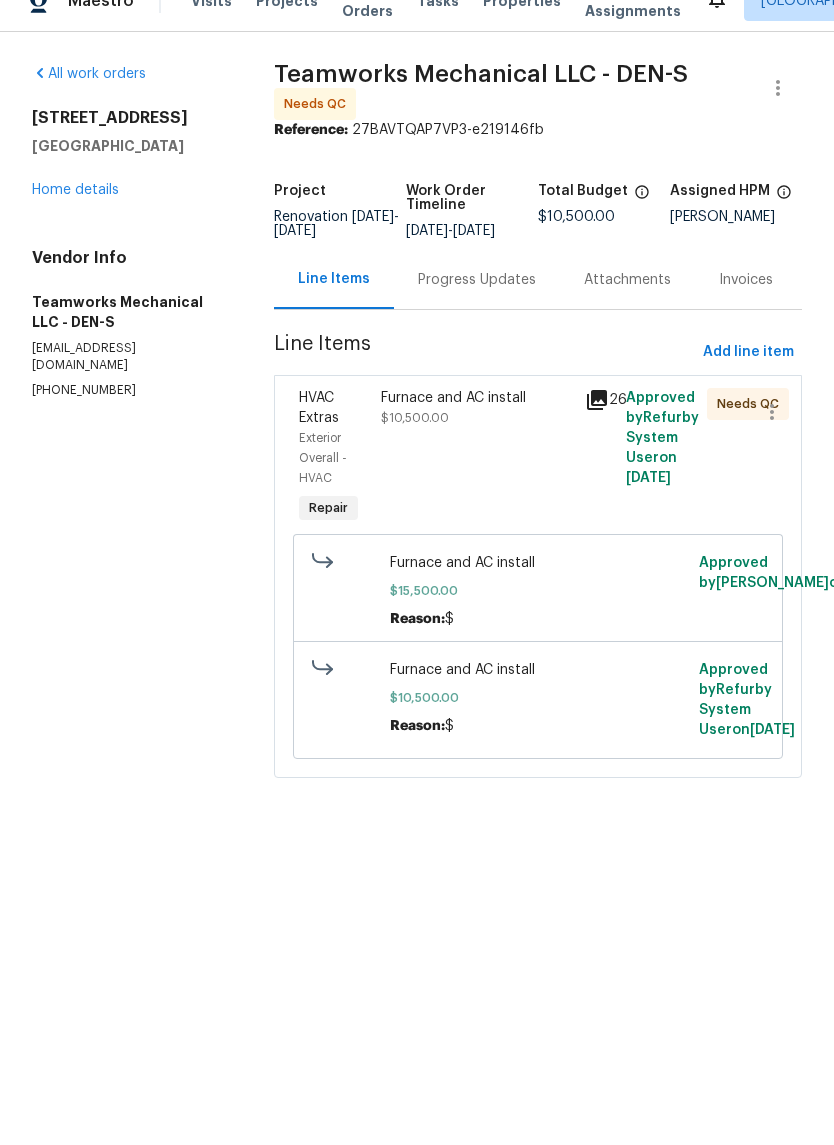 click on "Furnace and AC install $10,500.00" at bounding box center (477, 439) 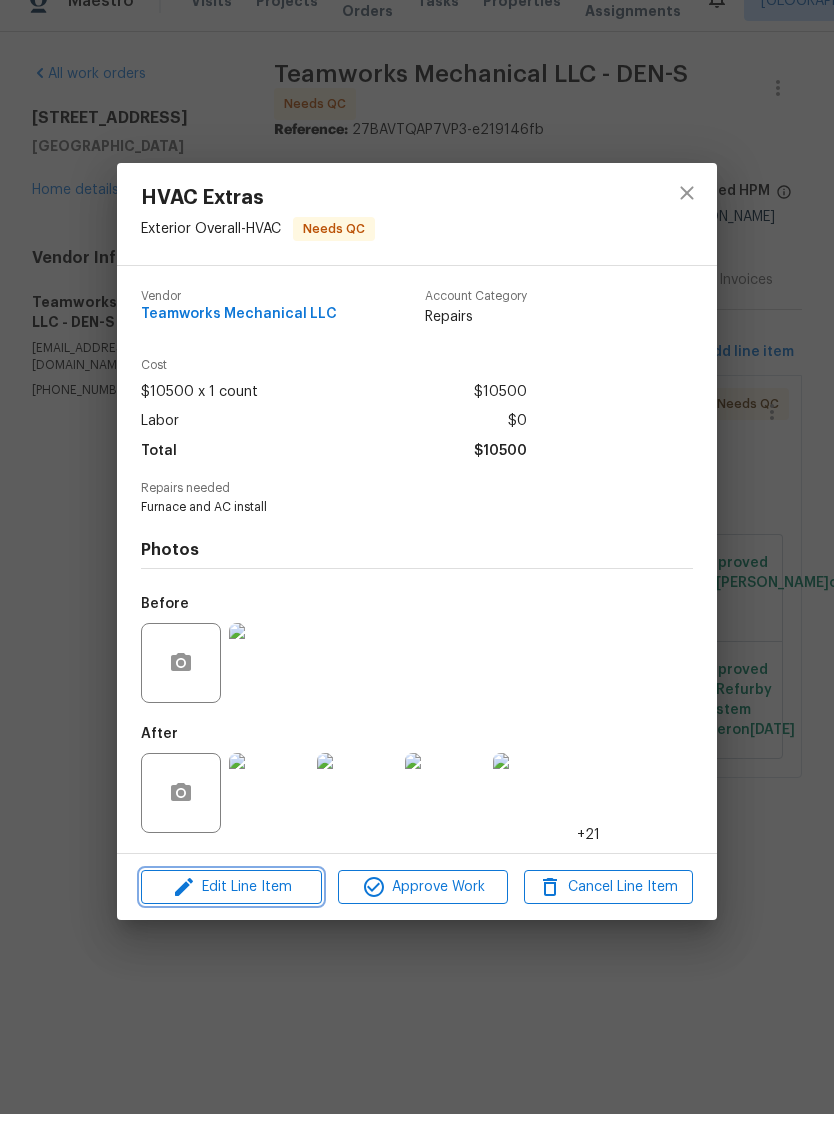 click on "Edit Line Item" at bounding box center [231, 918] 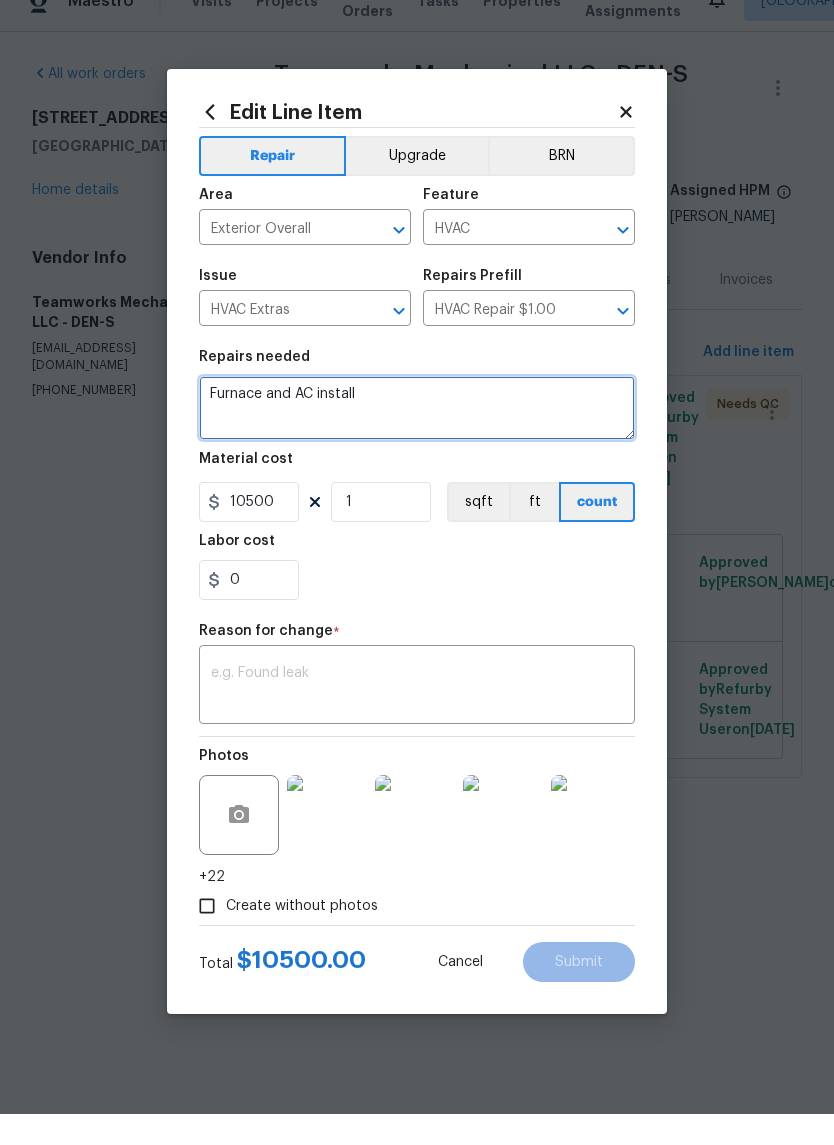 click on "Furnace and AC install" at bounding box center (417, 439) 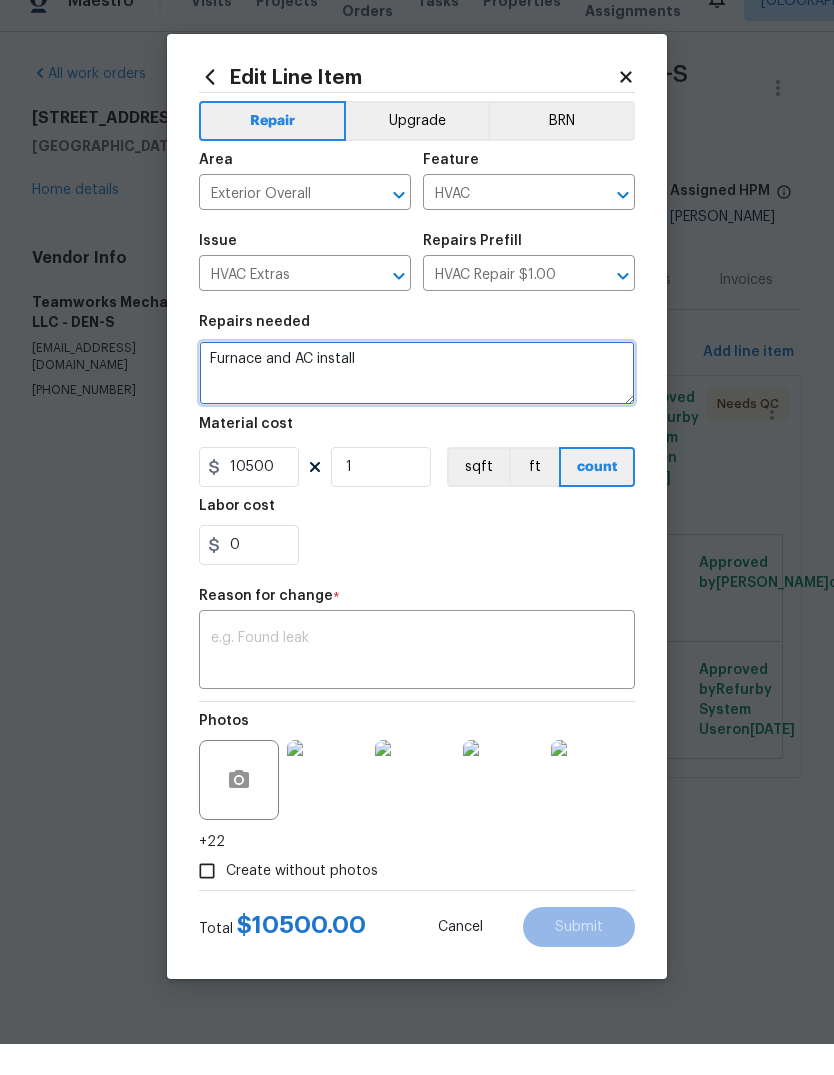 click on "Furnace and AC install" at bounding box center [417, 404] 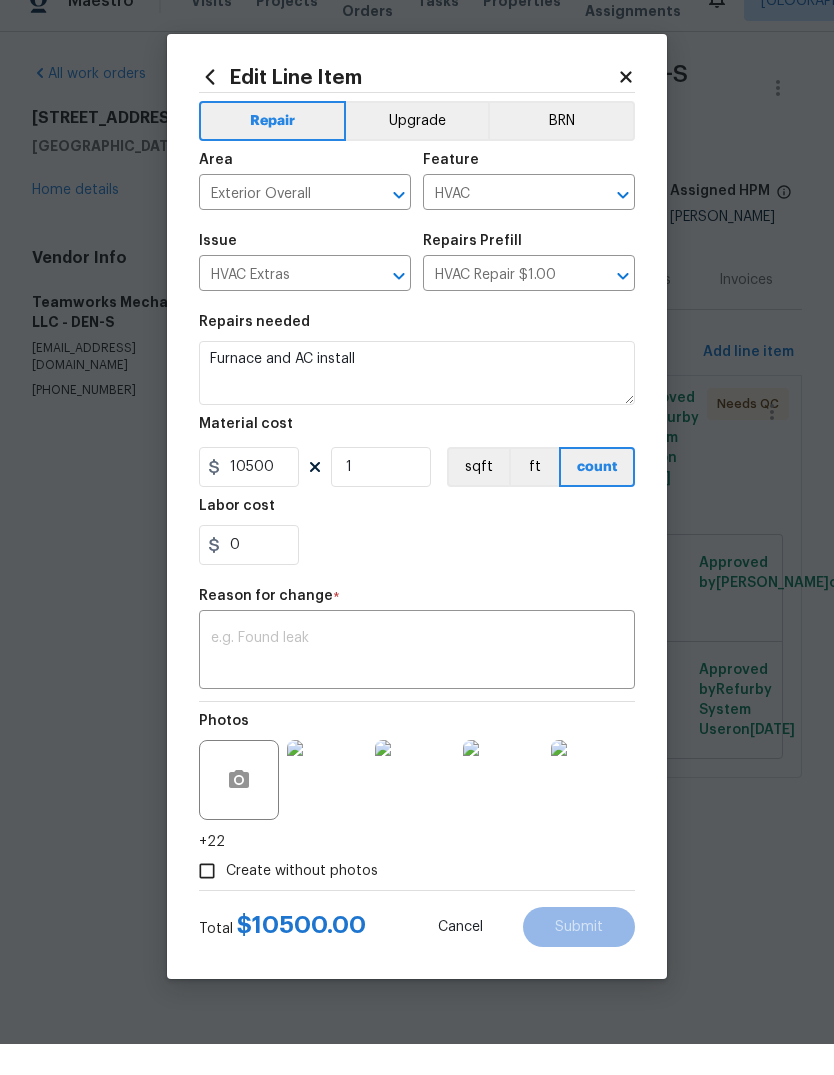 click on "Material cost" at bounding box center [417, 461] 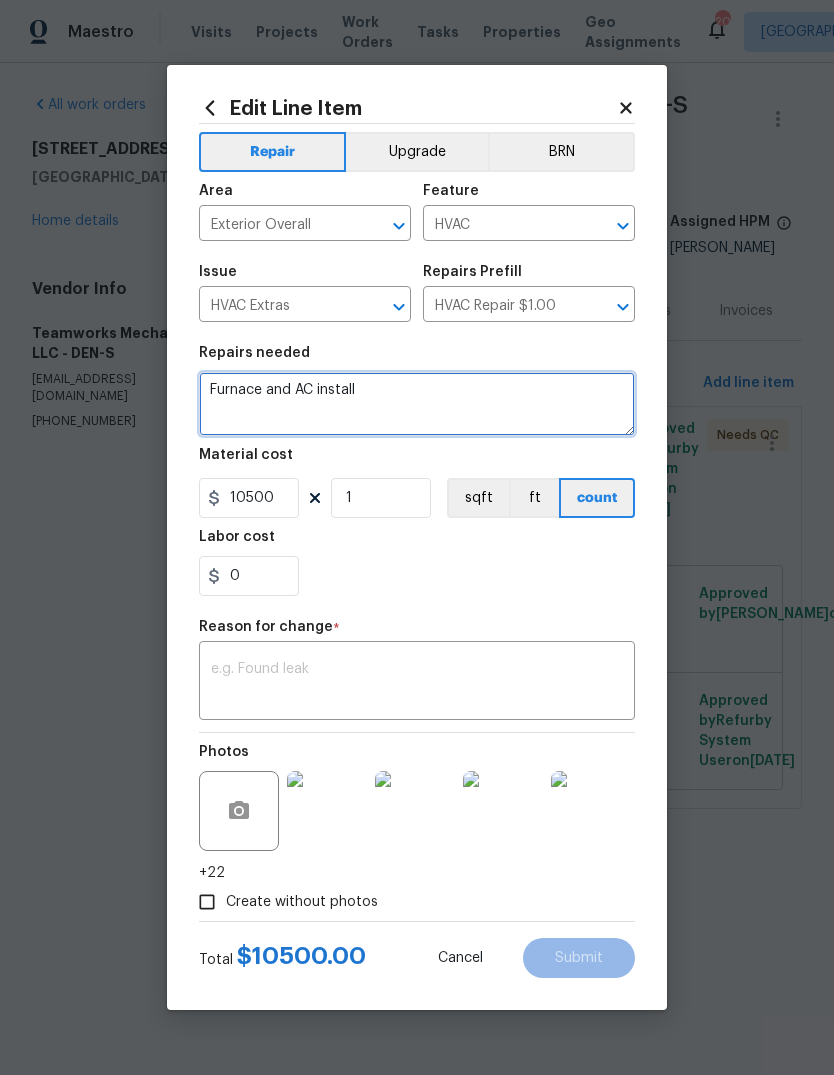 click on "Furnace and AC install" at bounding box center (417, 404) 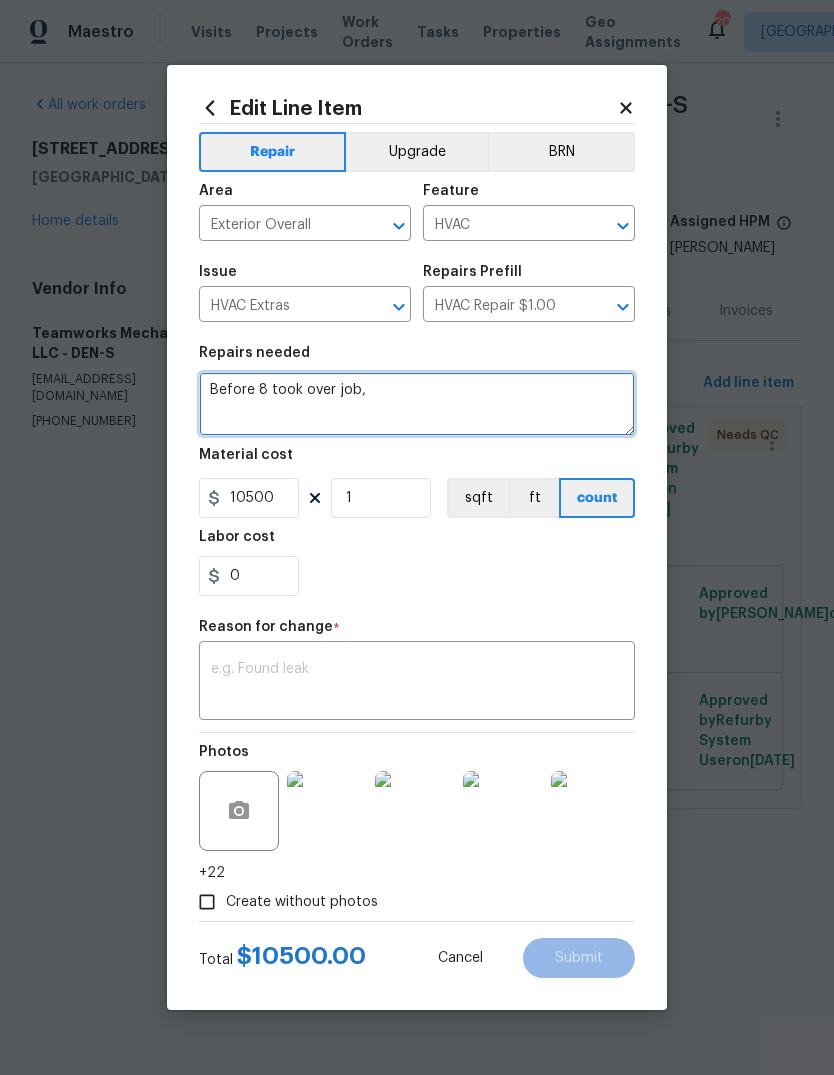 click on "Before 8 took over job," at bounding box center (417, 404) 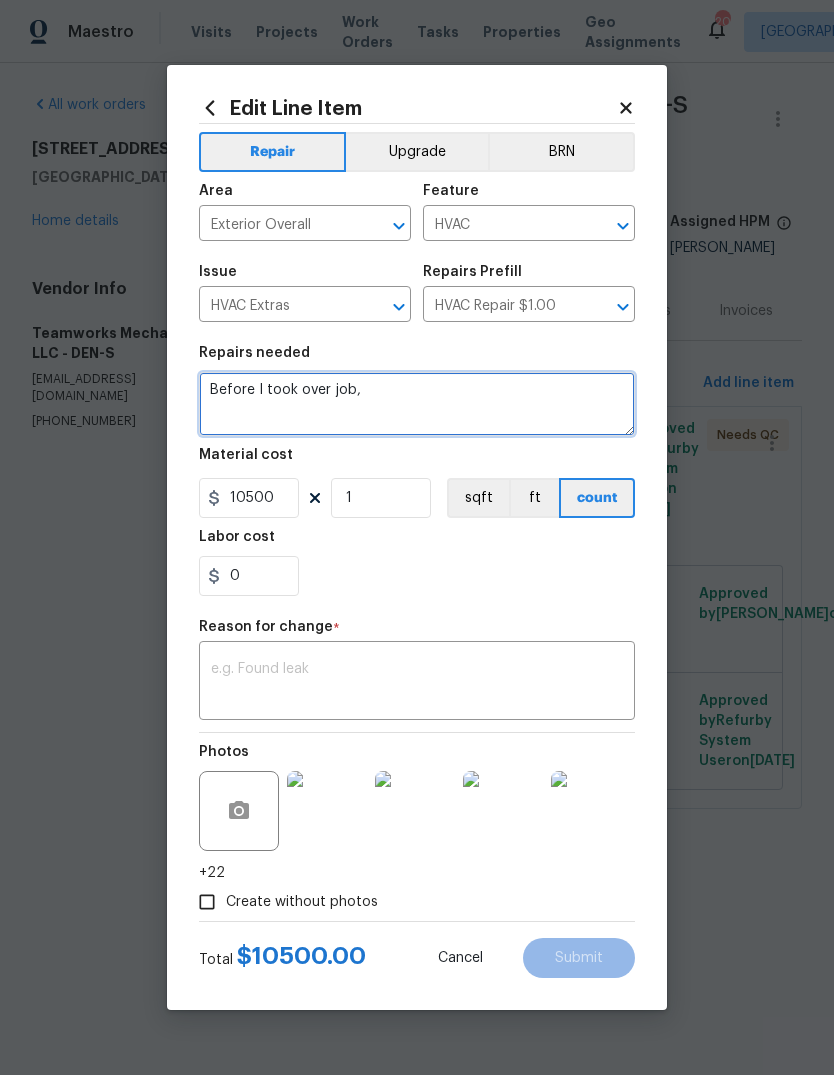 click on "Before I took over job," at bounding box center [417, 404] 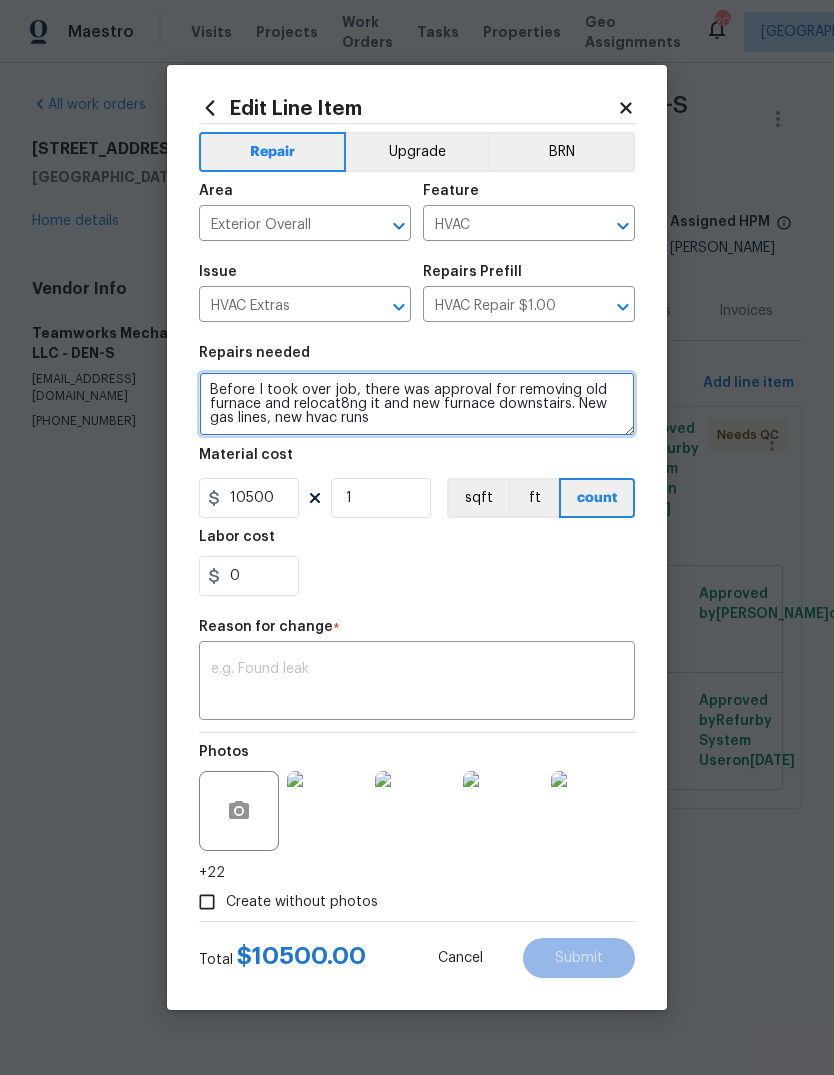 click on "Before I took over job, there was approval for removing old furnace and relocat8ng it and new furnace downstairs. New gas lines, new hvac runs" at bounding box center [417, 404] 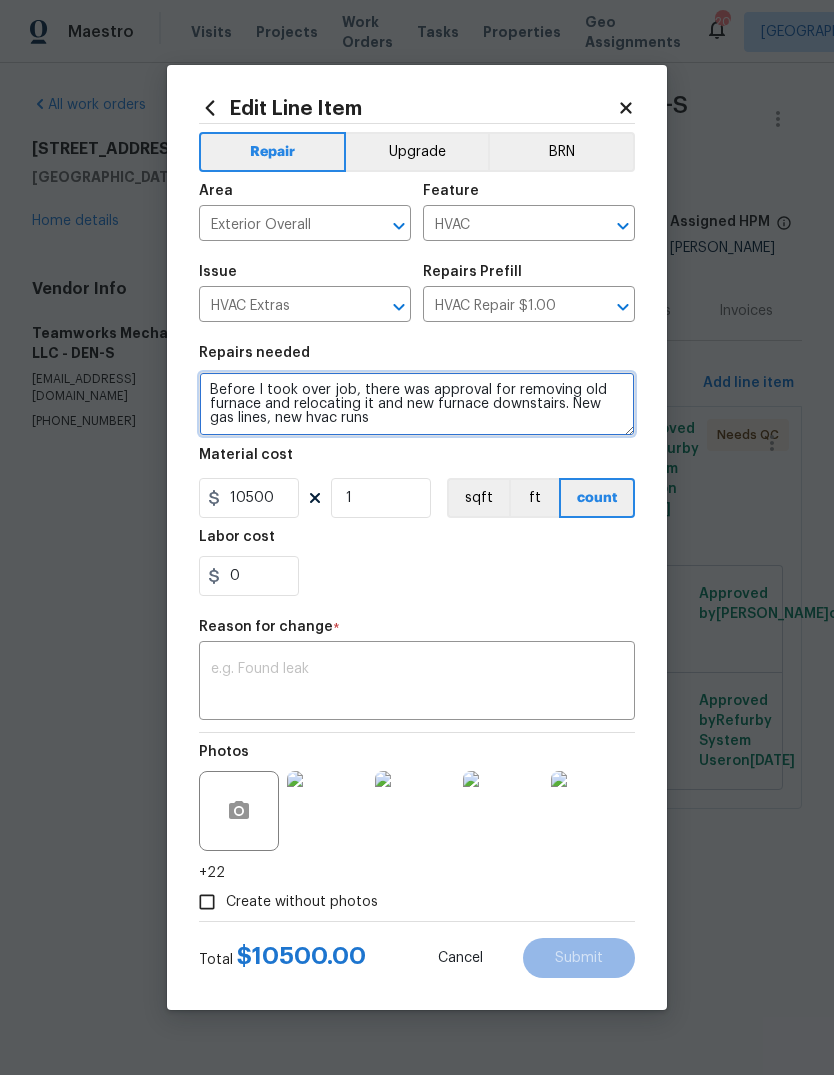 click on "Before I took over job, there was approval for removing old furnace and relocating it and new furnace downstairs. New gas lines, new hvac runs" at bounding box center (417, 404) 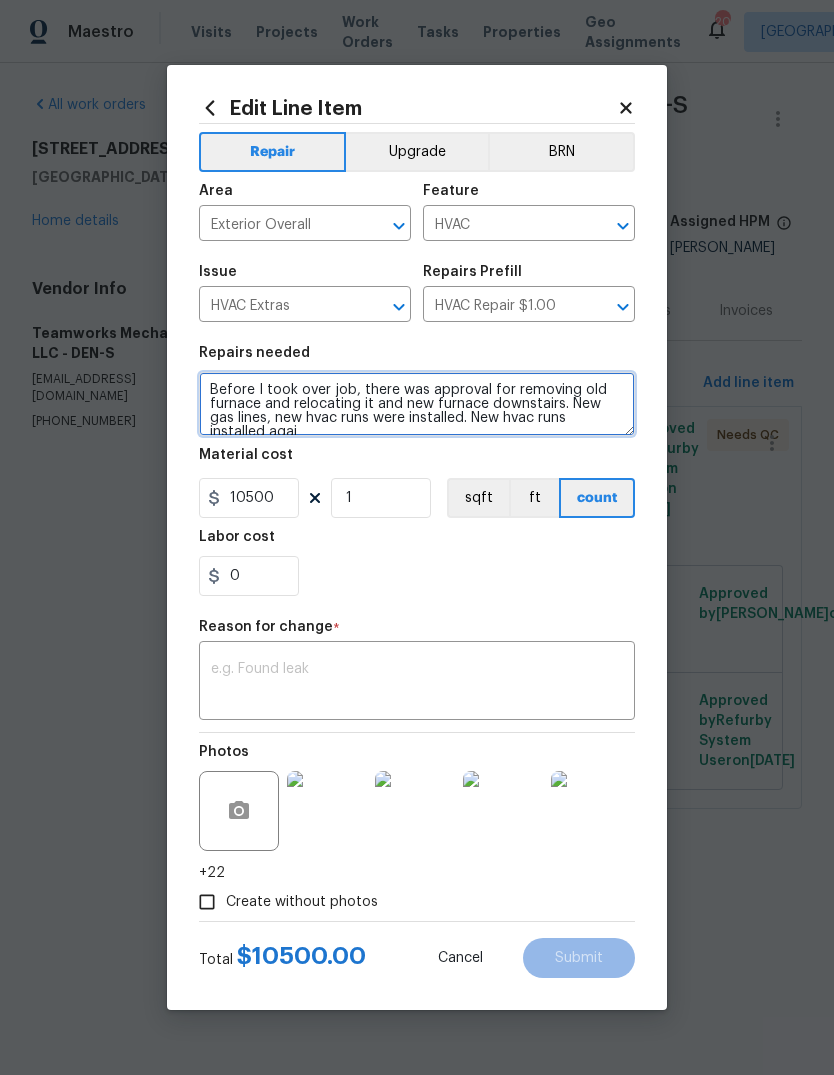 scroll, scrollTop: 4, scrollLeft: 0, axis: vertical 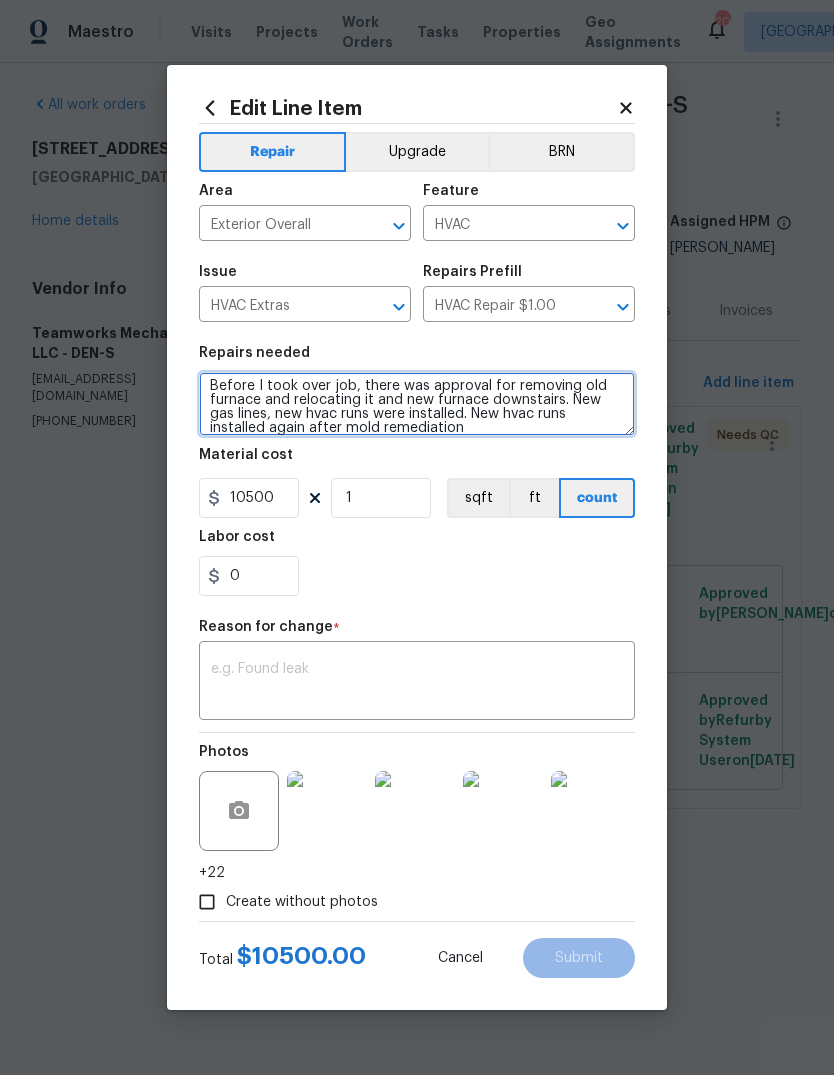 type on "Before I took over job, there was approval for removing old furnace and relocating it and new furnace downstairs. New gas lines, new hvac runs were installed. New hvac runs installed again after mold remediation" 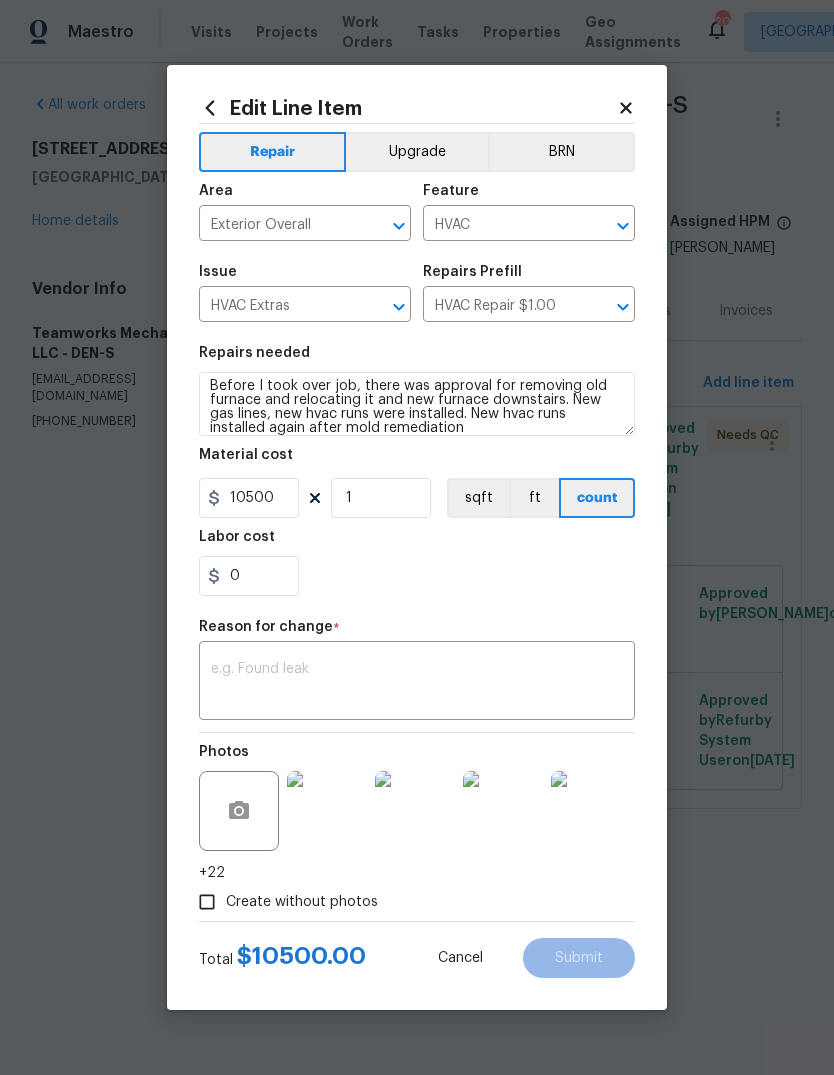 click at bounding box center [417, 683] 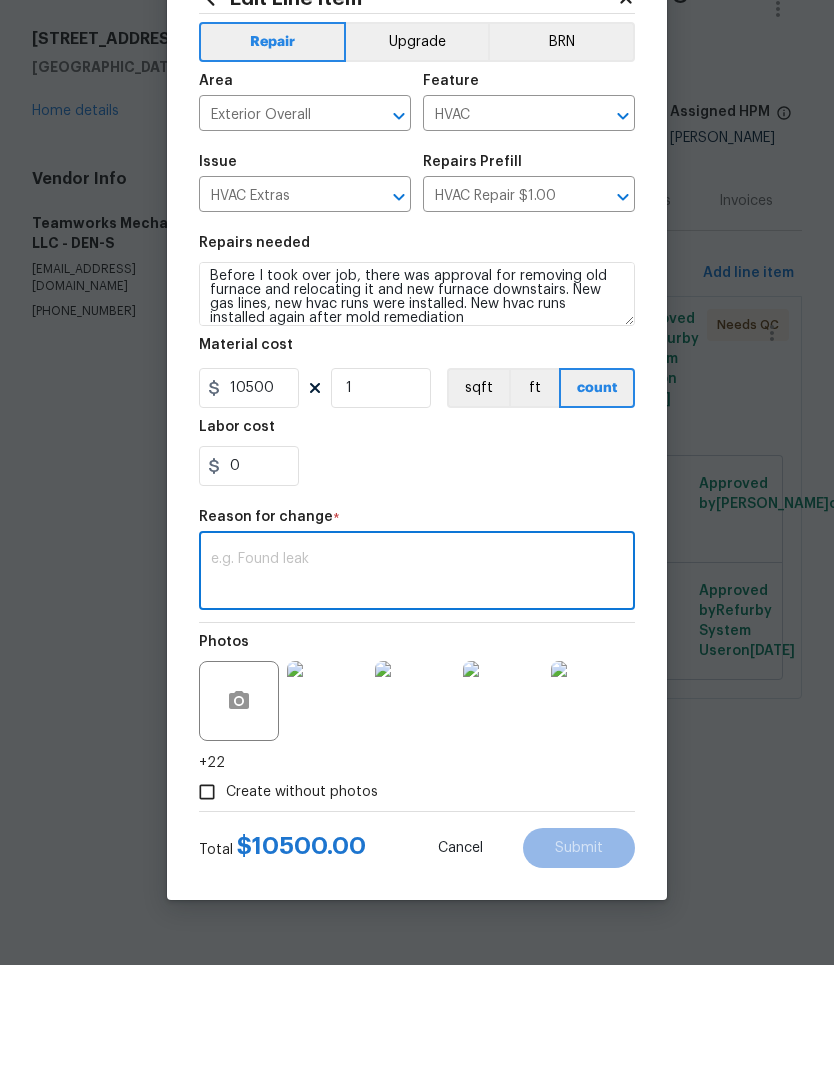 click at bounding box center (417, 683) 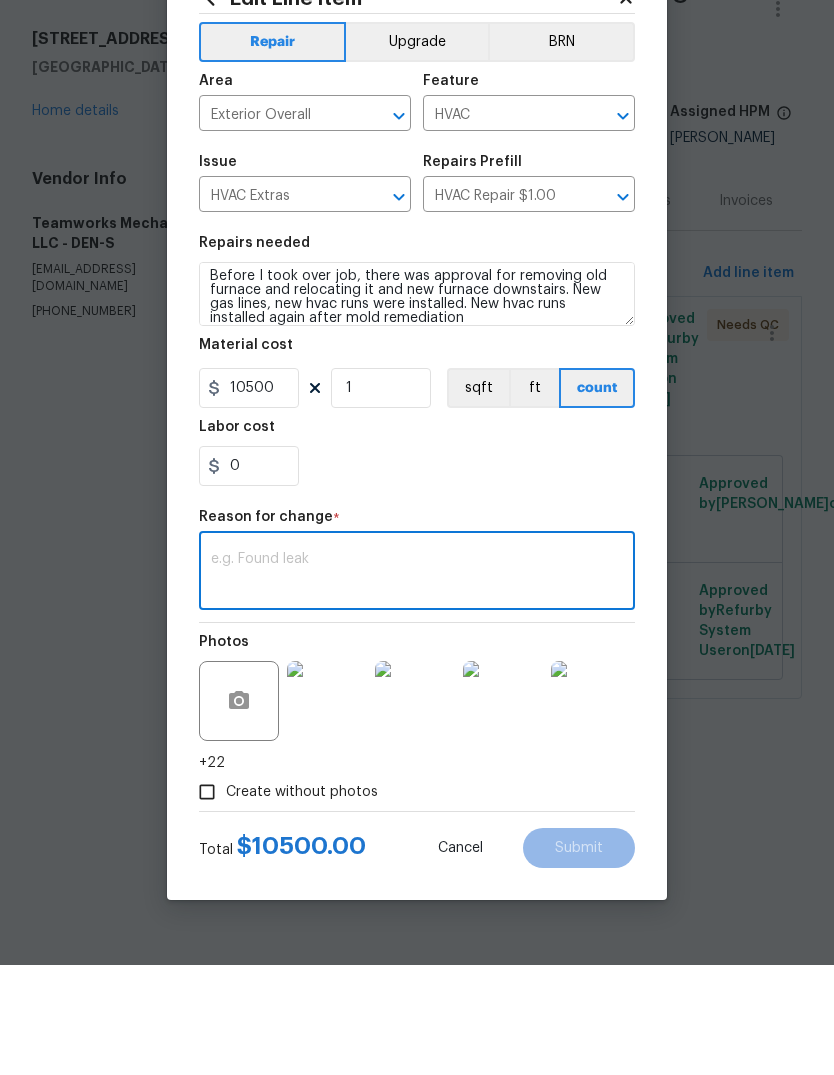 paste on "$1000 brand new electrical new location of furnace $500 Demo remove furnace from [GEOGRAPHIC_DATA] and demo existing supplies and returns $4500 Furnace new location install with coil $4000 whole all new duct line supplies and returns to new locations gas work bath fan dryer vent grills $500 Pemit • Our material was trashed or disappeared on the jobsite twice $500 • Because of the mold all the work we had ran for supplies and returns were ripped out and we had to do work all over again $2000" 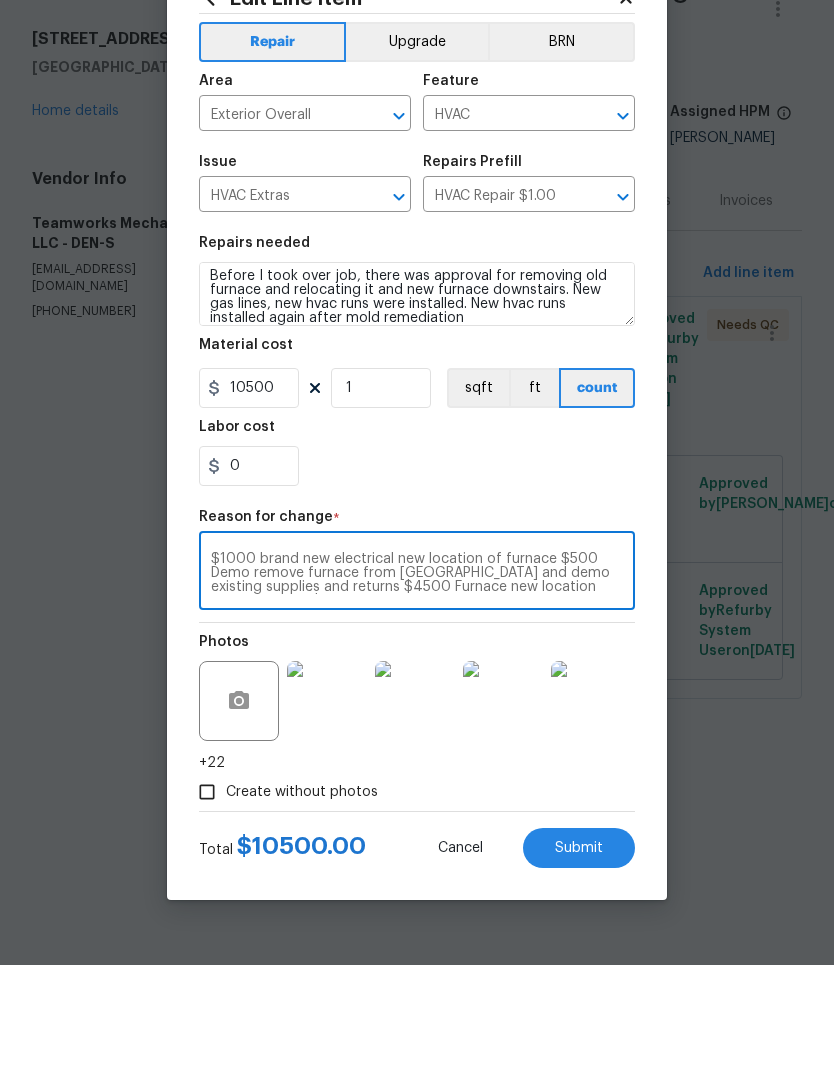 scroll, scrollTop: 0, scrollLeft: 0, axis: both 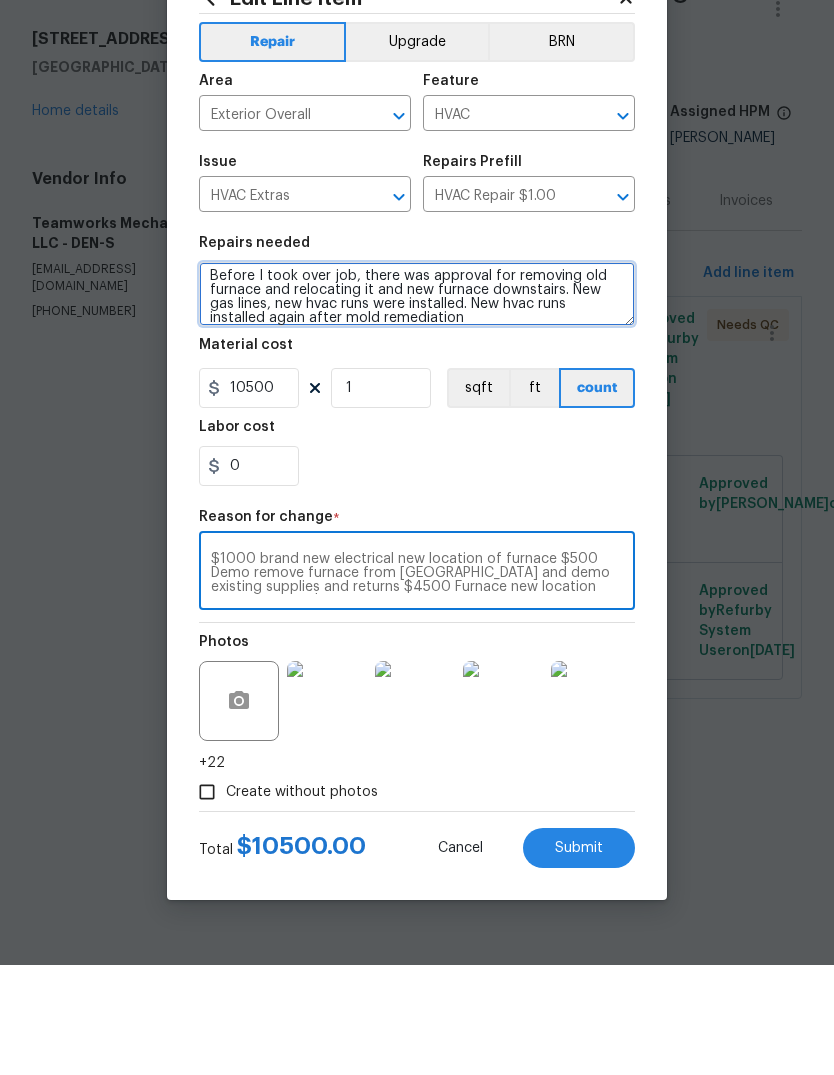 click on "Before I took over job, there was approval for removing old furnace and relocating it and new furnace downstairs. New gas lines, new hvac runs were installed. New hvac runs installed again after mold remediation" at bounding box center [417, 404] 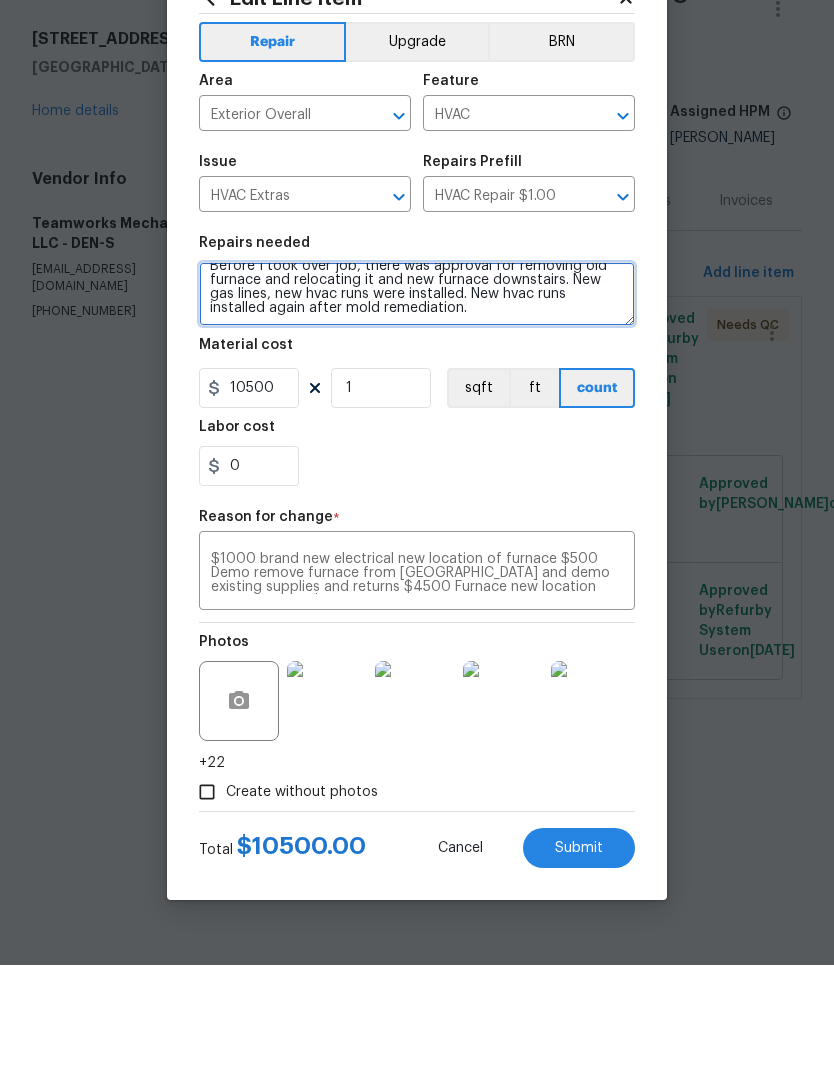 scroll, scrollTop: 32, scrollLeft: 0, axis: vertical 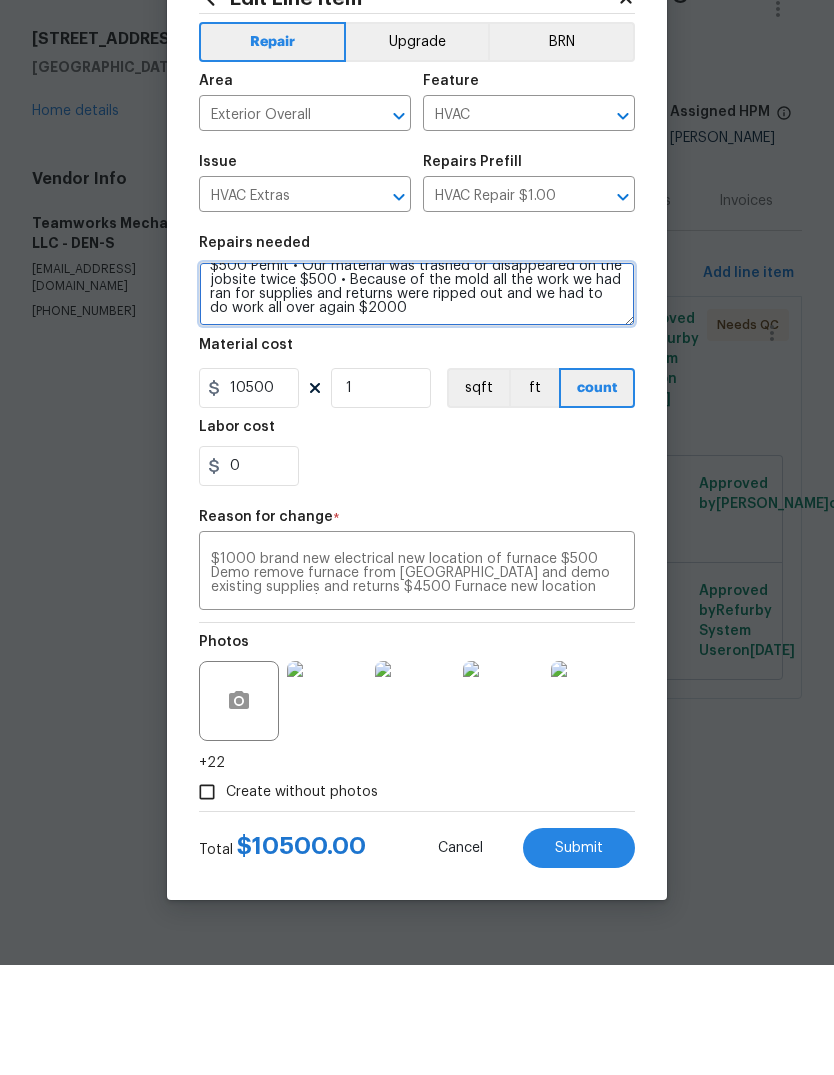 type on "Before I took over job, there was approval for removing old furnace and relocating it and new furnace downstairs. New gas lines, new hvac runs were installed. New hvac runs installed again after mold remediation.
$1000 brand new electrical new location of furnace $500 Demo remove furnace from [GEOGRAPHIC_DATA] and demo existing supplies and returns $4500 Furnace new location install with coil $4000 whole all new duct line supplies and returns to new locations gas work bath fan dryer vent grills $500 Pemit • Our material was trashed or disappeared on the jobsite twice $500 • Because of the mold all the work we had ran for supplies and returns were ripped out and we had to do work all over again $2000" 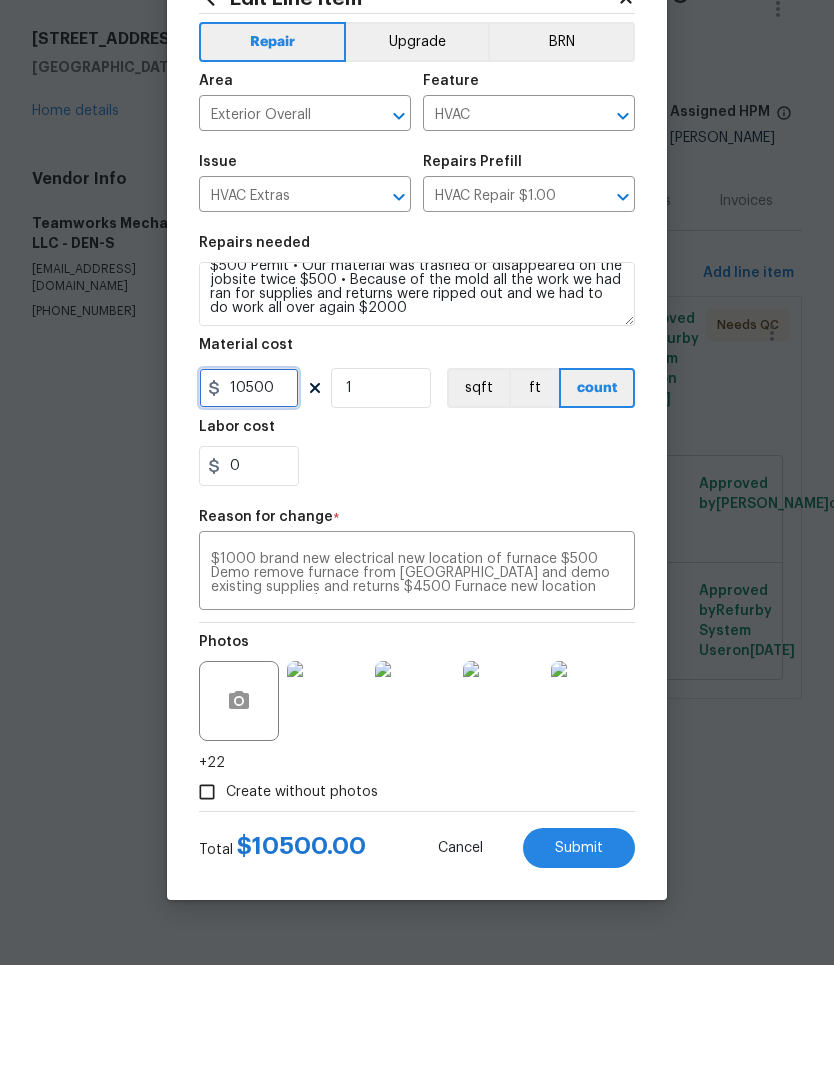 click on "10500" at bounding box center (249, 498) 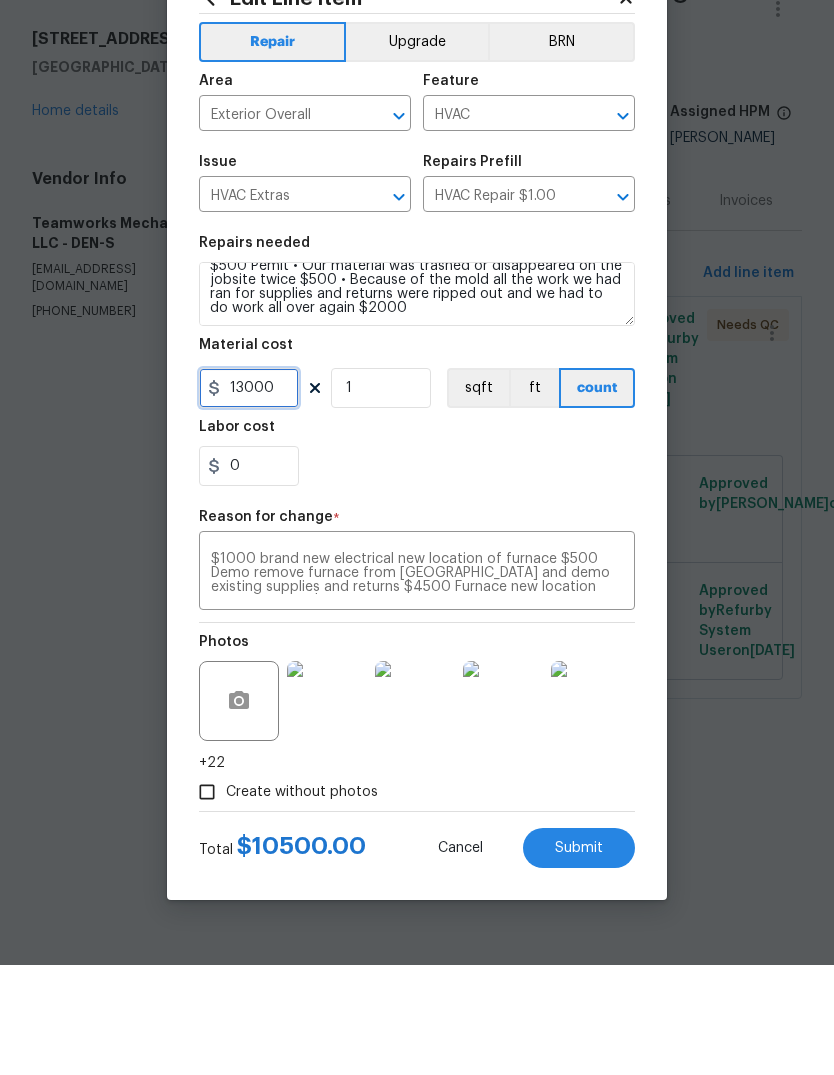 type on "13000" 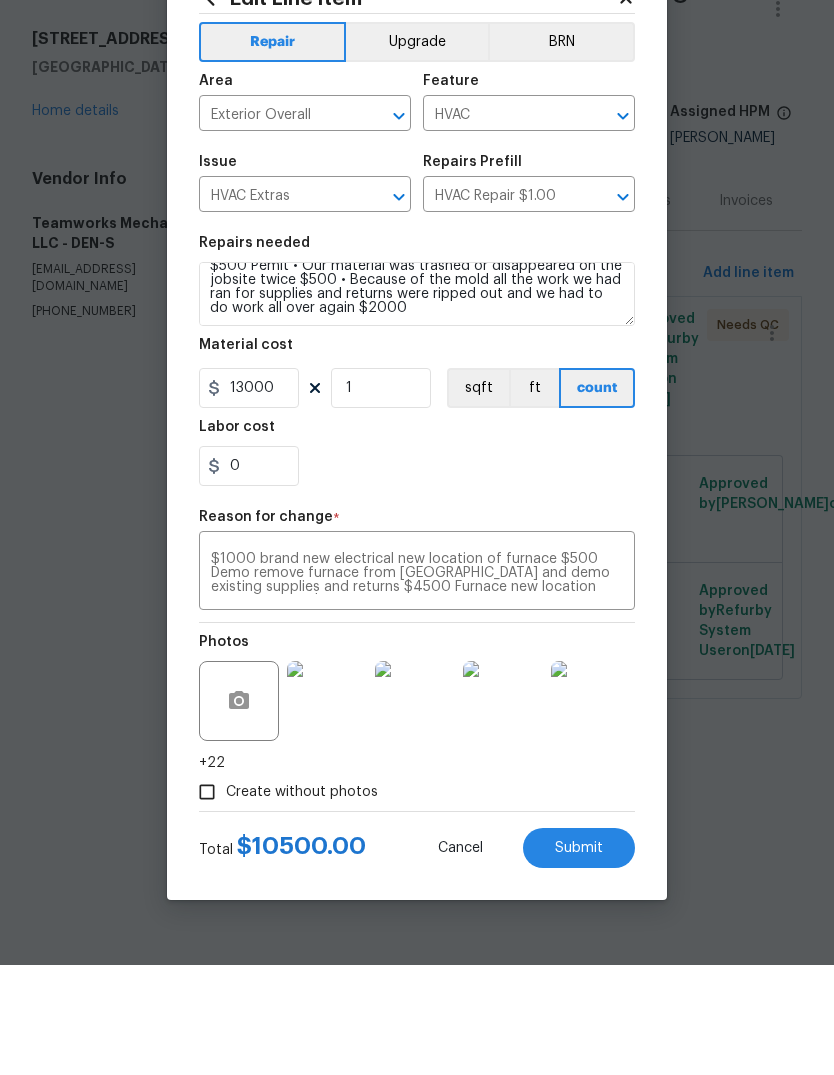 click on "0" at bounding box center (417, 576) 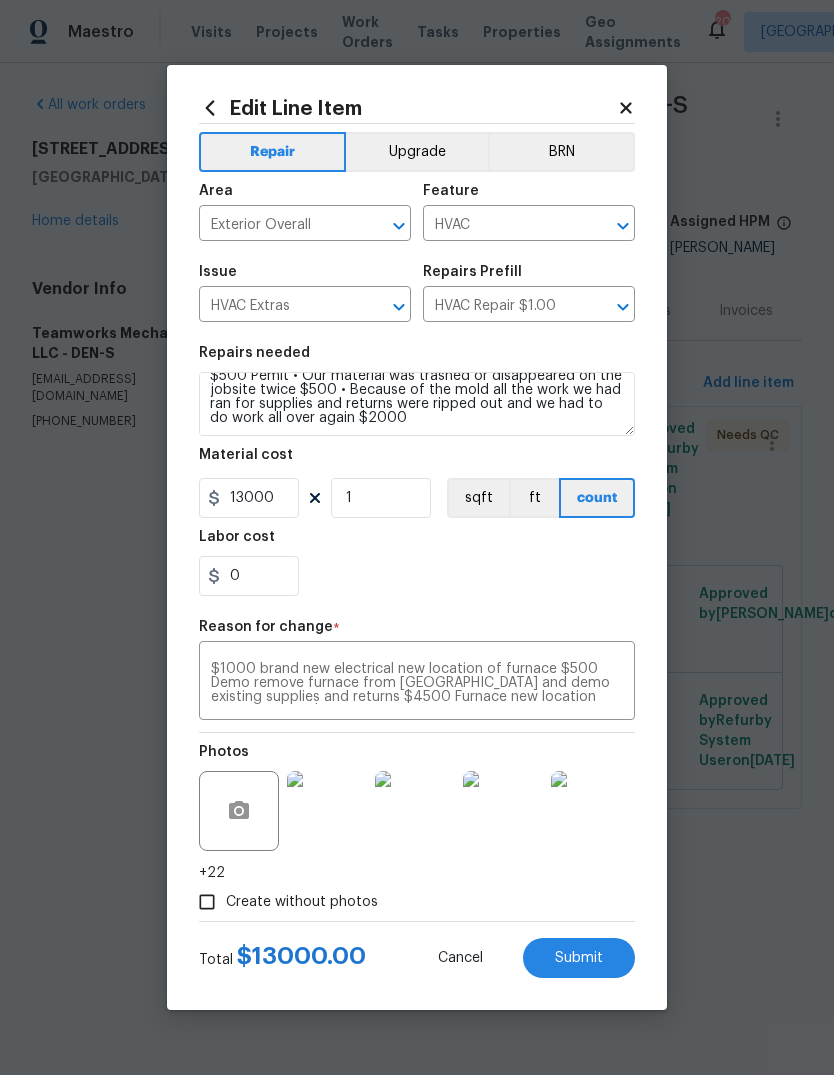 click on "Submit" at bounding box center (579, 958) 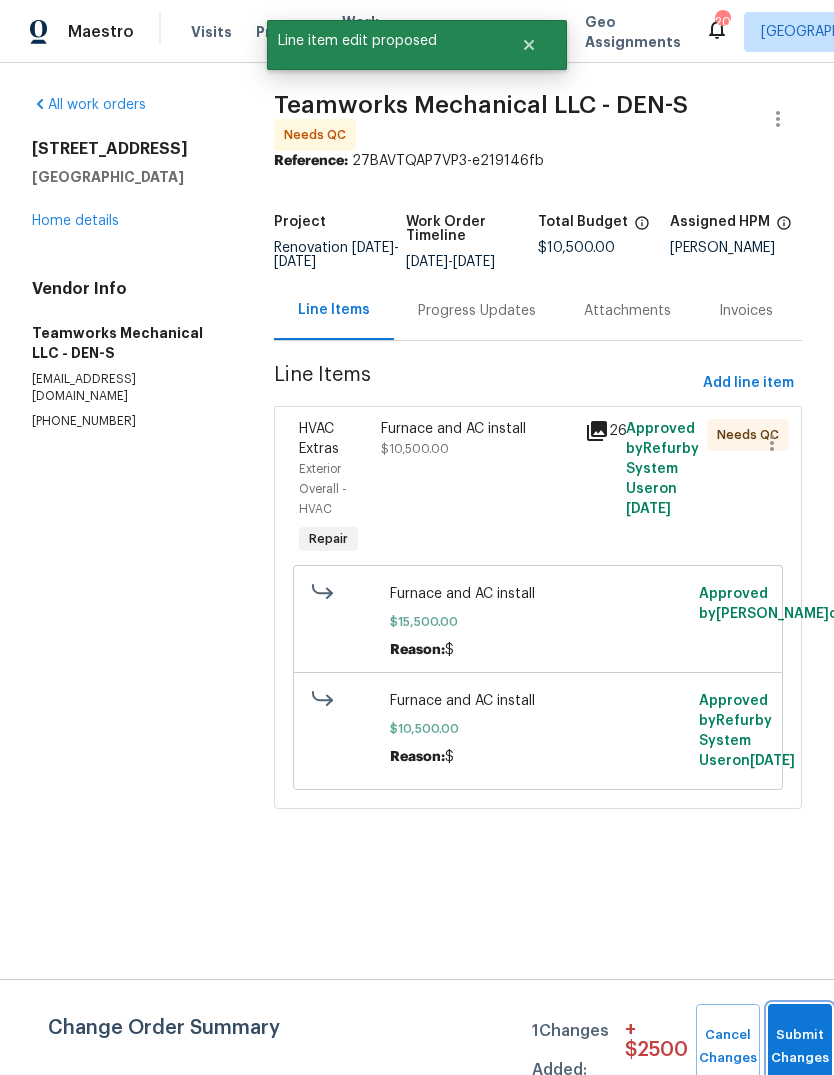 click on "Submit Changes" at bounding box center (800, 1047) 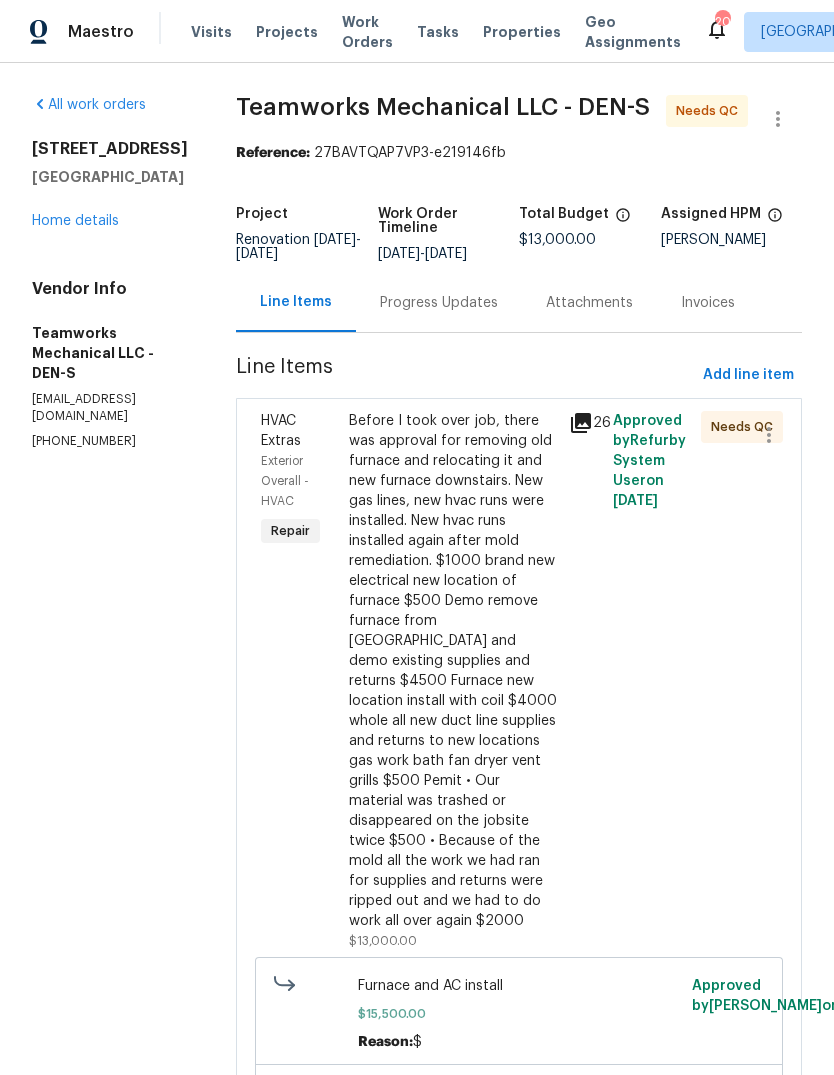 scroll, scrollTop: 0, scrollLeft: 0, axis: both 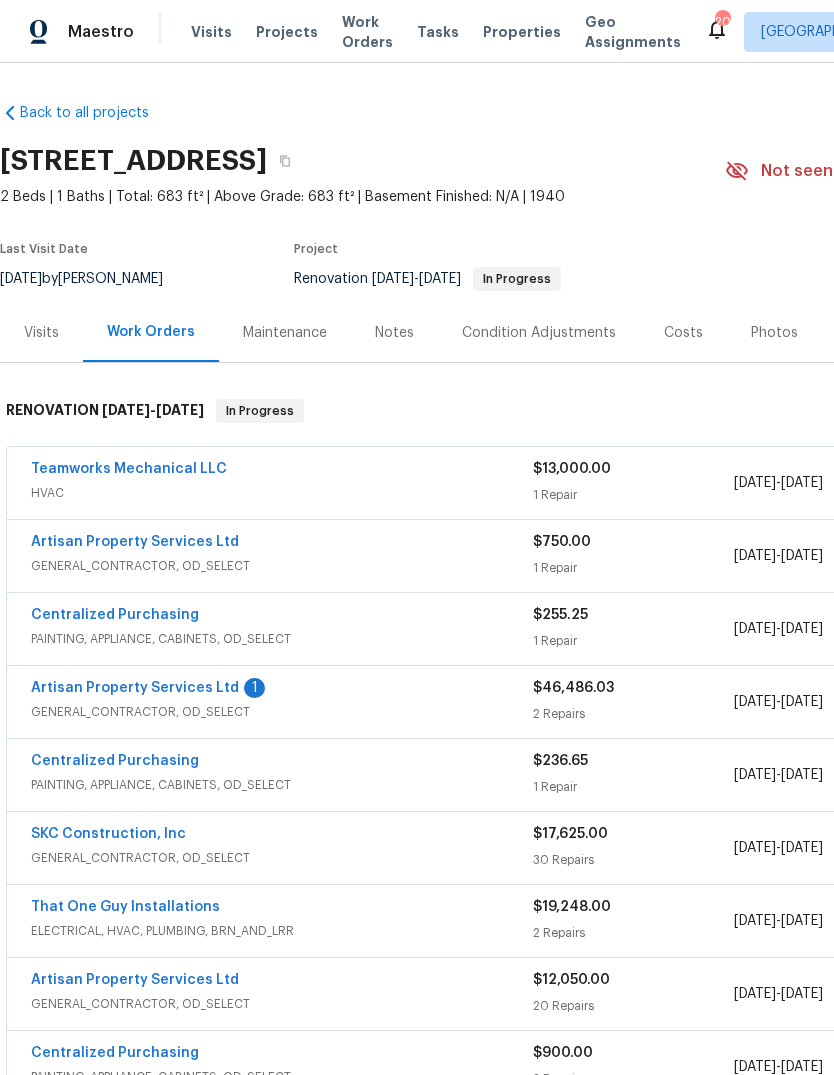 click on "Artisan Property Services Ltd" at bounding box center [135, 542] 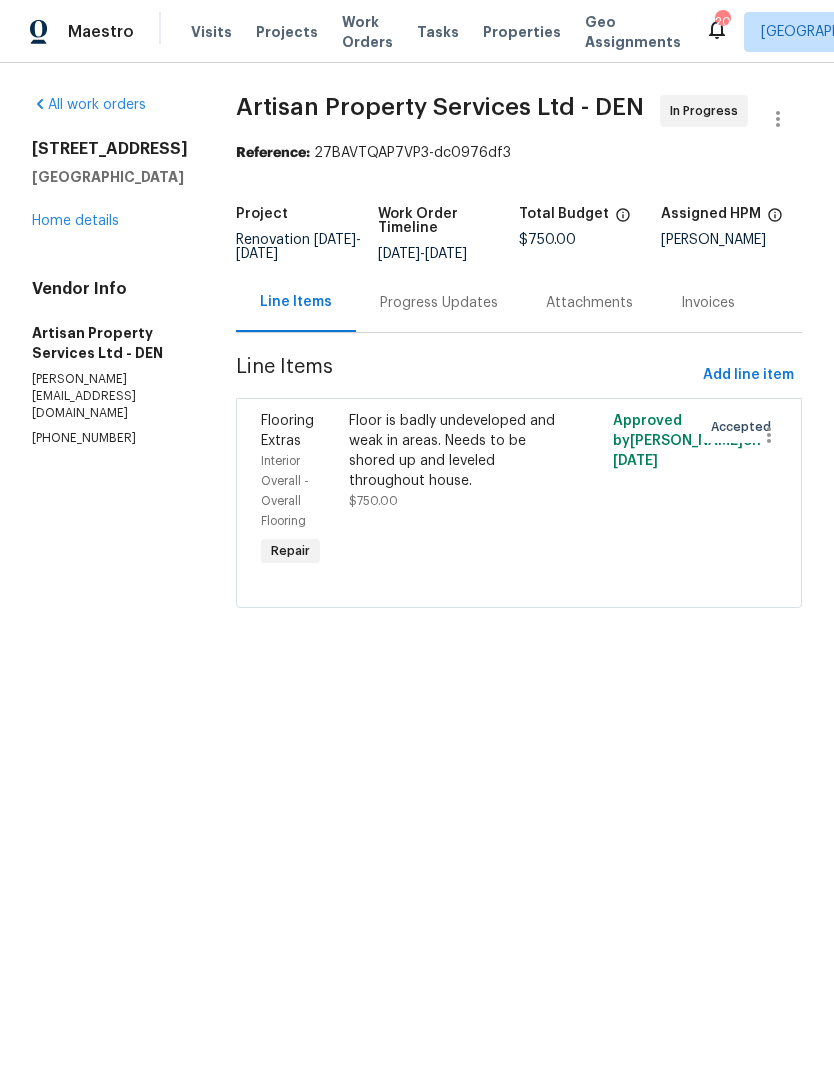 click on "Floor is badly undeveloped and weak in areas. Needs to be shored up and leveled throughout house." at bounding box center [453, 451] 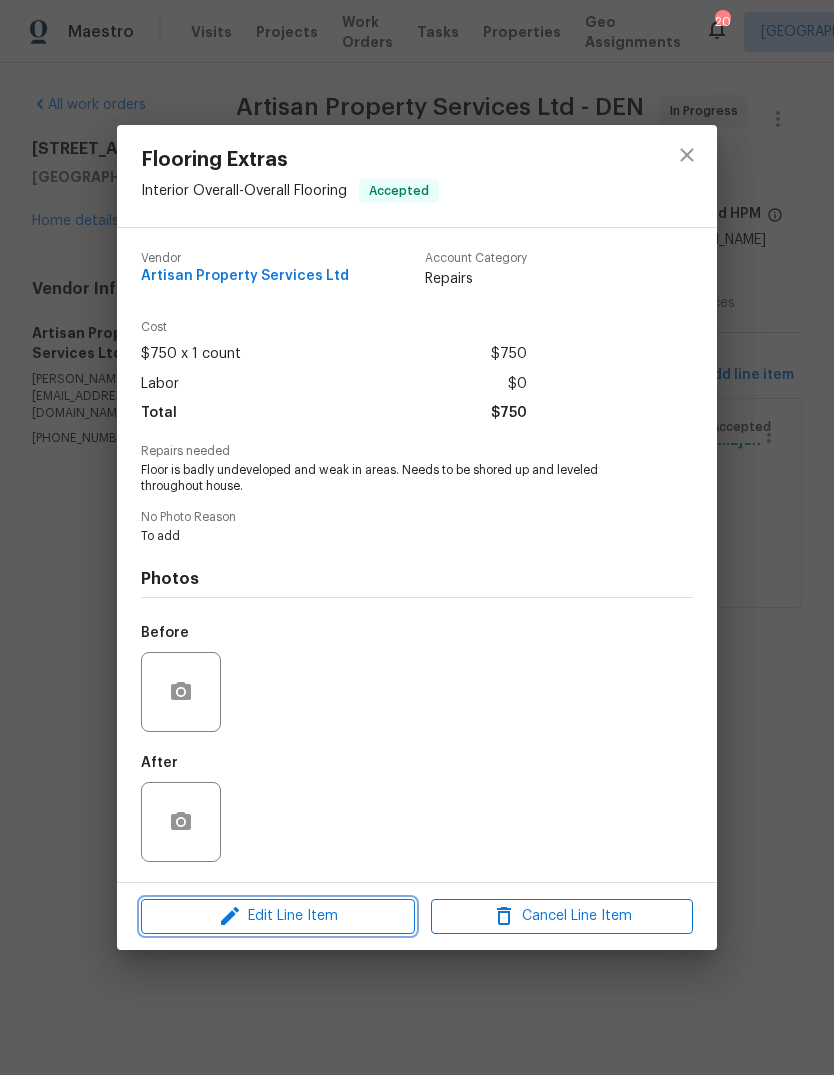 click on "Edit Line Item" at bounding box center (278, 916) 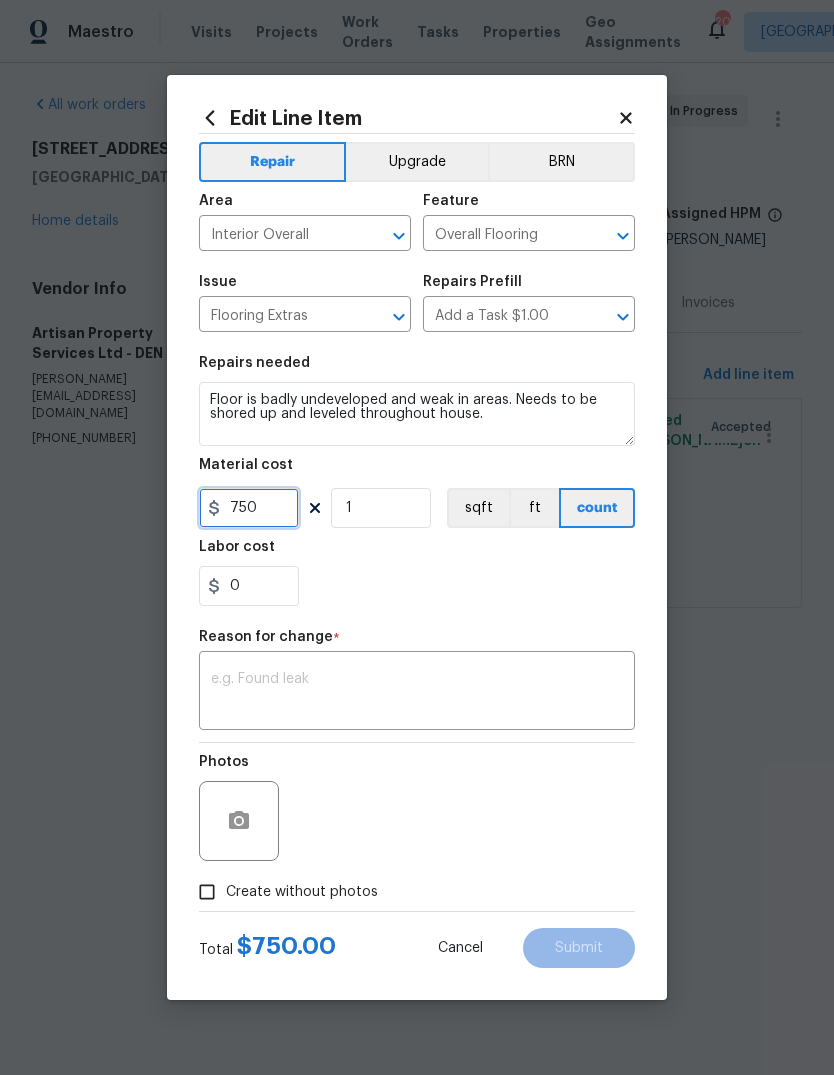 click on "750" at bounding box center (249, 508) 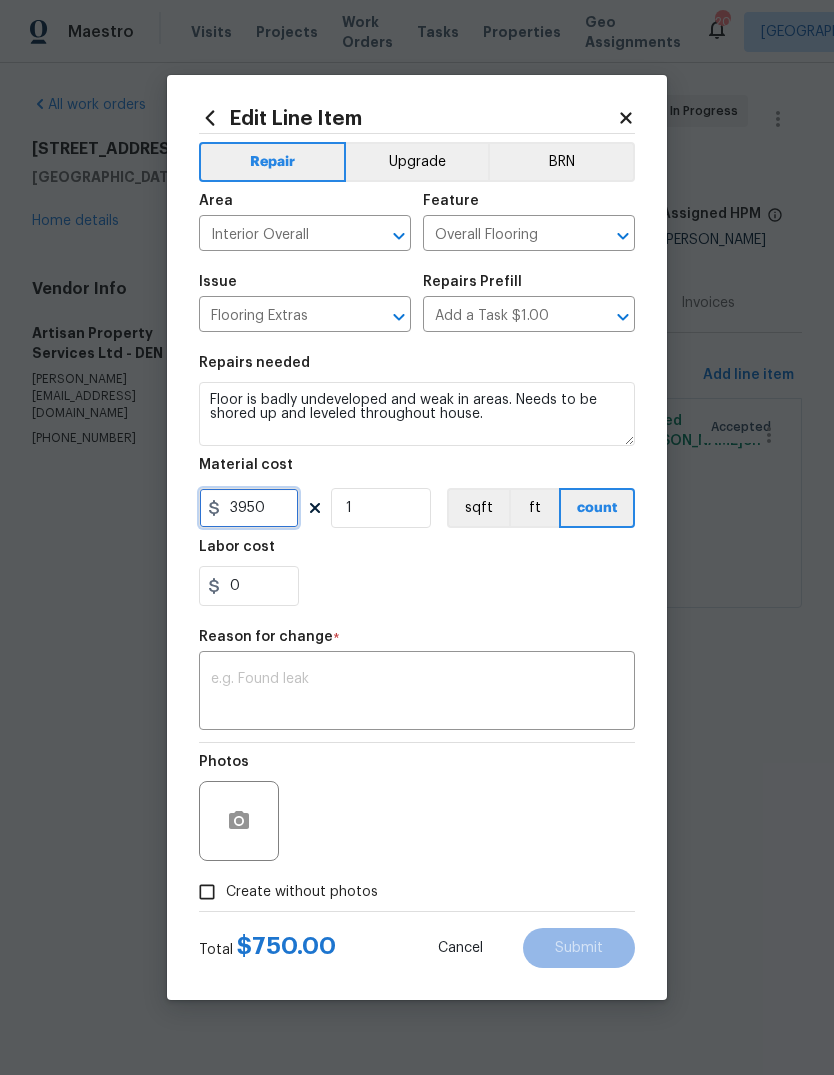 type on "3950" 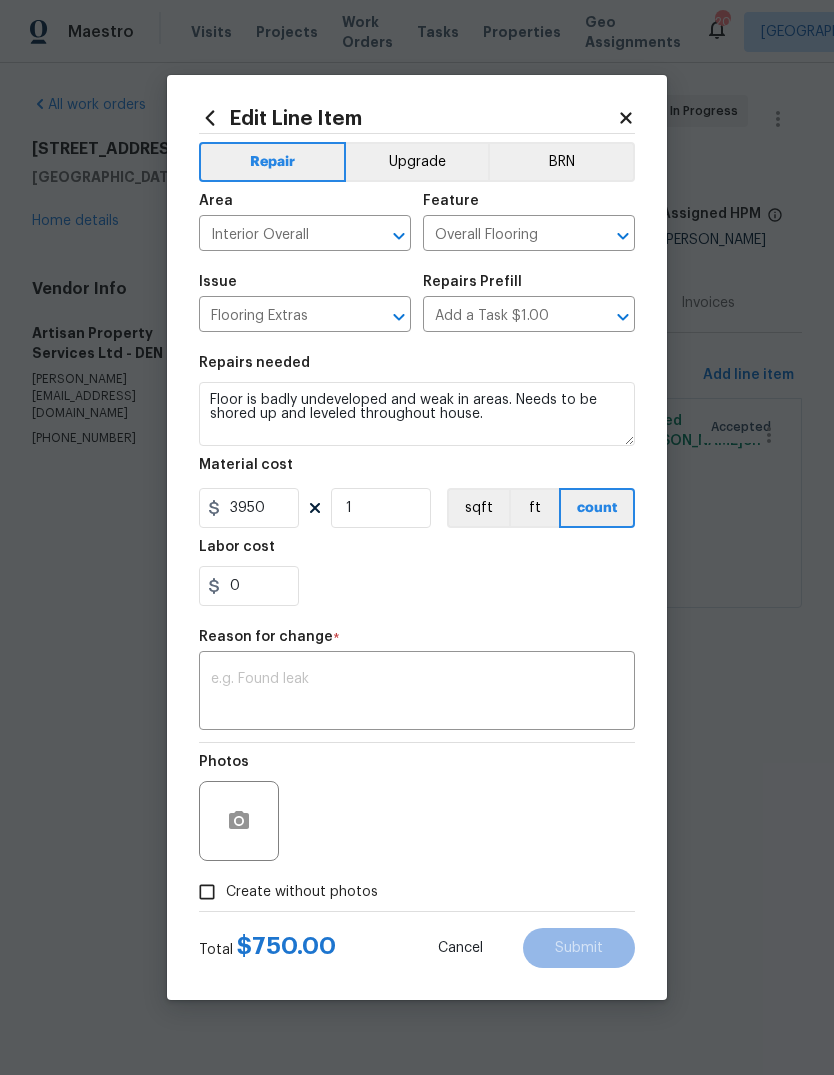 click on "0" at bounding box center [417, 586] 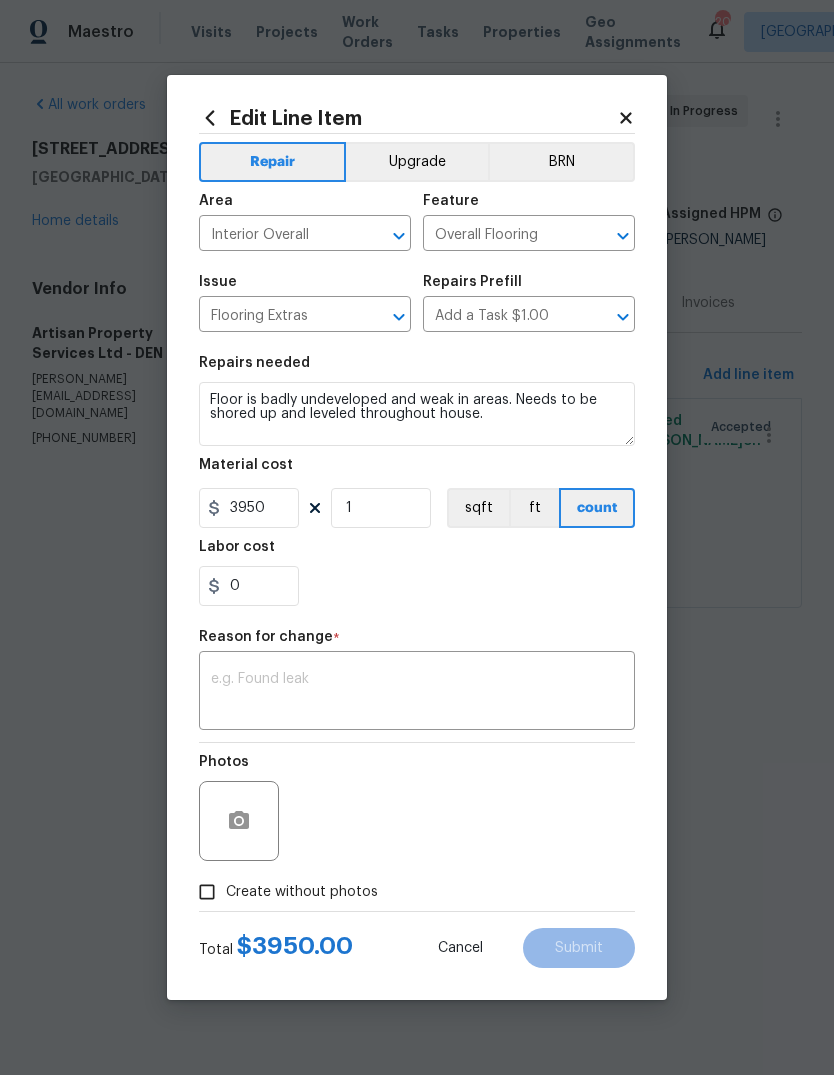 click at bounding box center (417, 693) 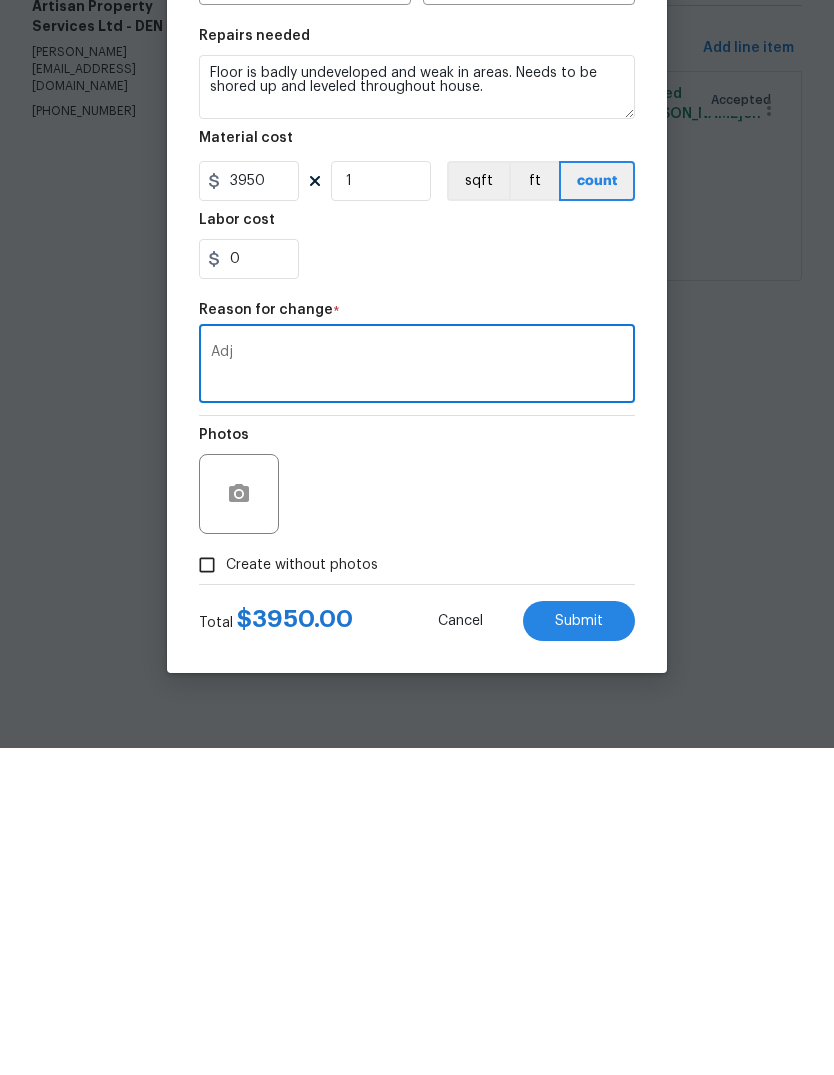 type on "Adj" 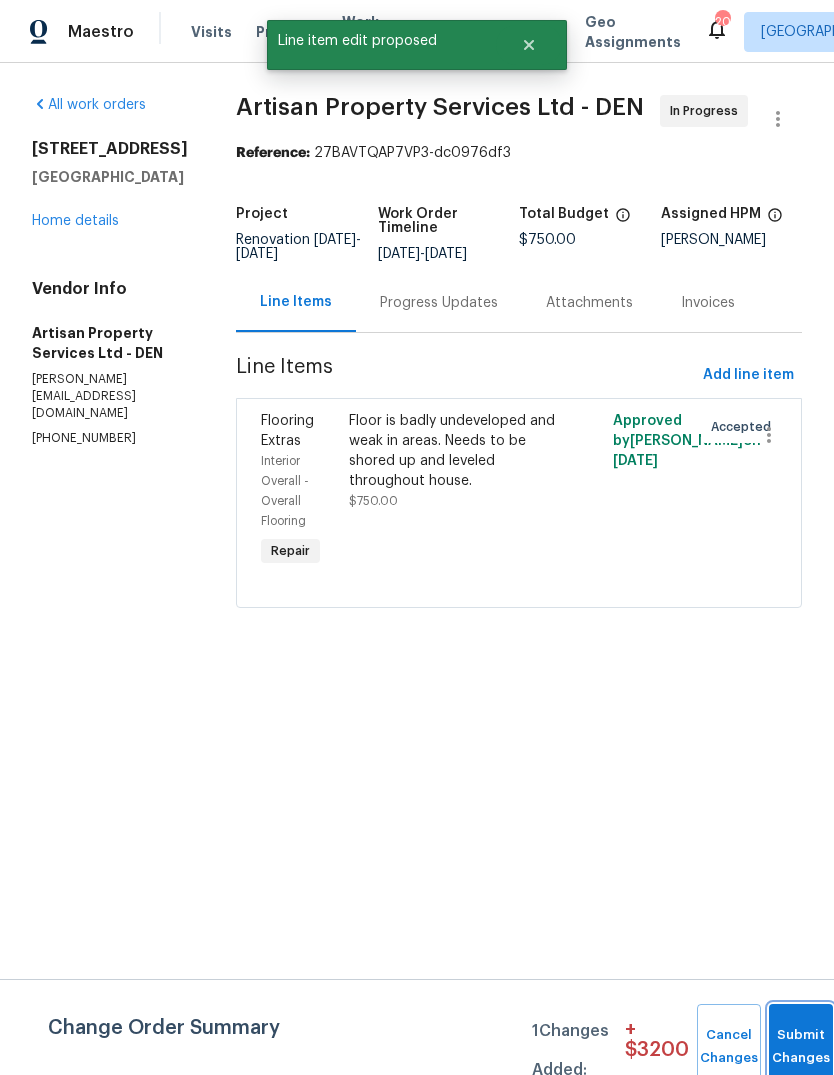 click on "Submit Changes" at bounding box center (801, 1047) 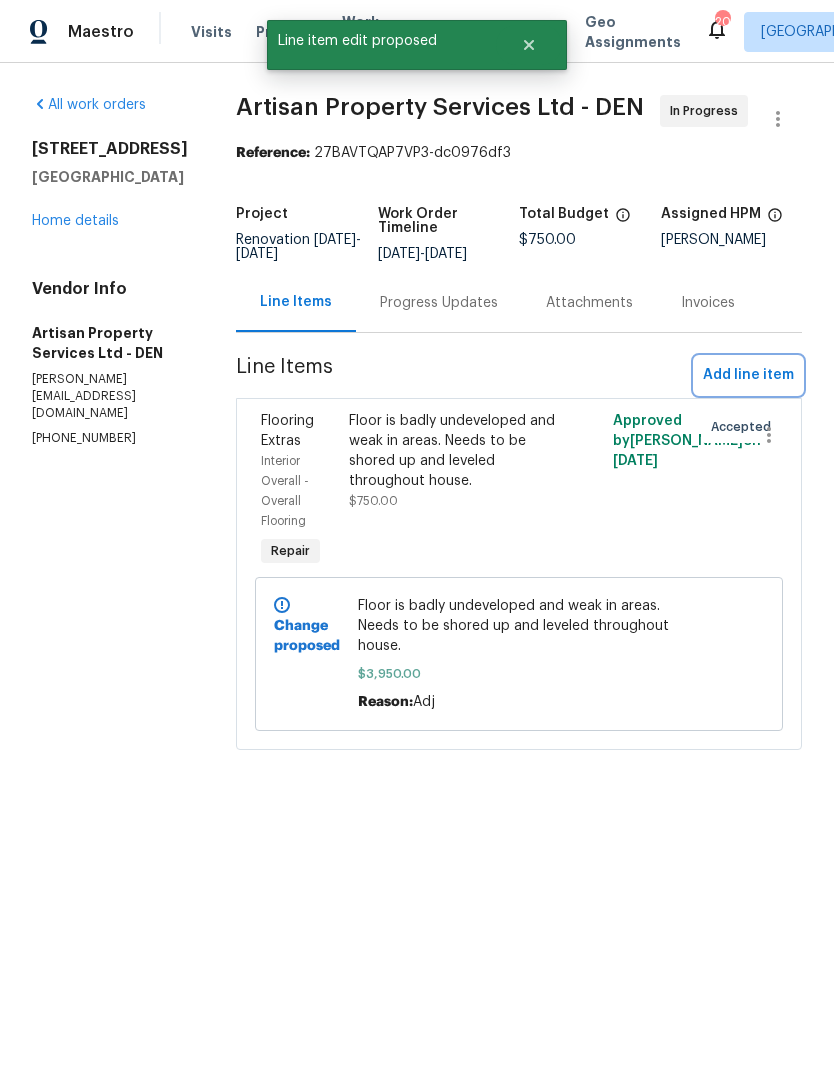 click on "Add line item" at bounding box center (748, 375) 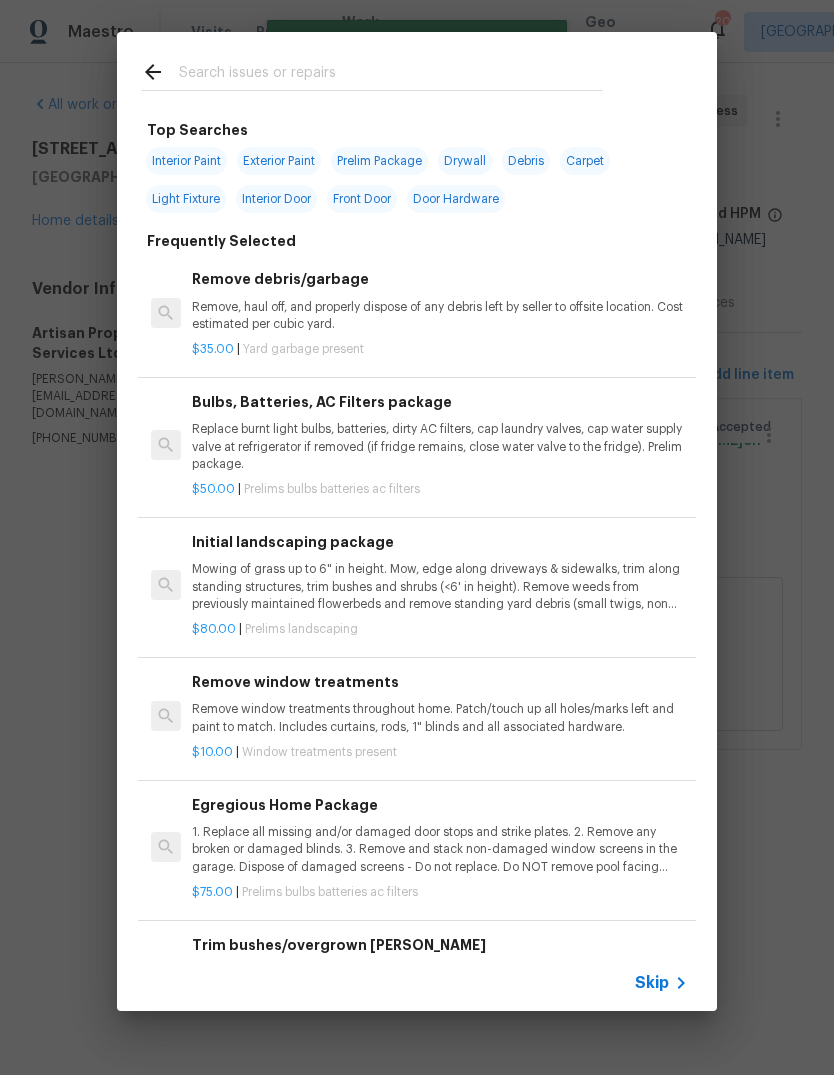 click at bounding box center (391, 75) 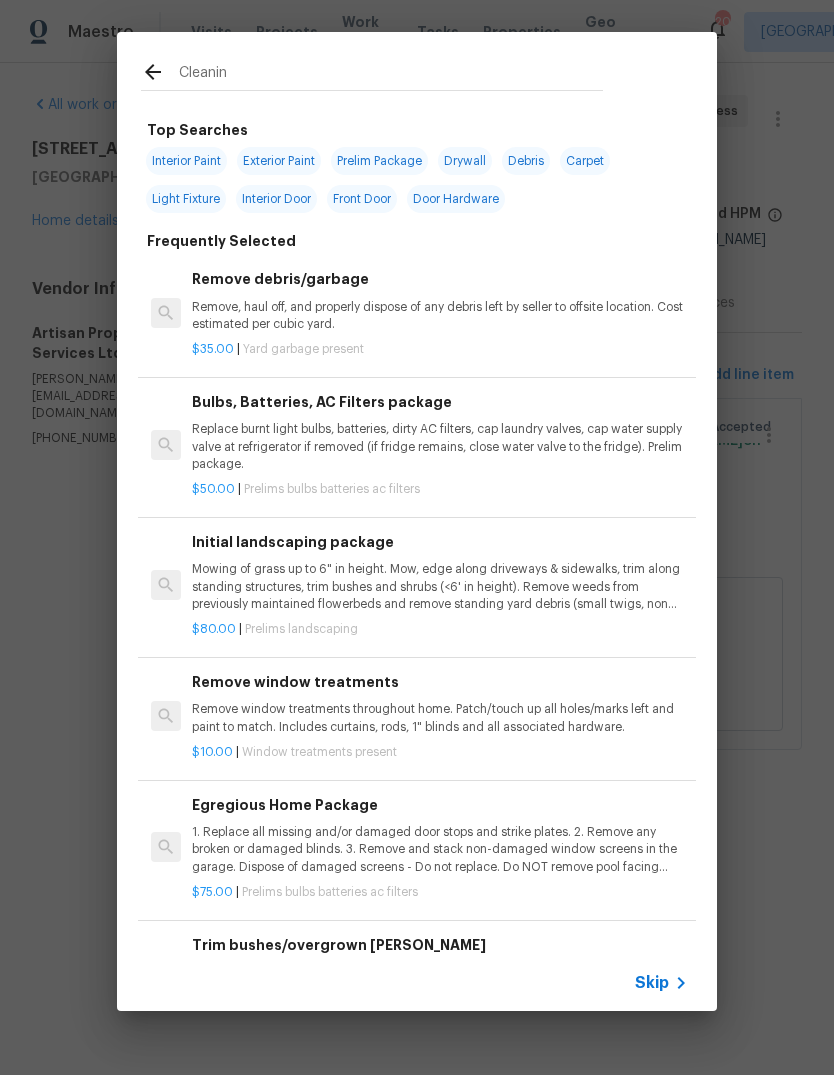 type on "Cleaning" 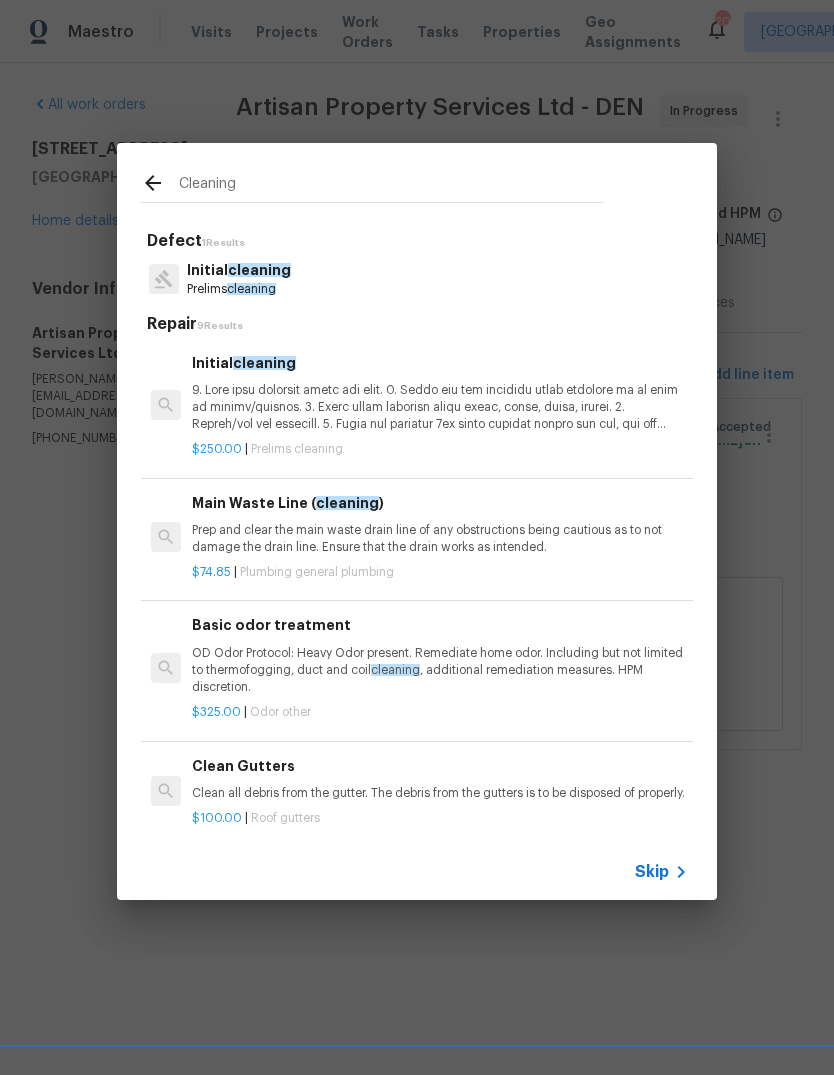 click at bounding box center [440, 407] 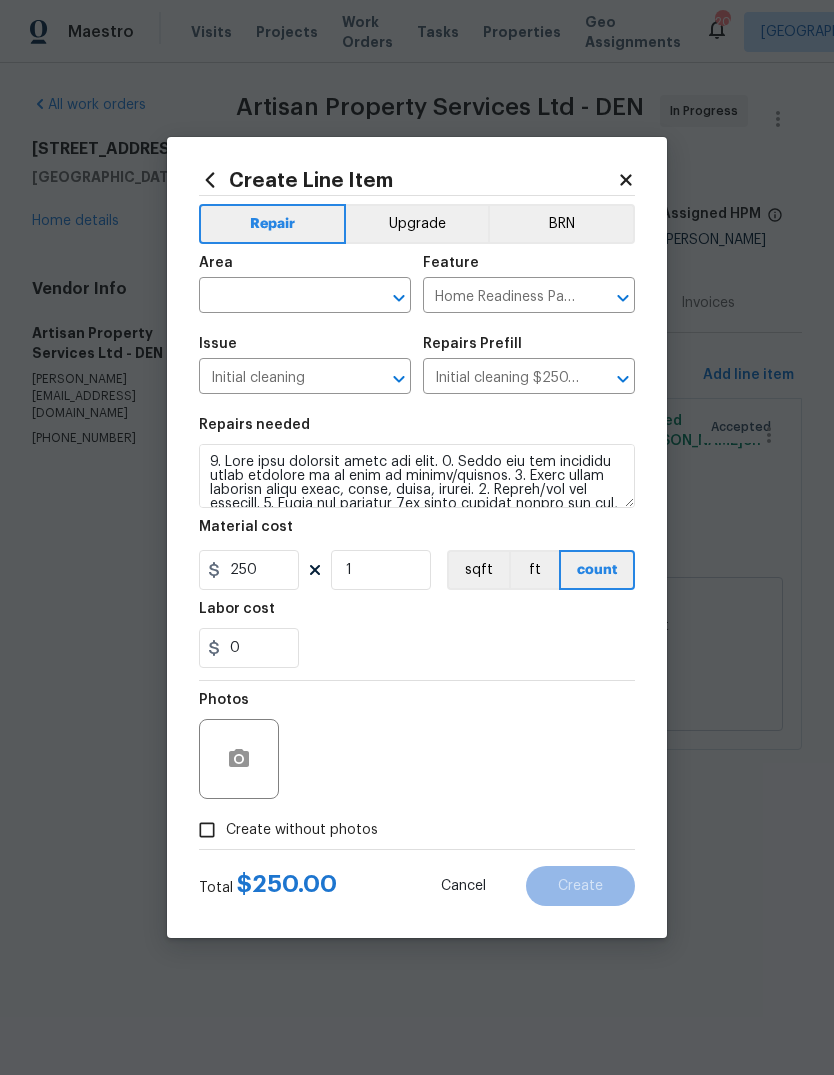 click at bounding box center (277, 297) 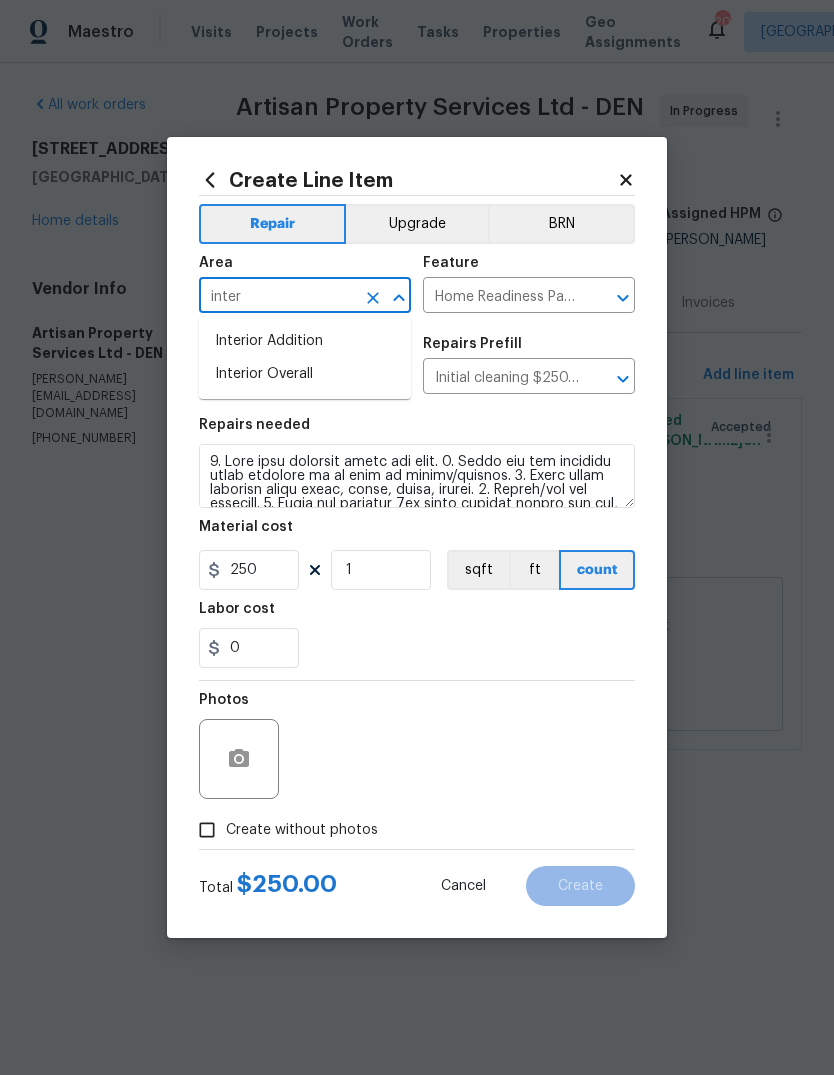 click on "Interior Overall" at bounding box center [305, 374] 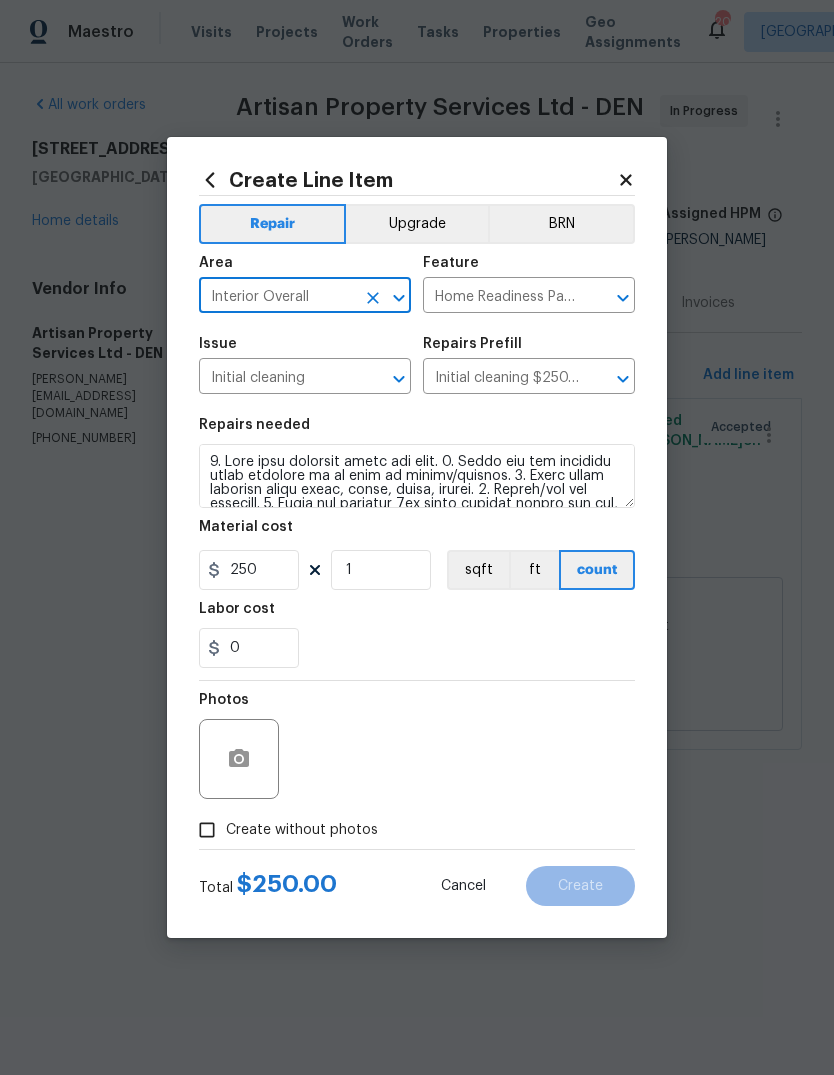 click on "0" at bounding box center (417, 648) 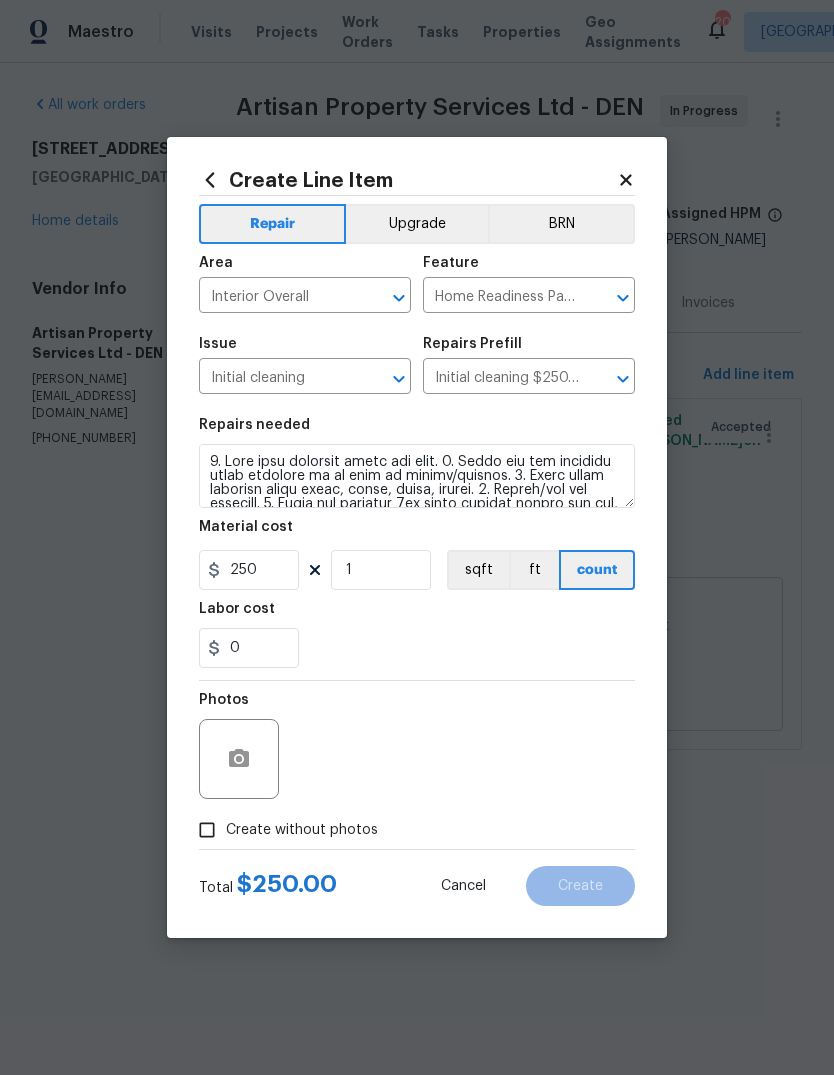 click on "Create without photos" at bounding box center [207, 830] 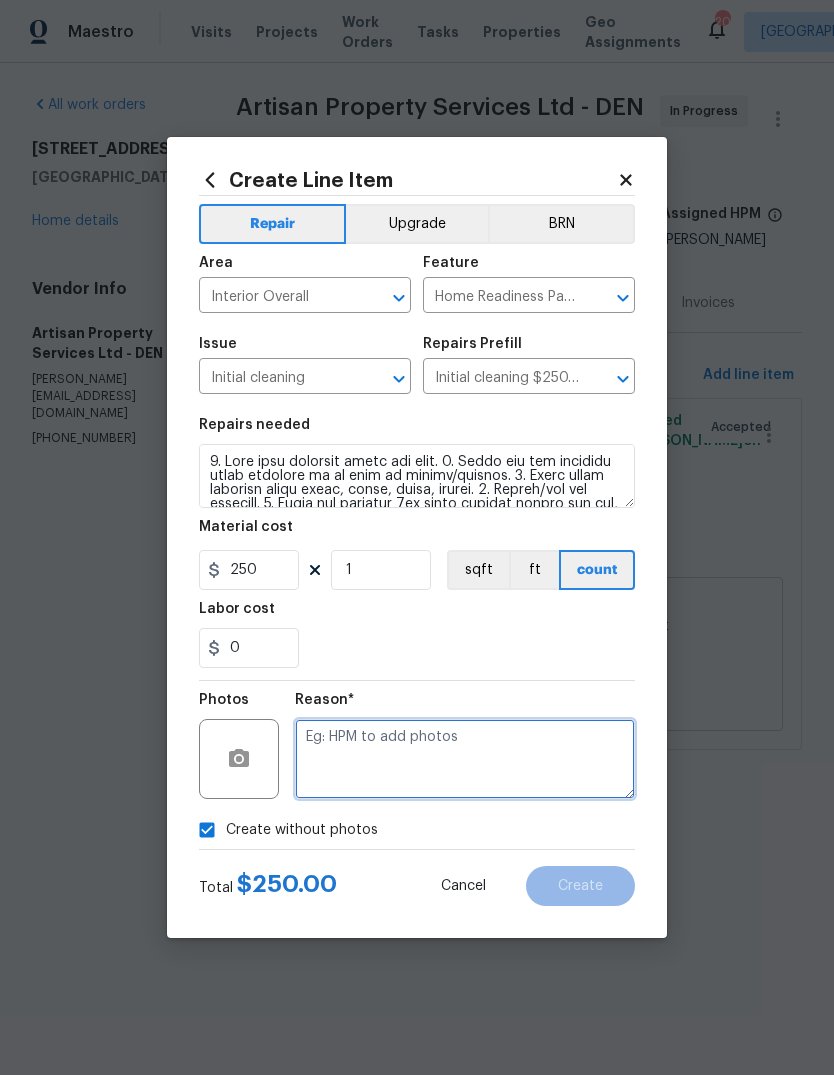 click at bounding box center (465, 759) 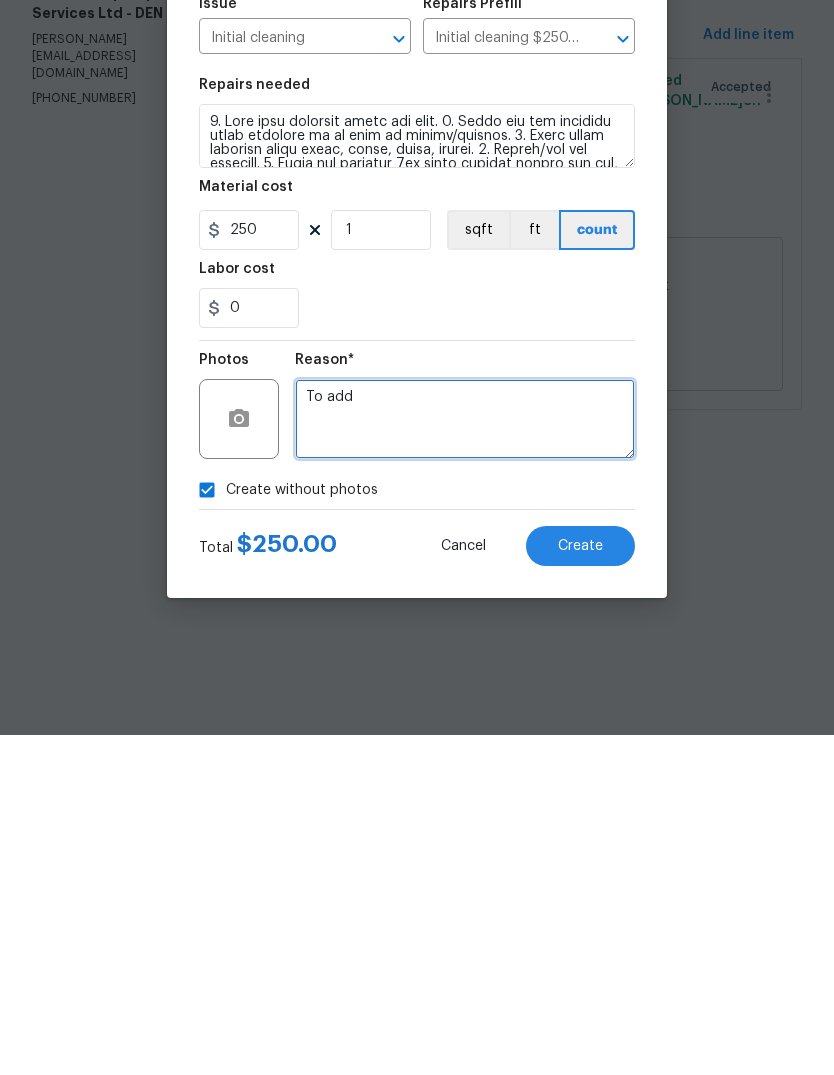type on "To add" 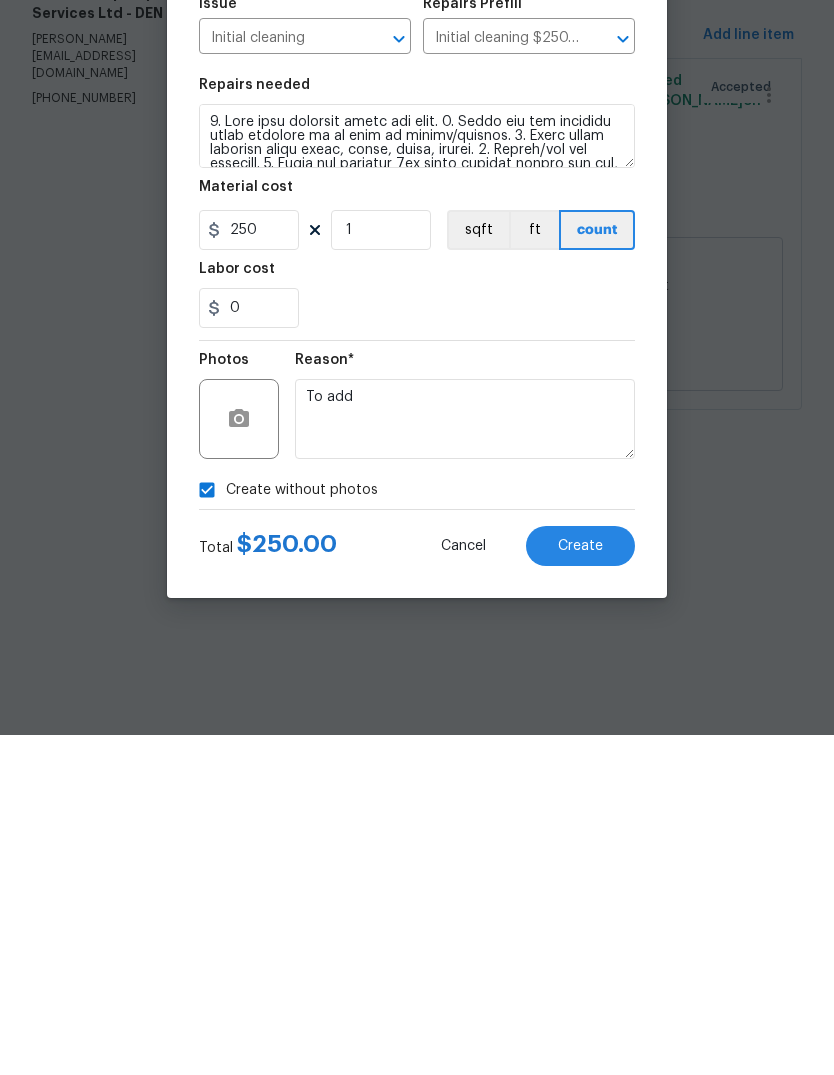 click on "Create" at bounding box center [580, 886] 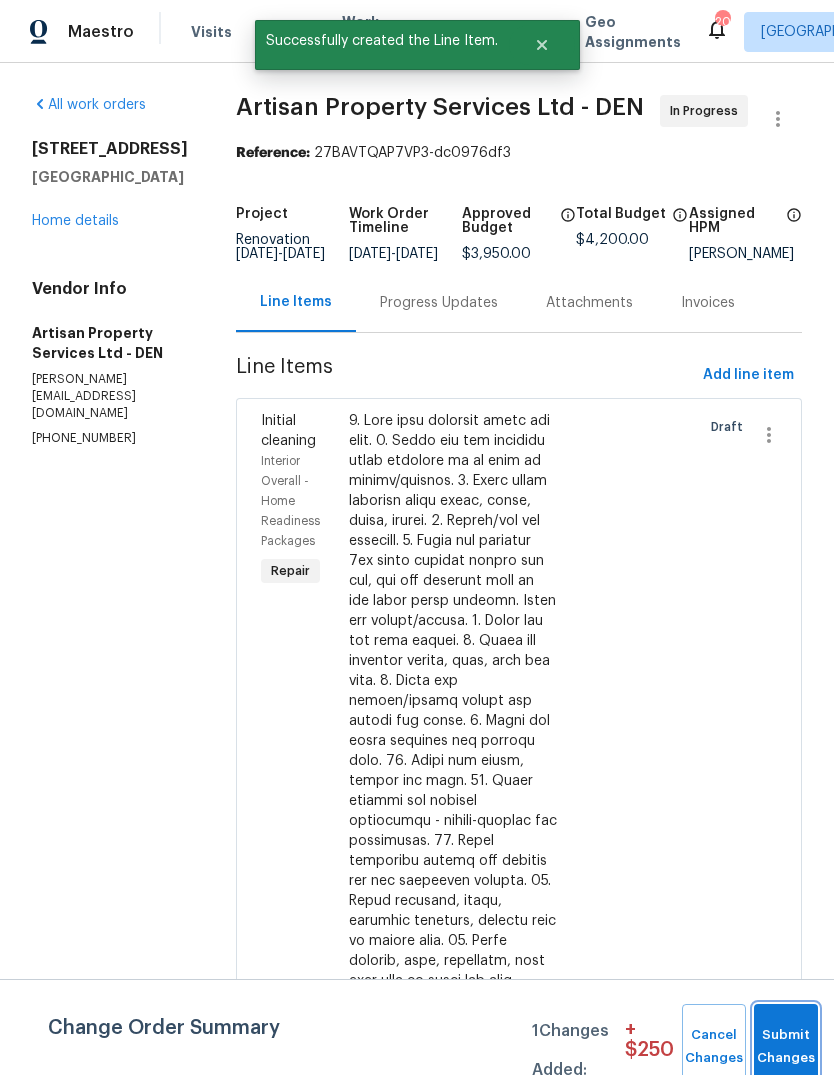 click on "Submit Changes" at bounding box center [786, 1047] 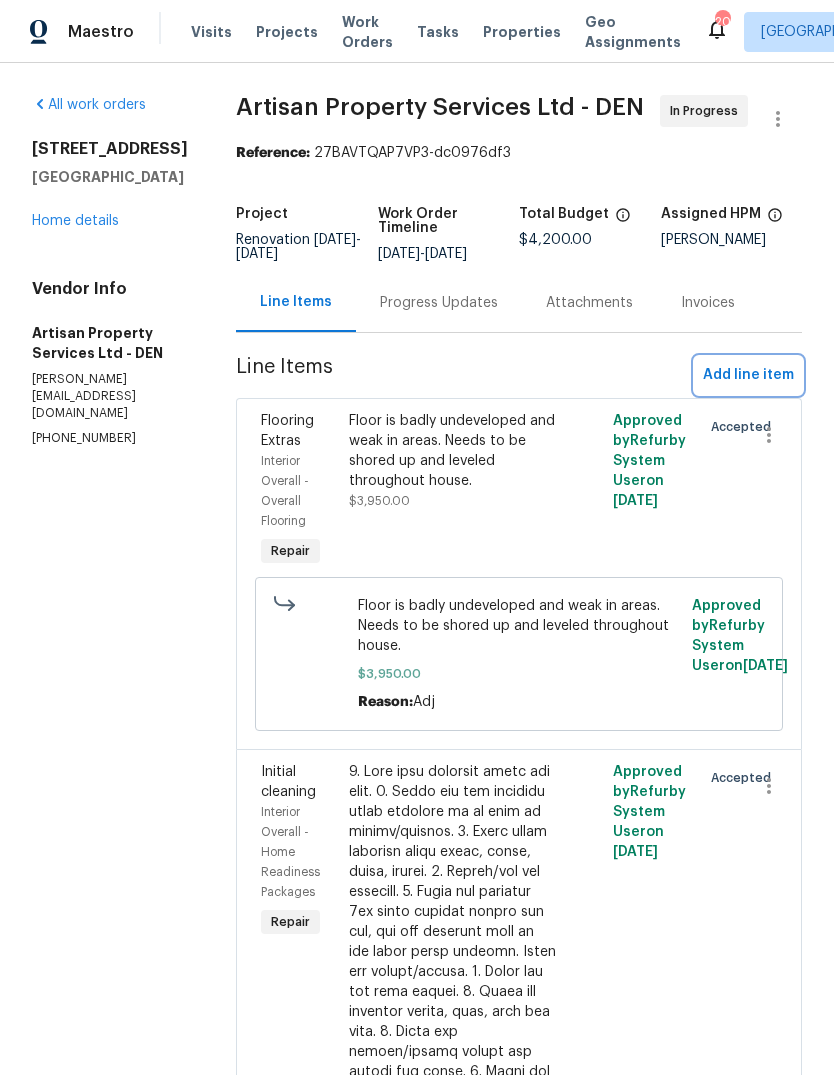 click on "Add line item" at bounding box center [748, 375] 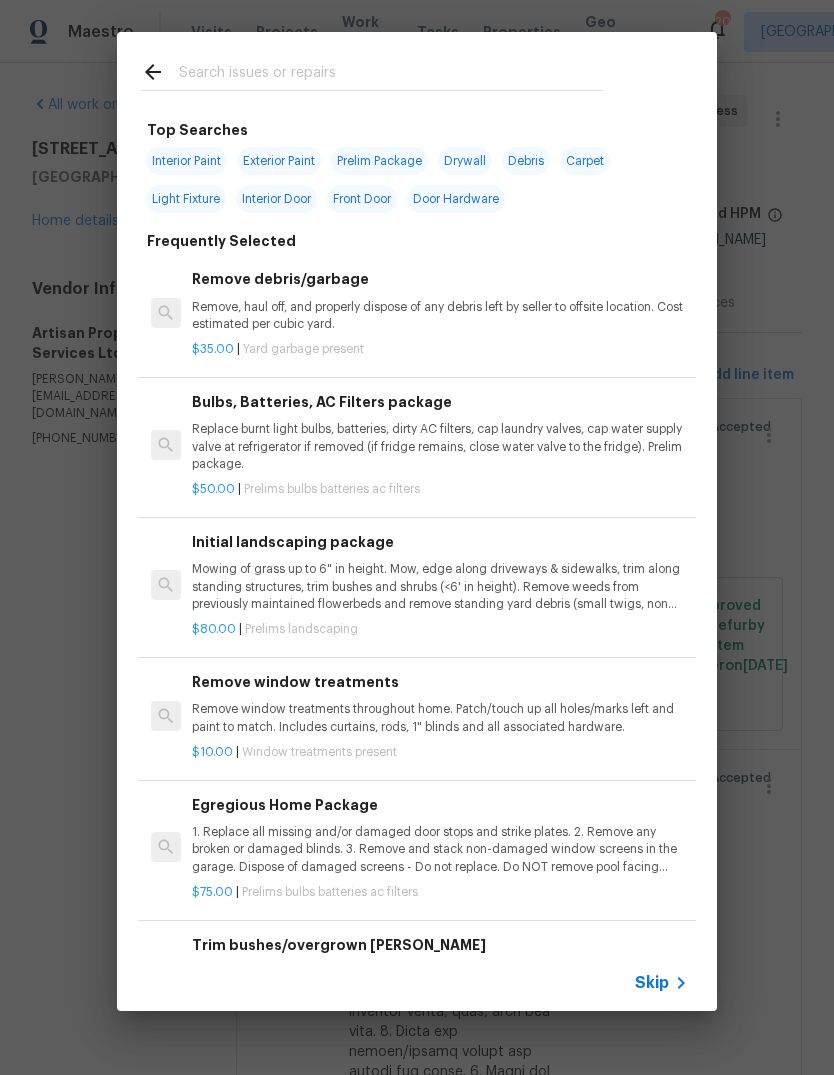 click 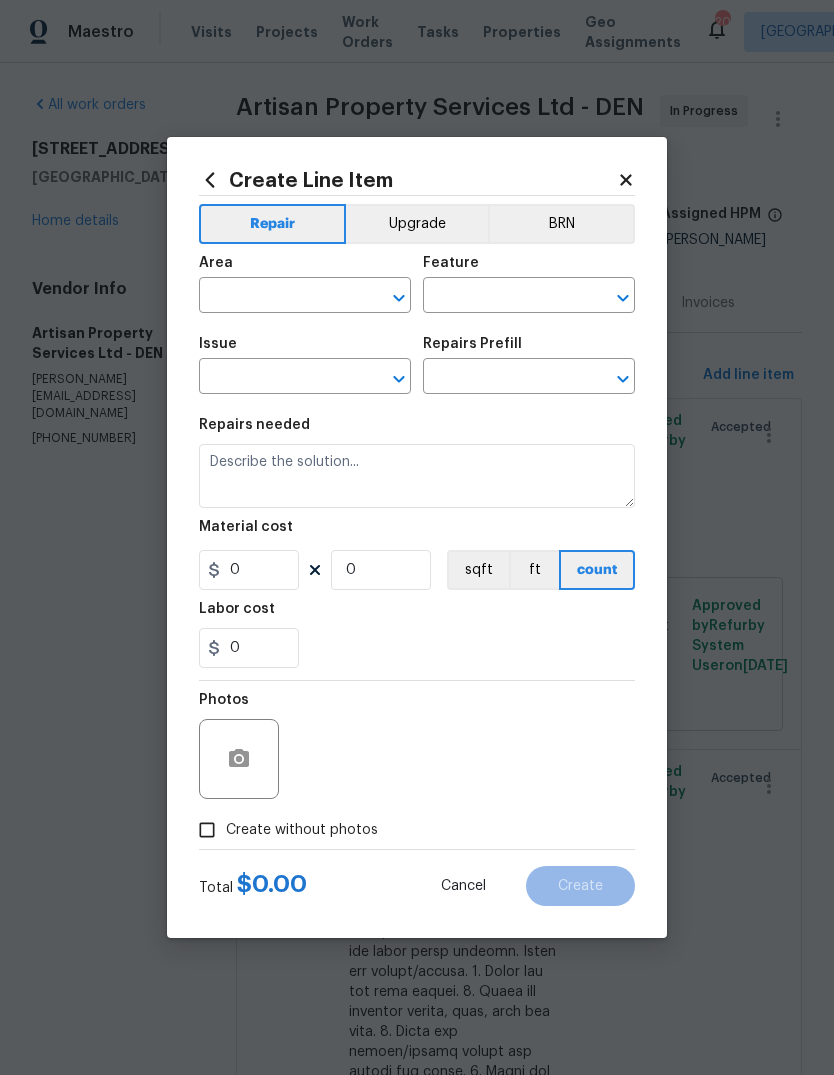 click at bounding box center (277, 297) 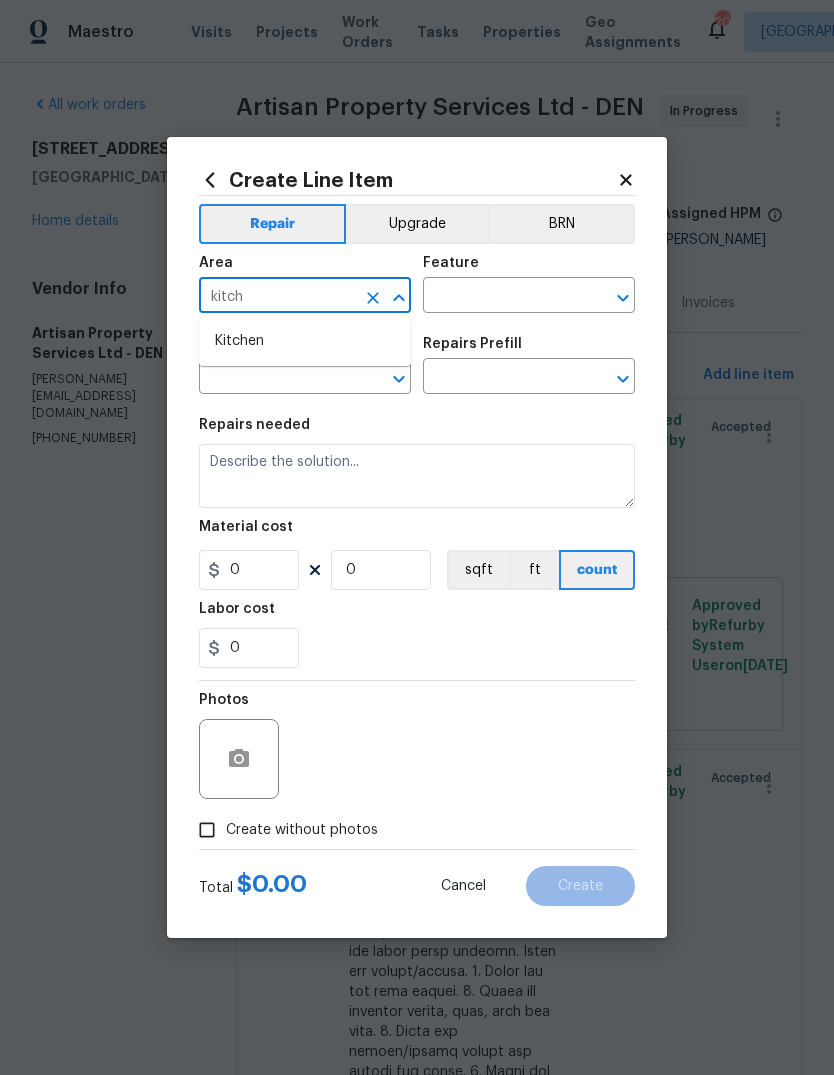 click on "Kitchen" at bounding box center (305, 341) 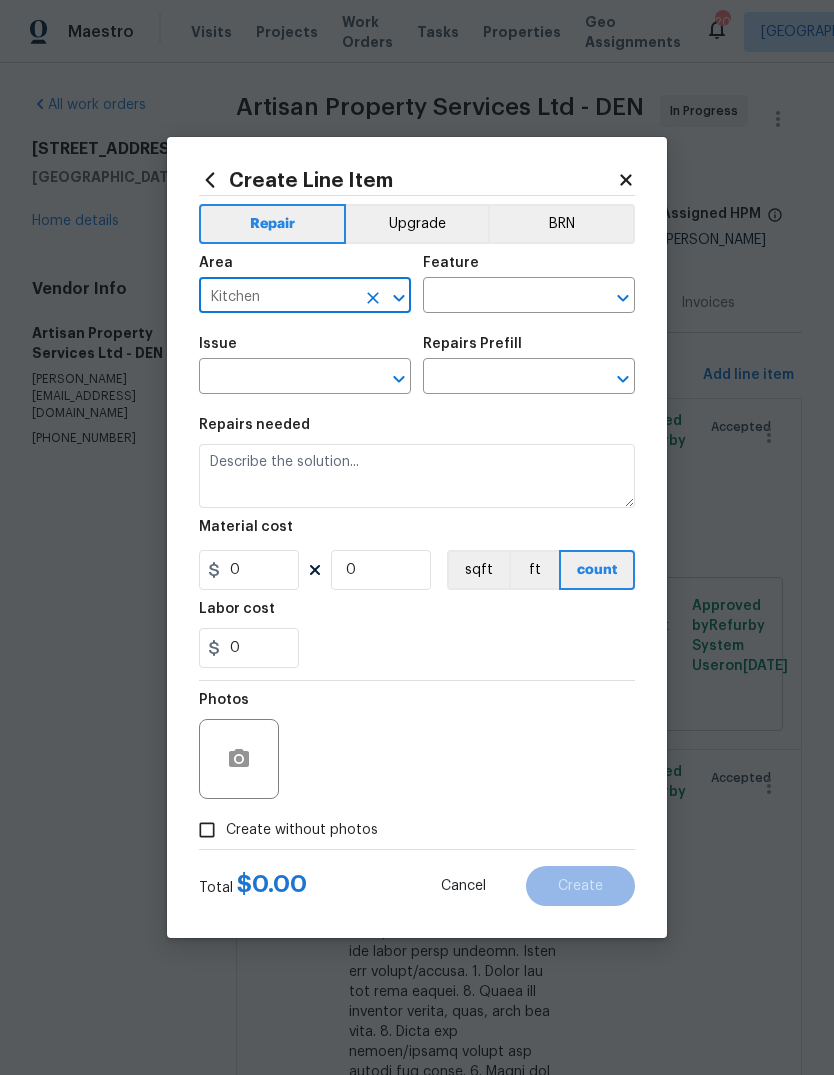 click at bounding box center [501, 297] 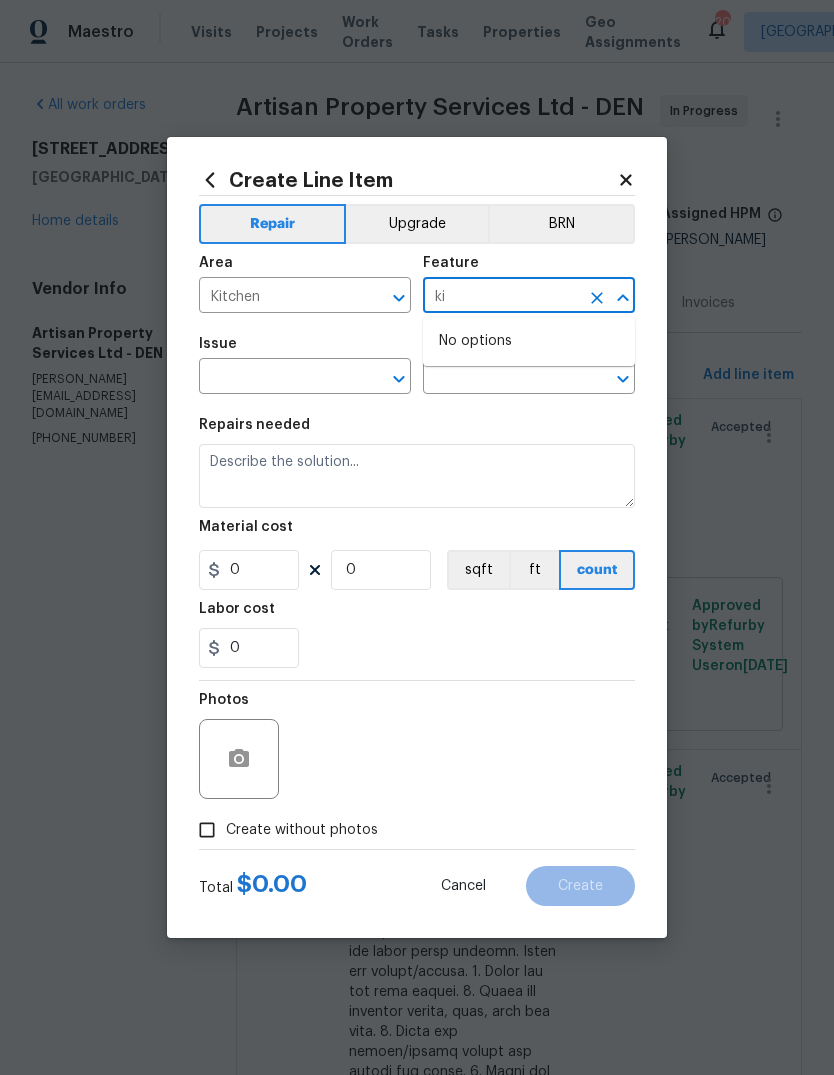 type on "k" 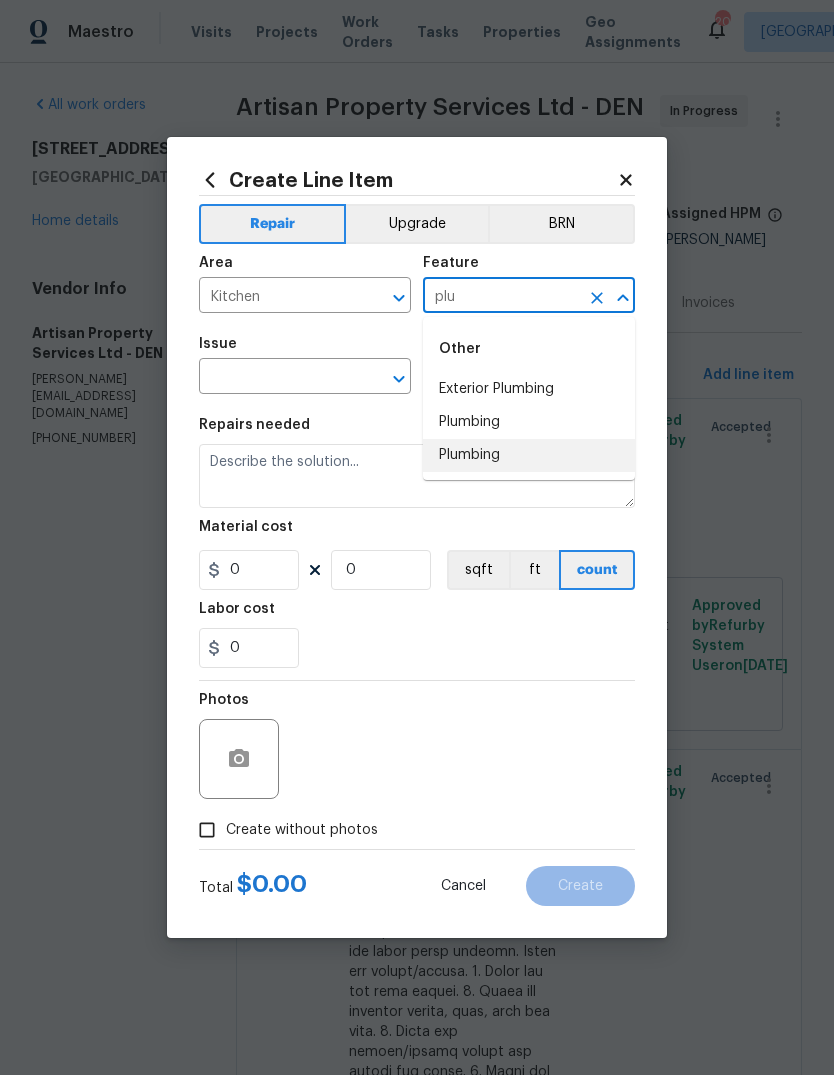 click on "Plumbing" at bounding box center [529, 455] 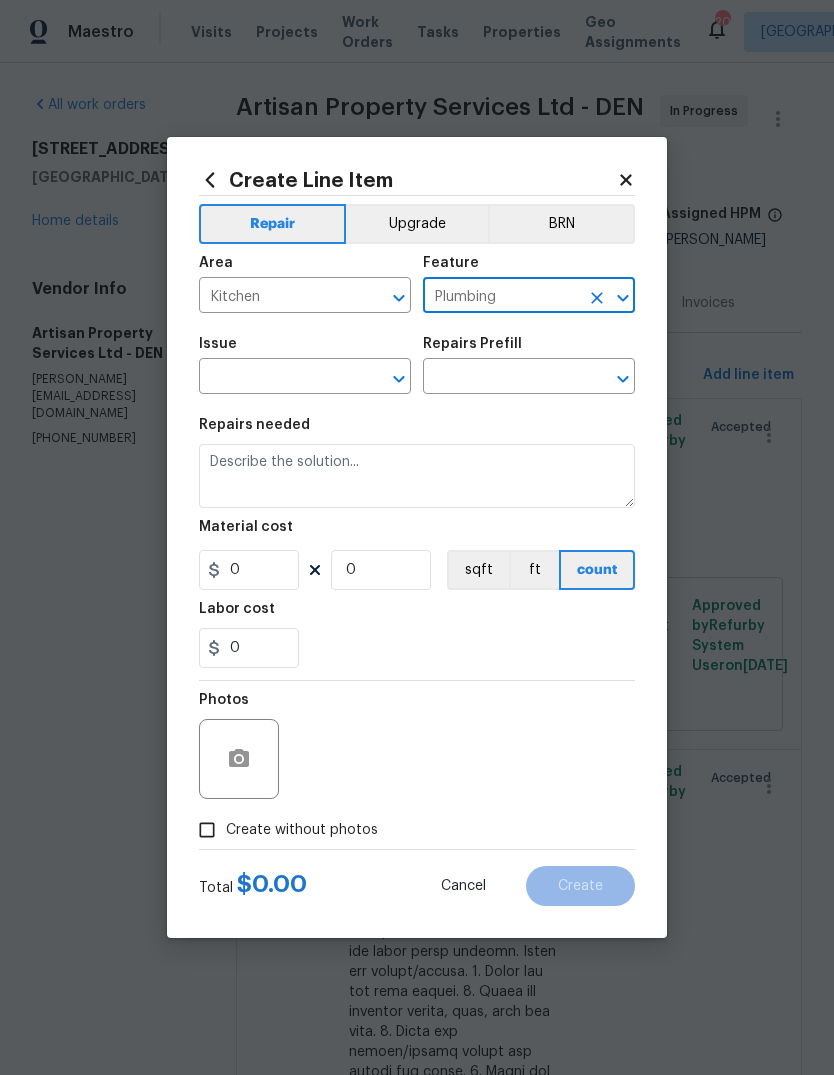 click at bounding box center (277, 378) 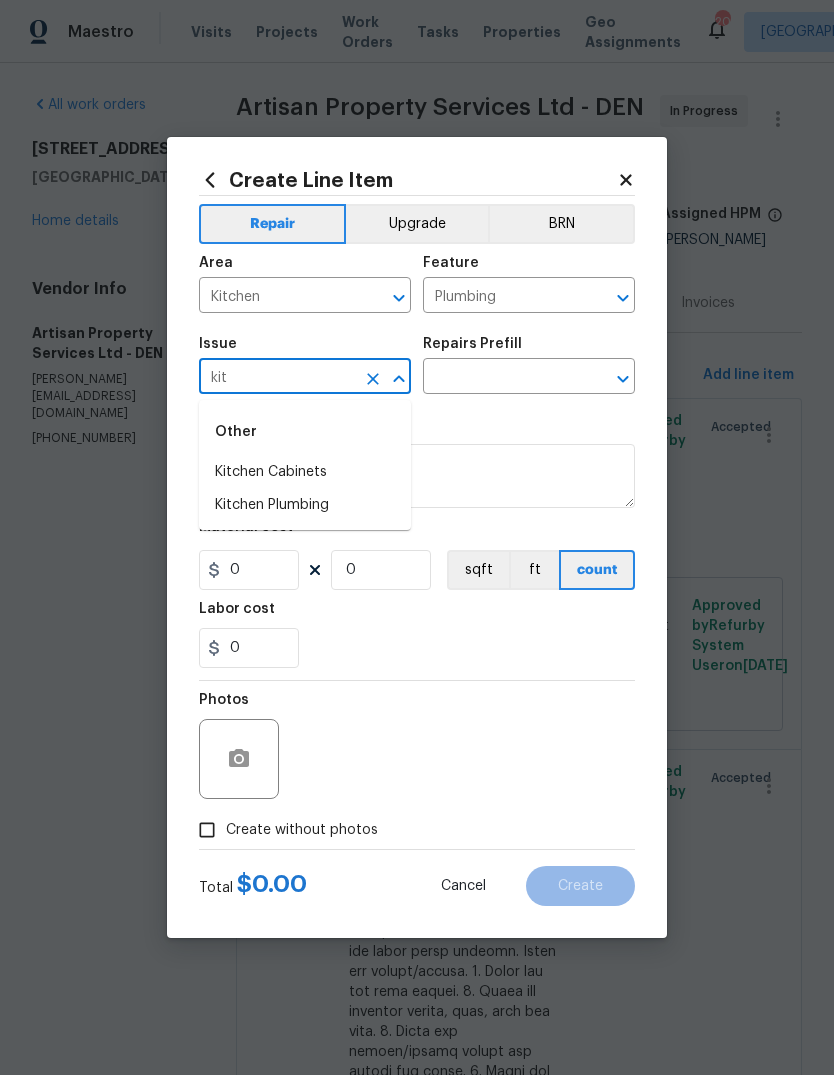 click on "Kitchen Plumbing" at bounding box center (305, 505) 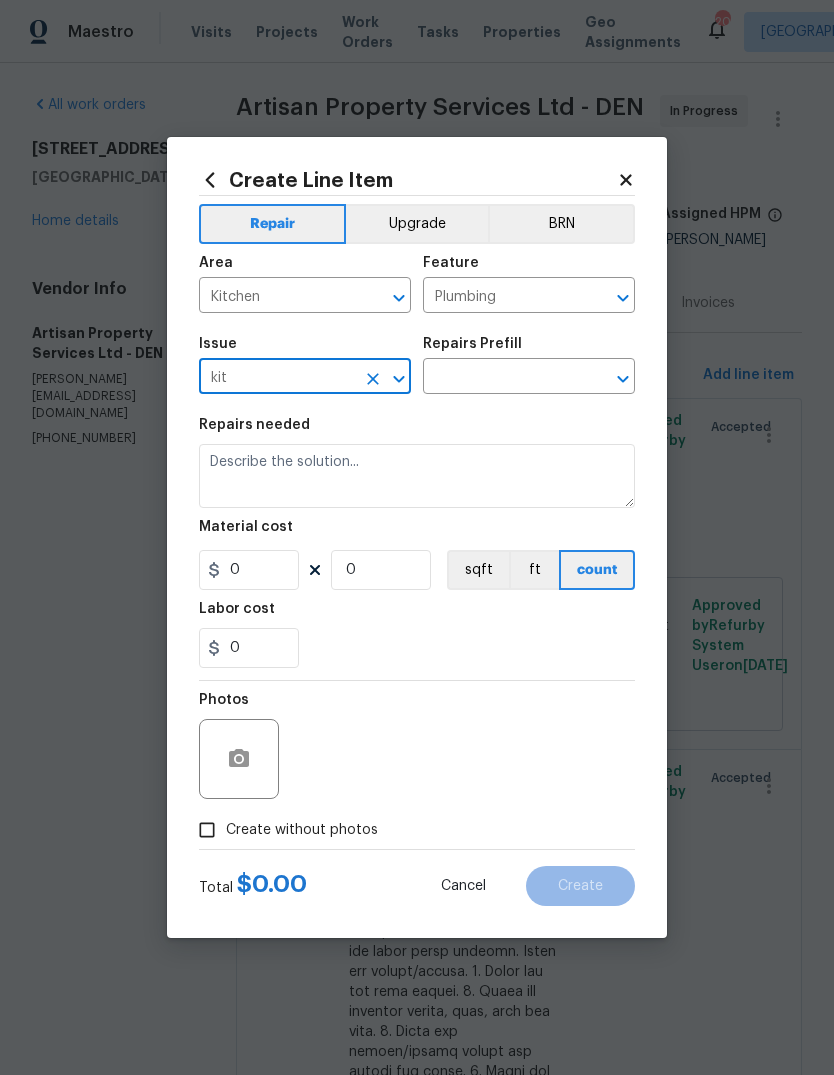 type on "Kitchen Plumbing" 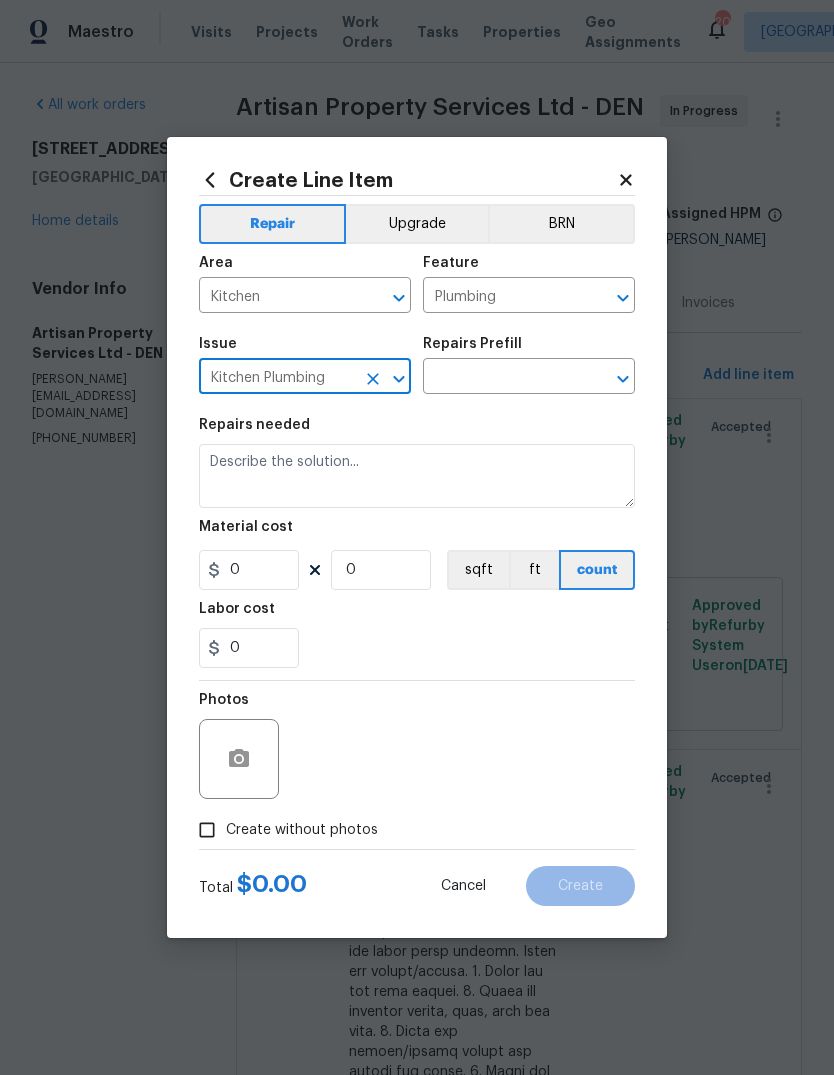 click at bounding box center (501, 378) 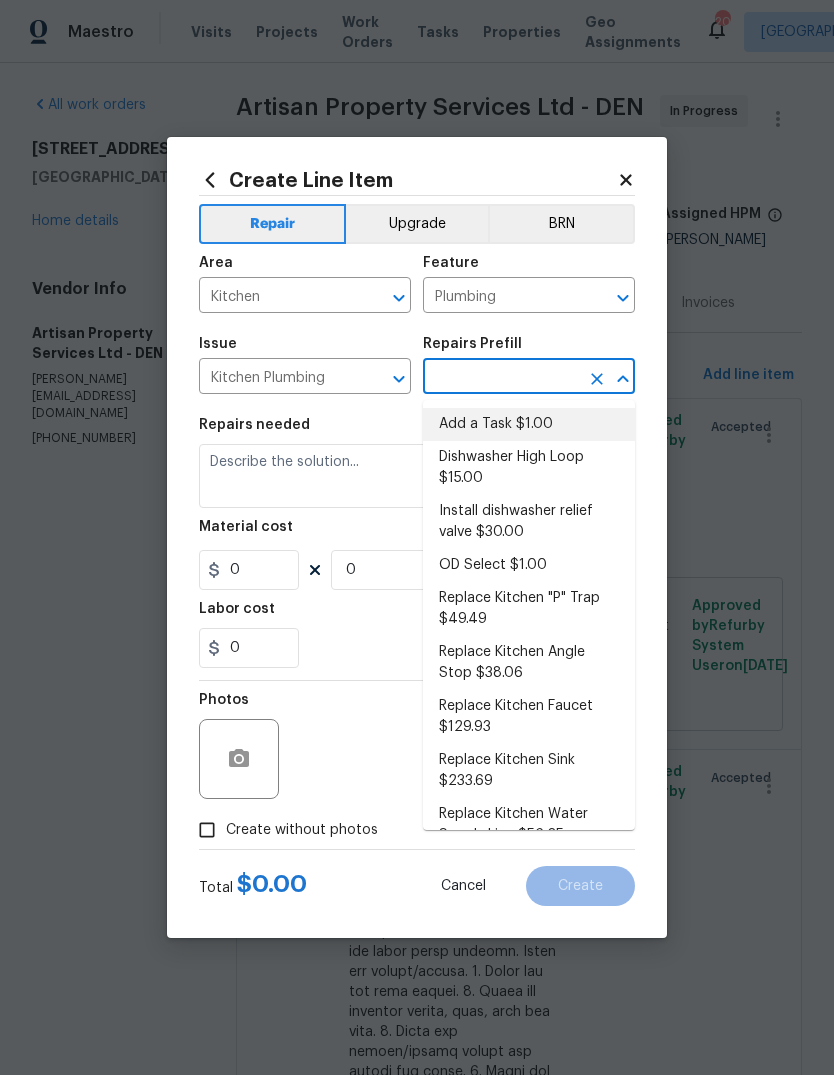 click on "Add a Task $1.00" at bounding box center (529, 424) 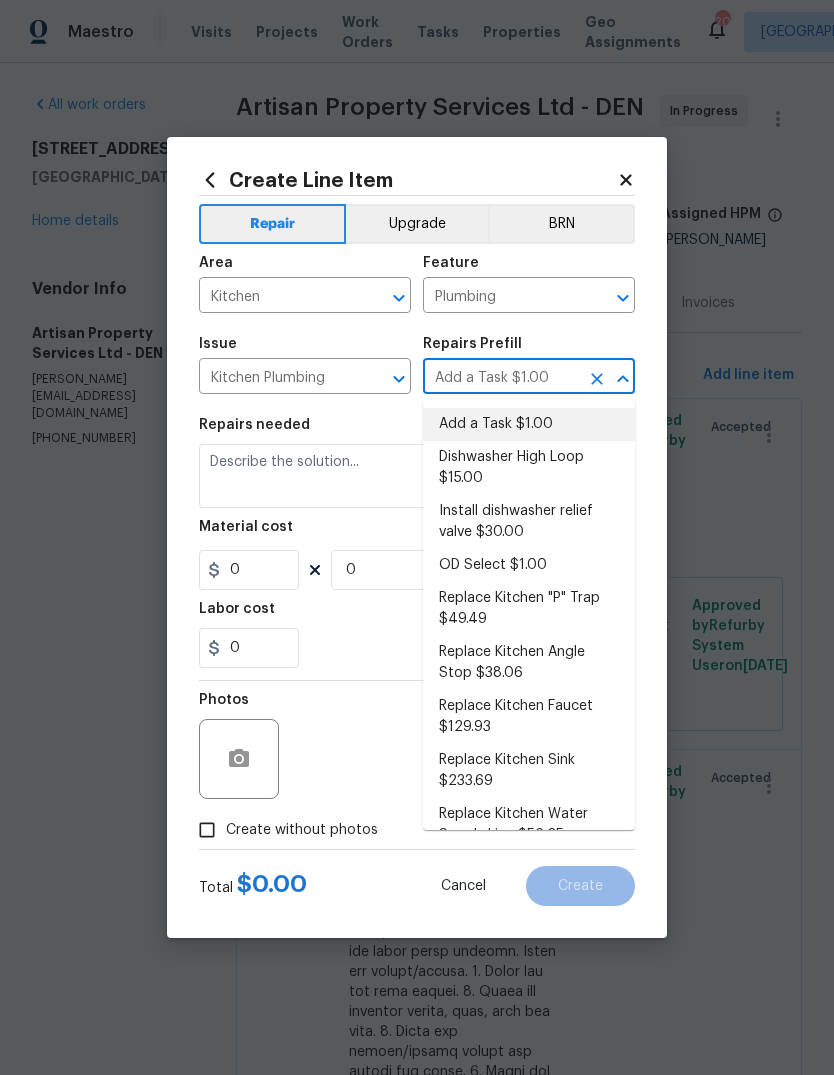 type 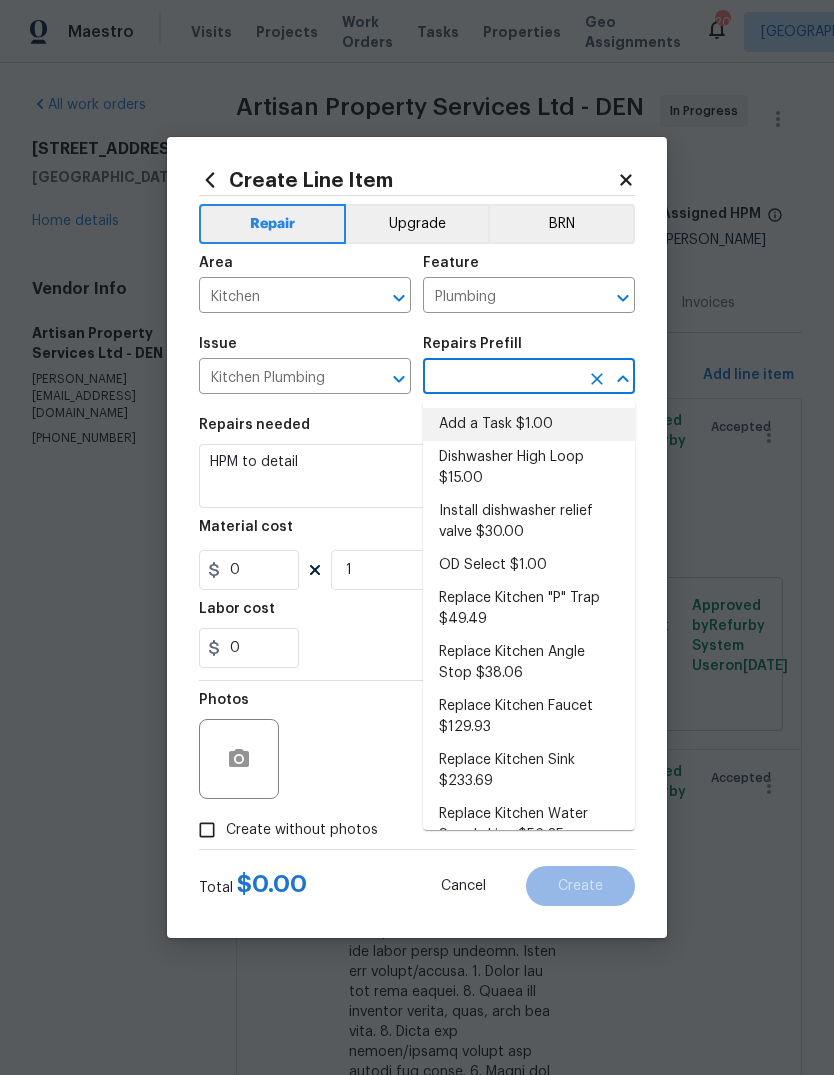type on "Add a Task $1.00" 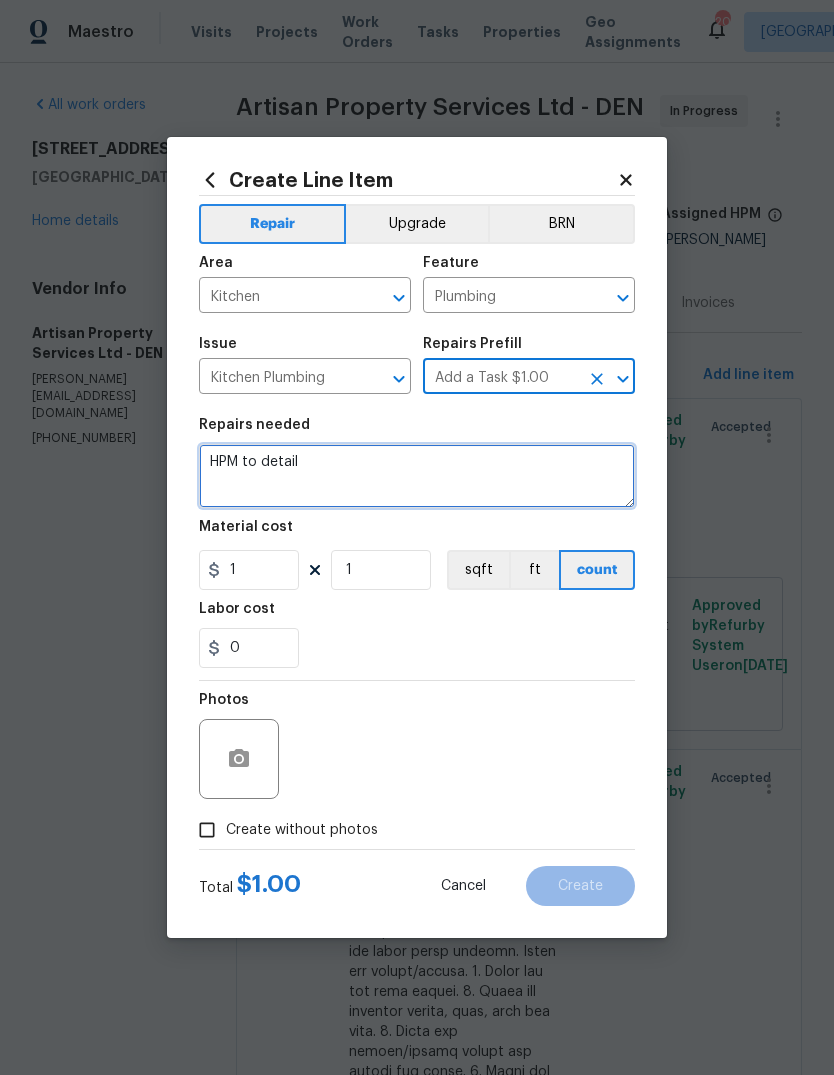 click on "HPM to detail" at bounding box center (417, 476) 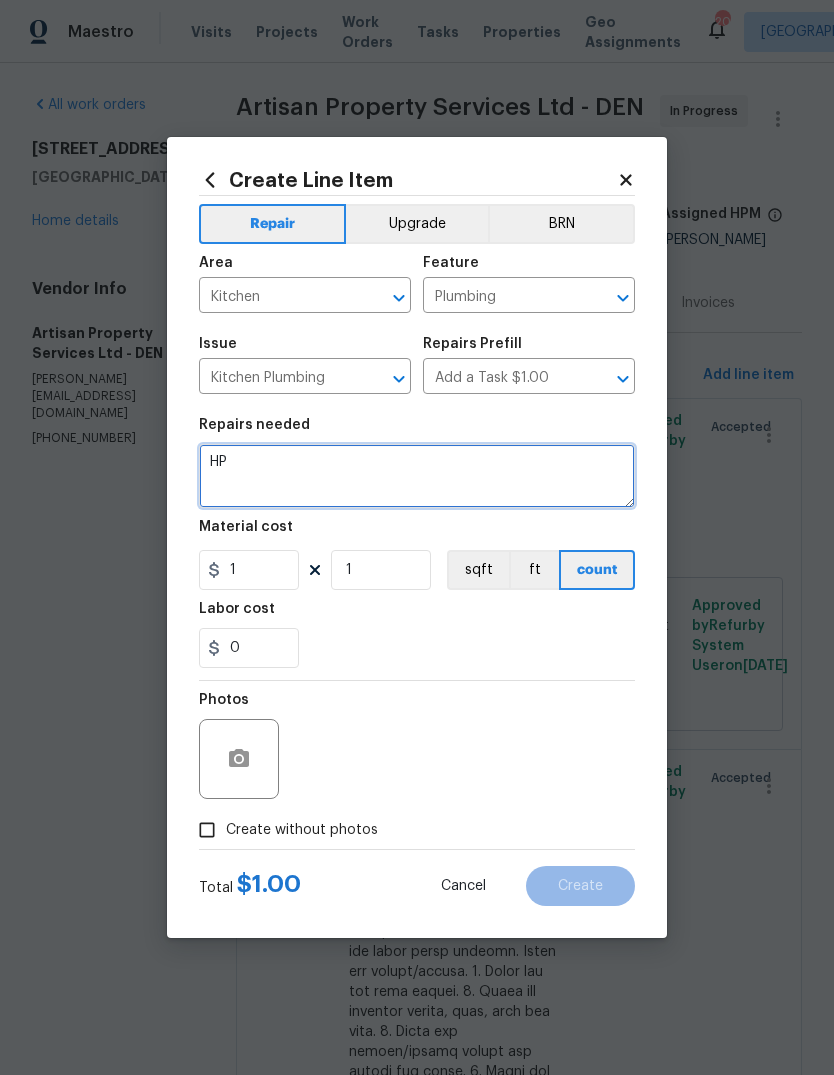 type on "H" 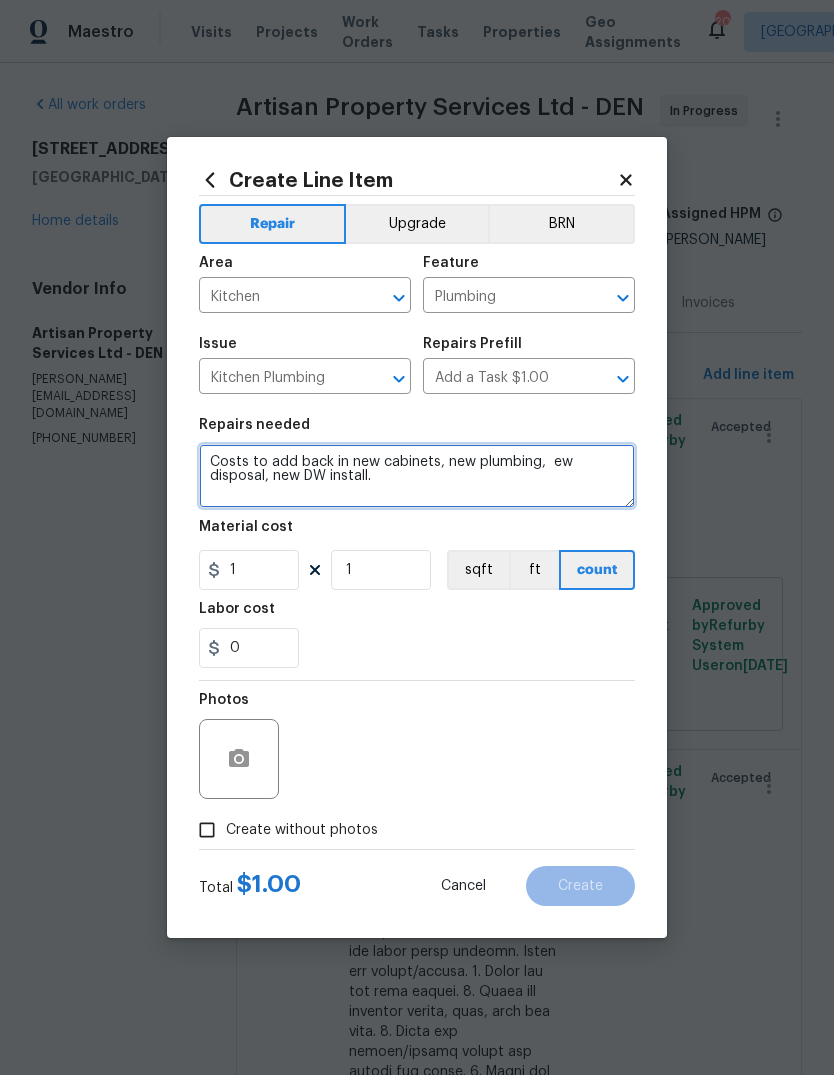 type on "Costs to add back in new cabinets, new plumbing,  ew disposal, new DW install." 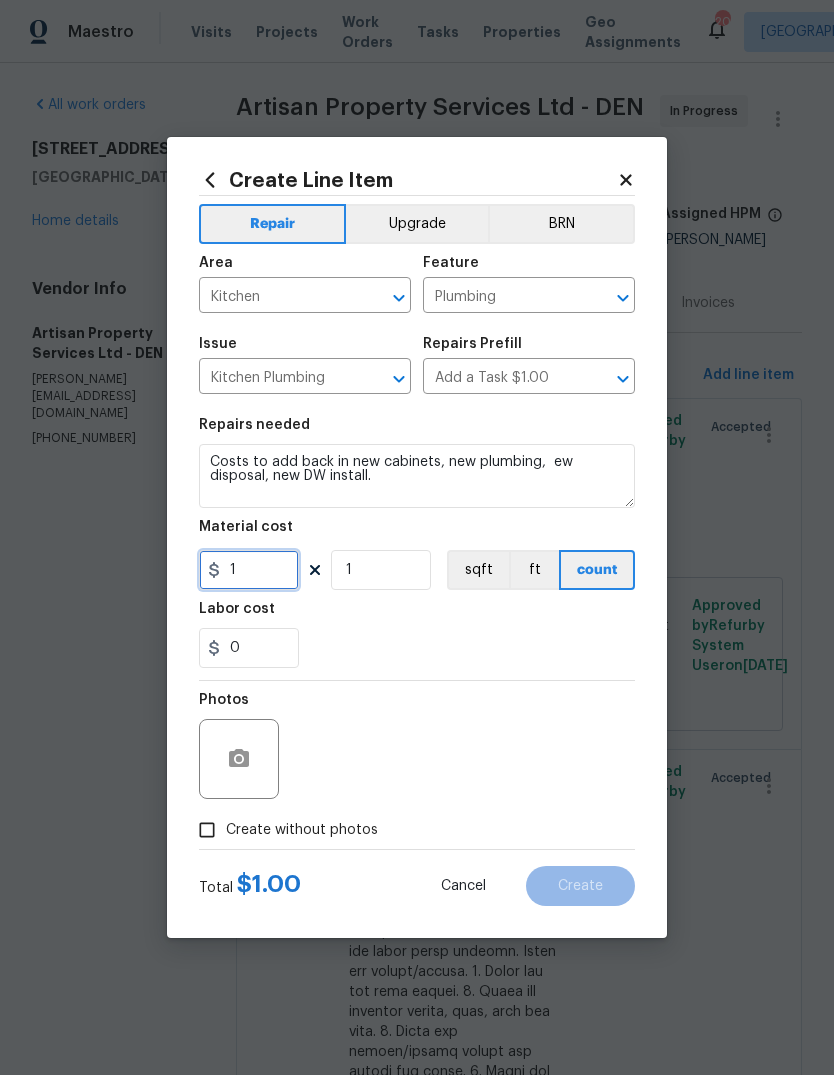 click on "1" at bounding box center [249, 570] 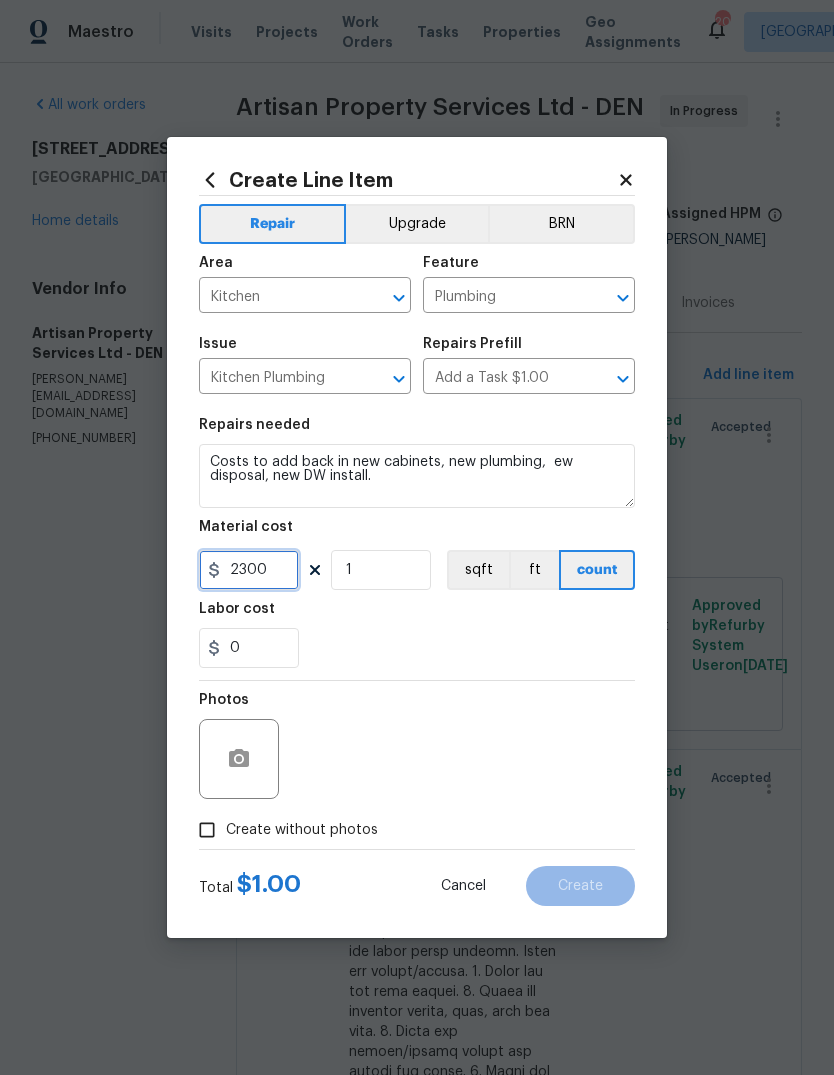 type on "2300" 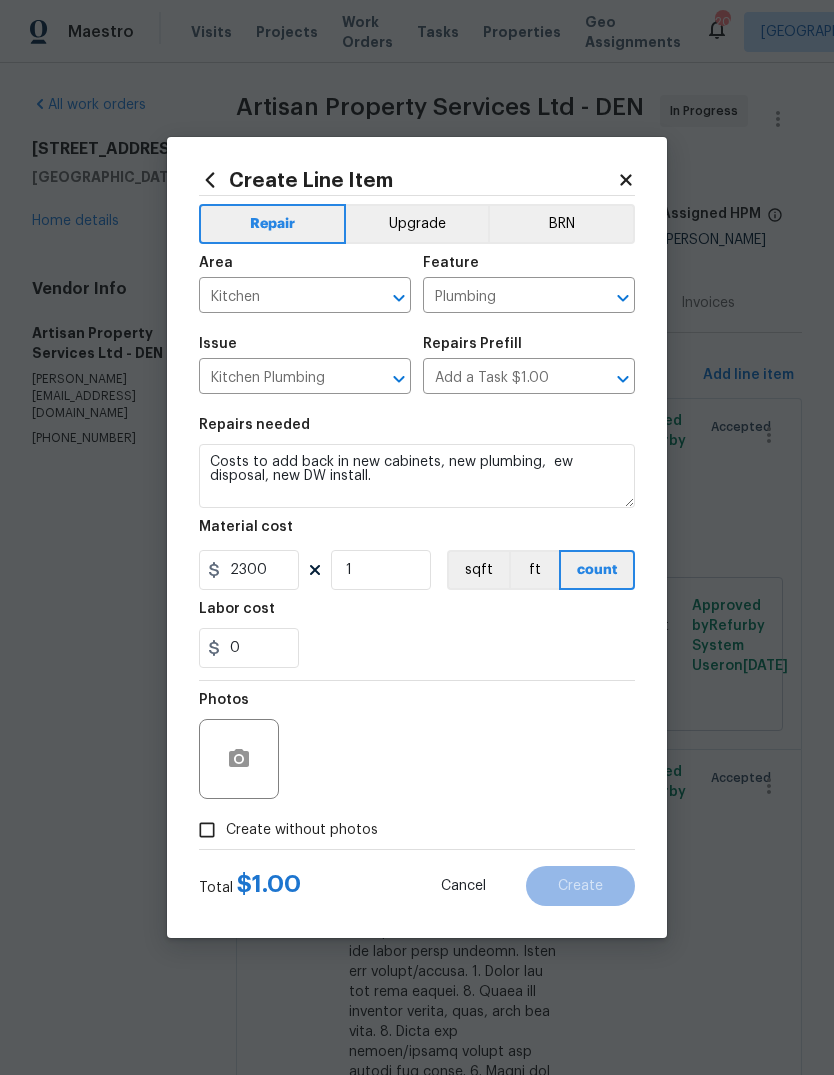 click on "0" at bounding box center (417, 648) 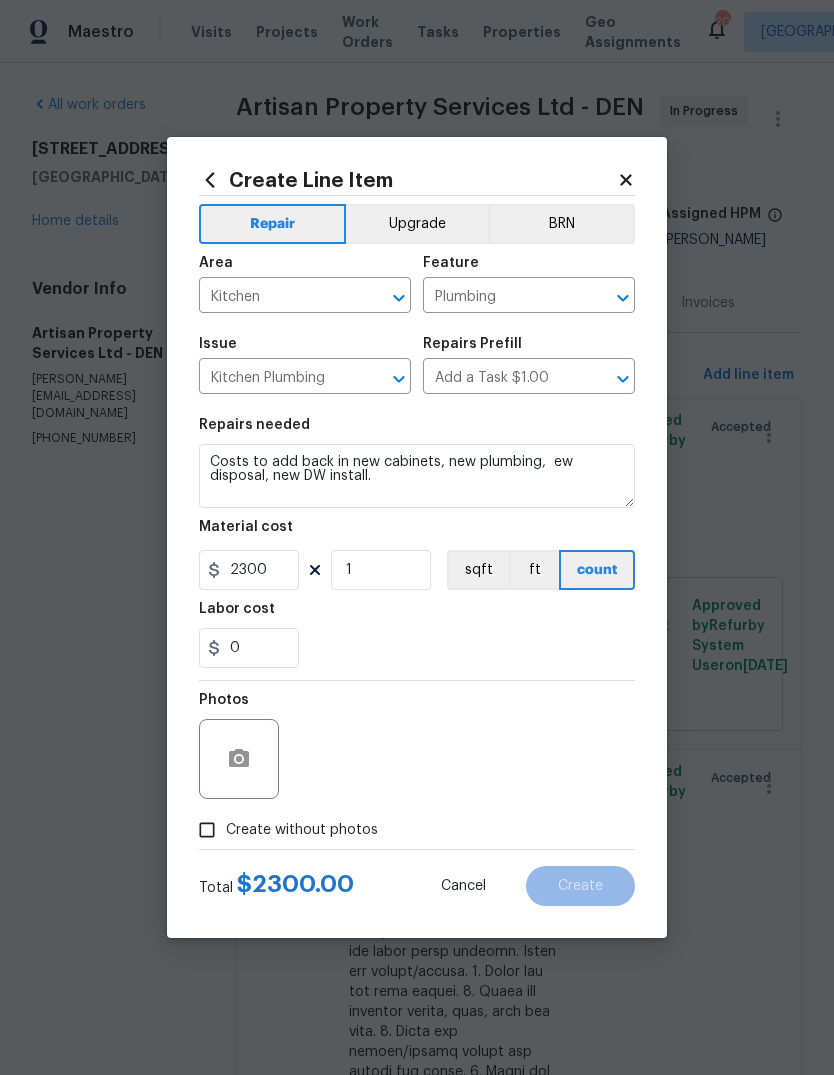click on "Create without photos" at bounding box center [207, 830] 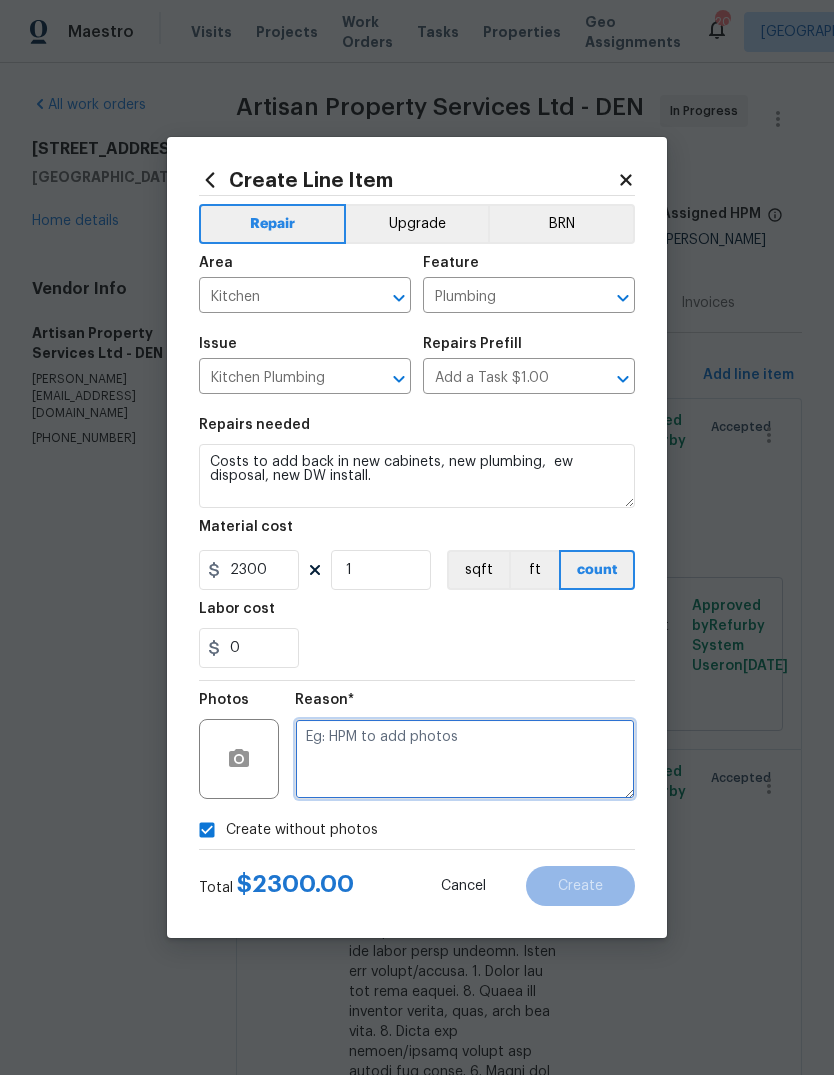 click at bounding box center [465, 759] 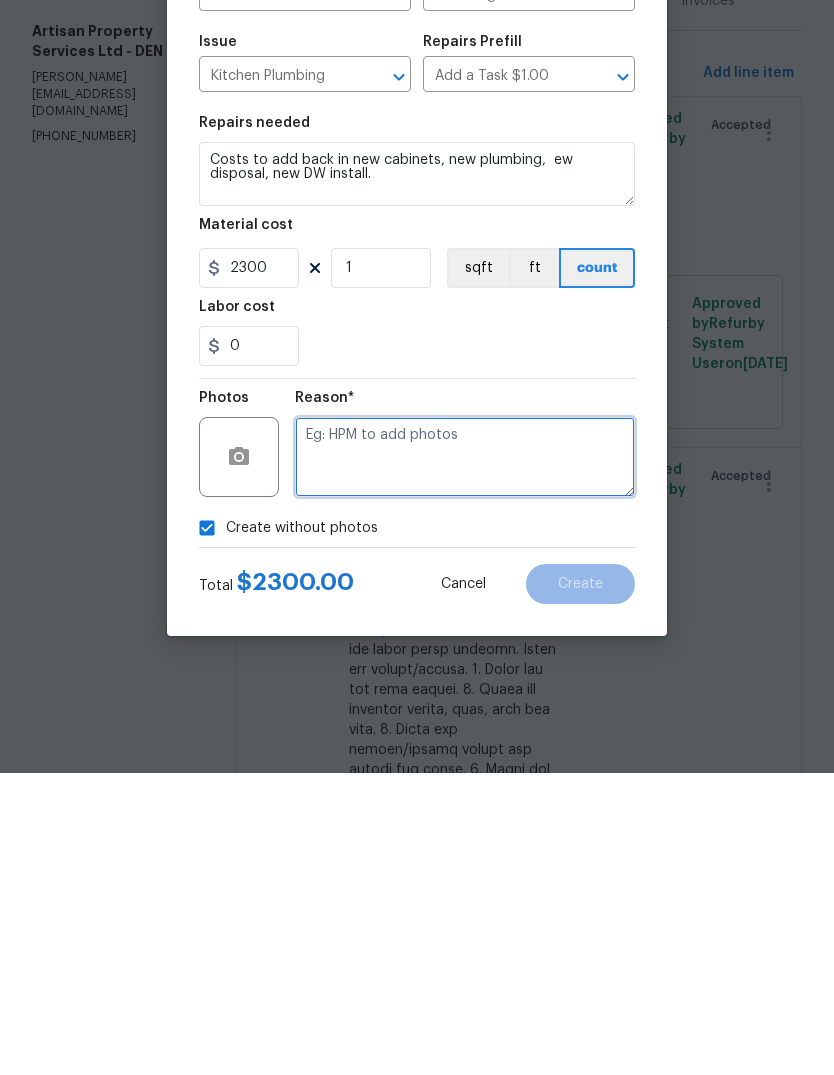 scroll, scrollTop: 53, scrollLeft: 0, axis: vertical 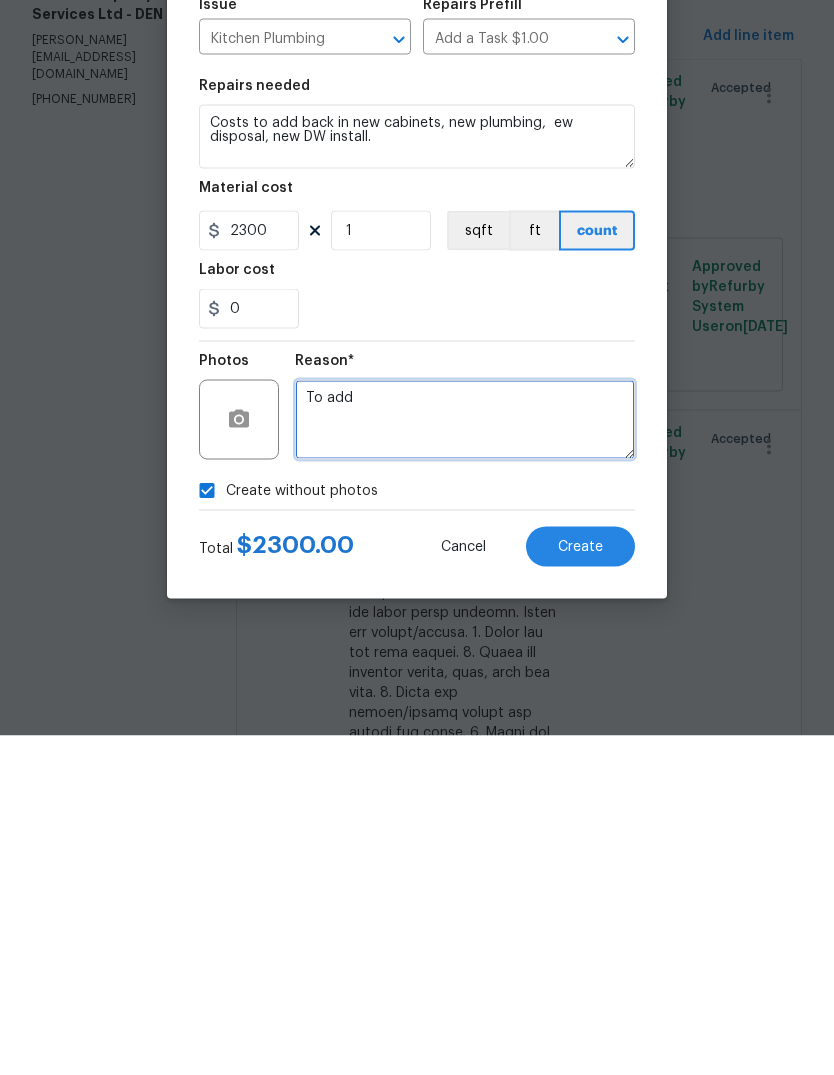 type on "To add" 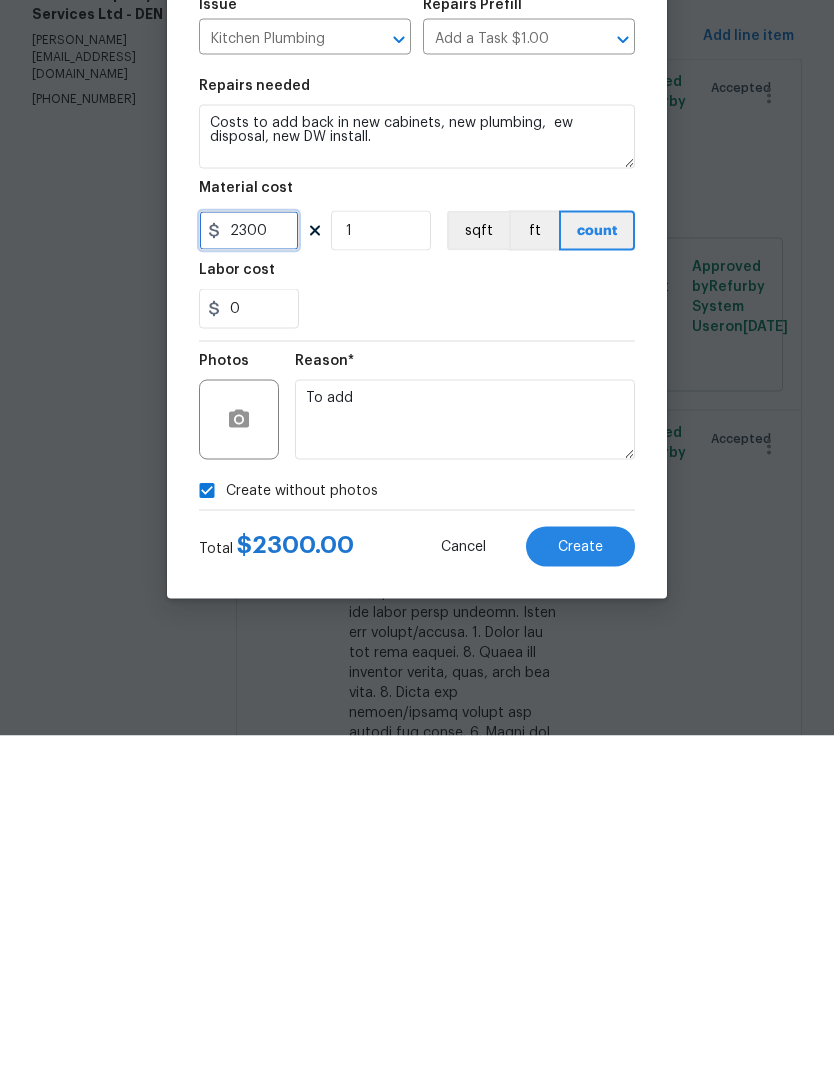 click on "2300" at bounding box center (249, 570) 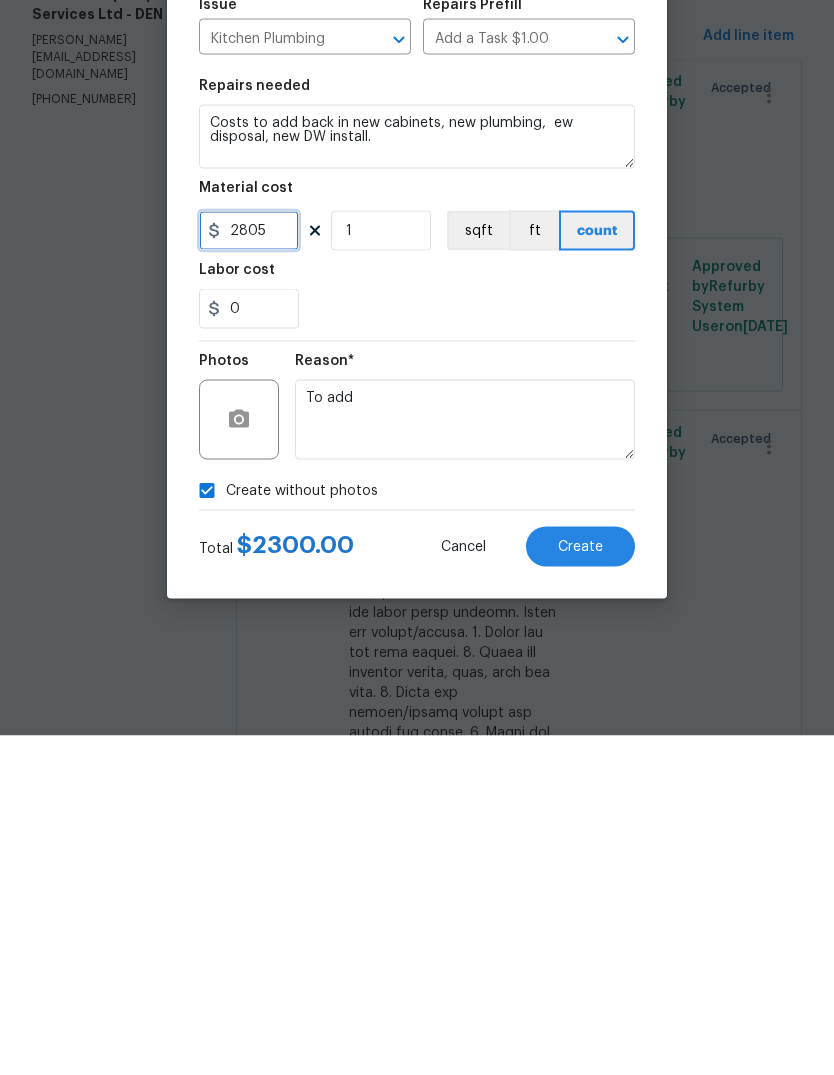 type on "2805" 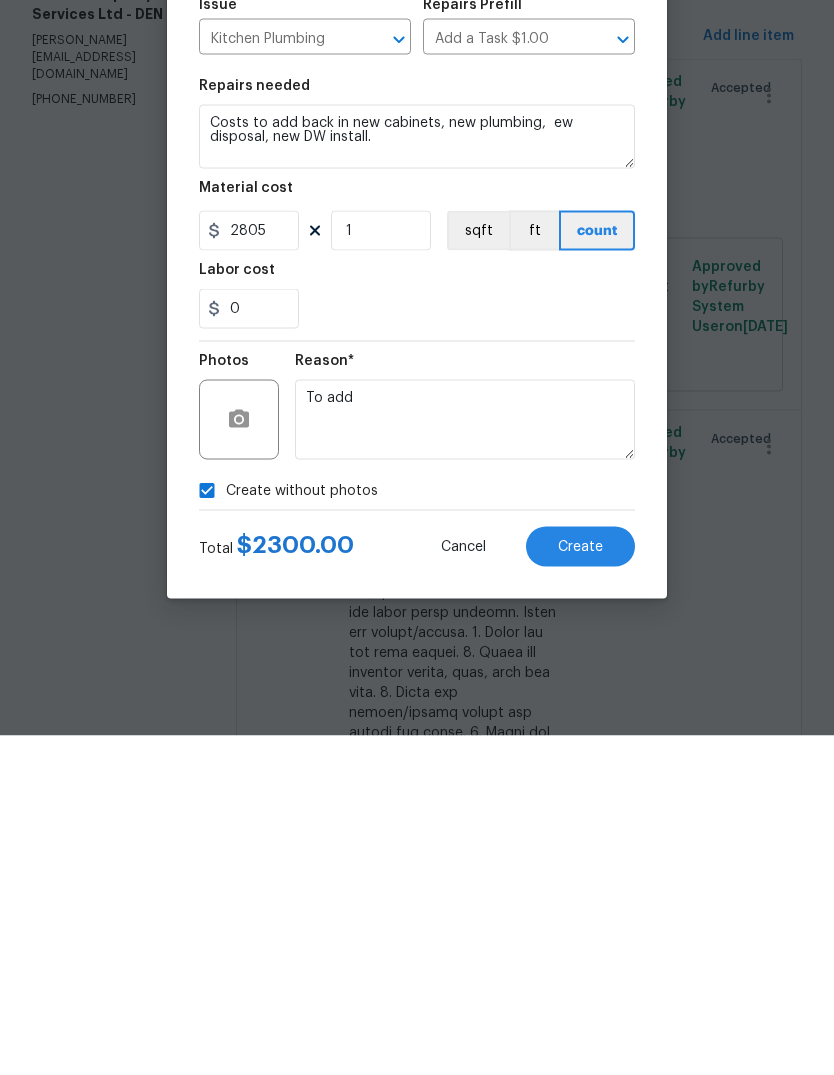 click on "Create" at bounding box center (580, 886) 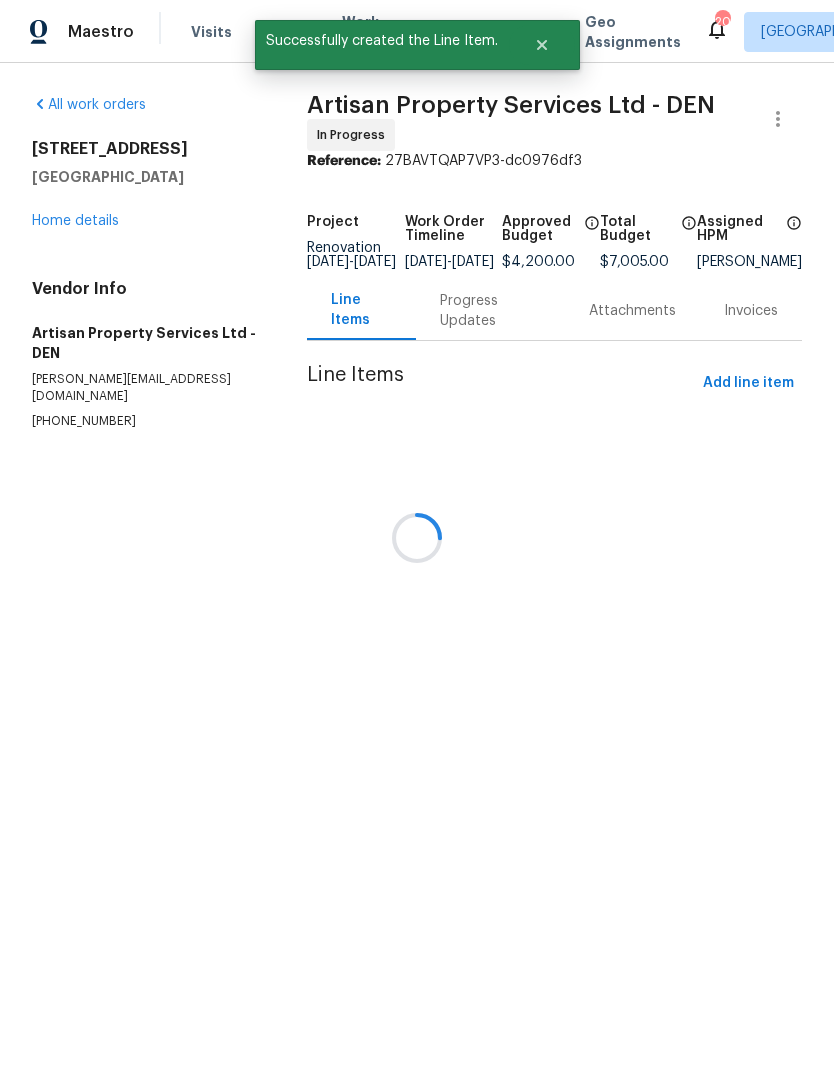 scroll, scrollTop: 0, scrollLeft: 0, axis: both 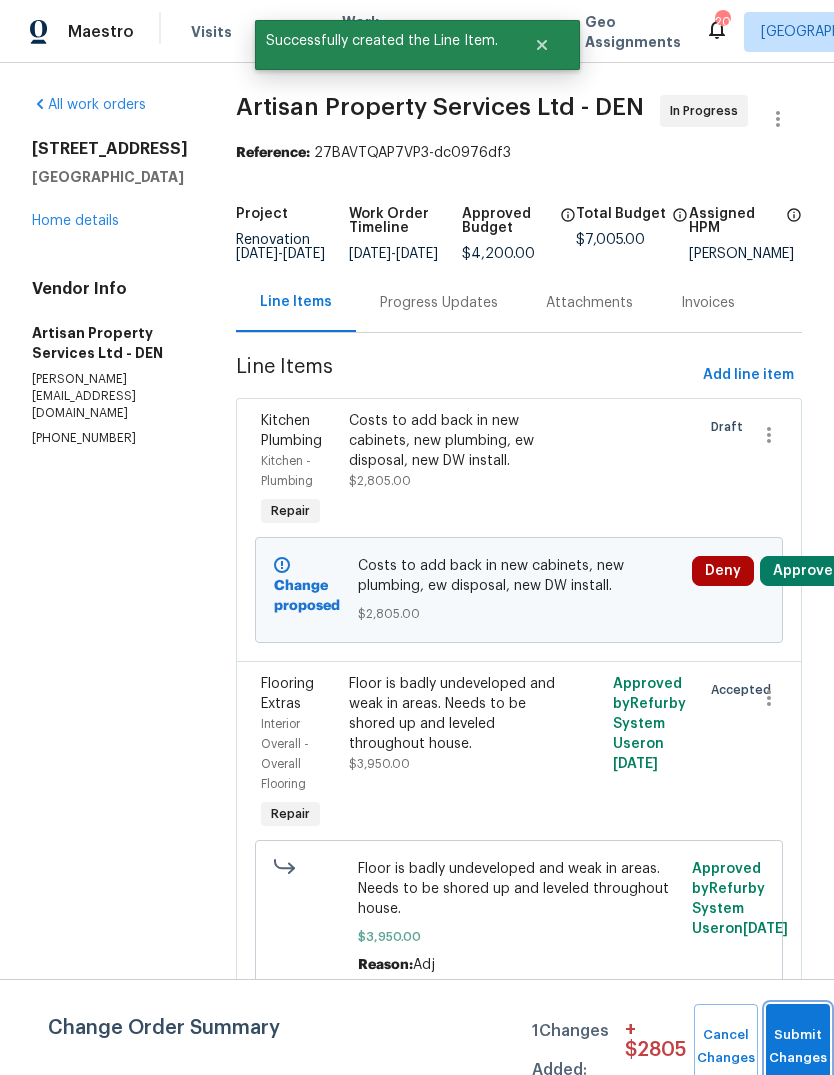 click on "Submit Changes" at bounding box center (798, 1047) 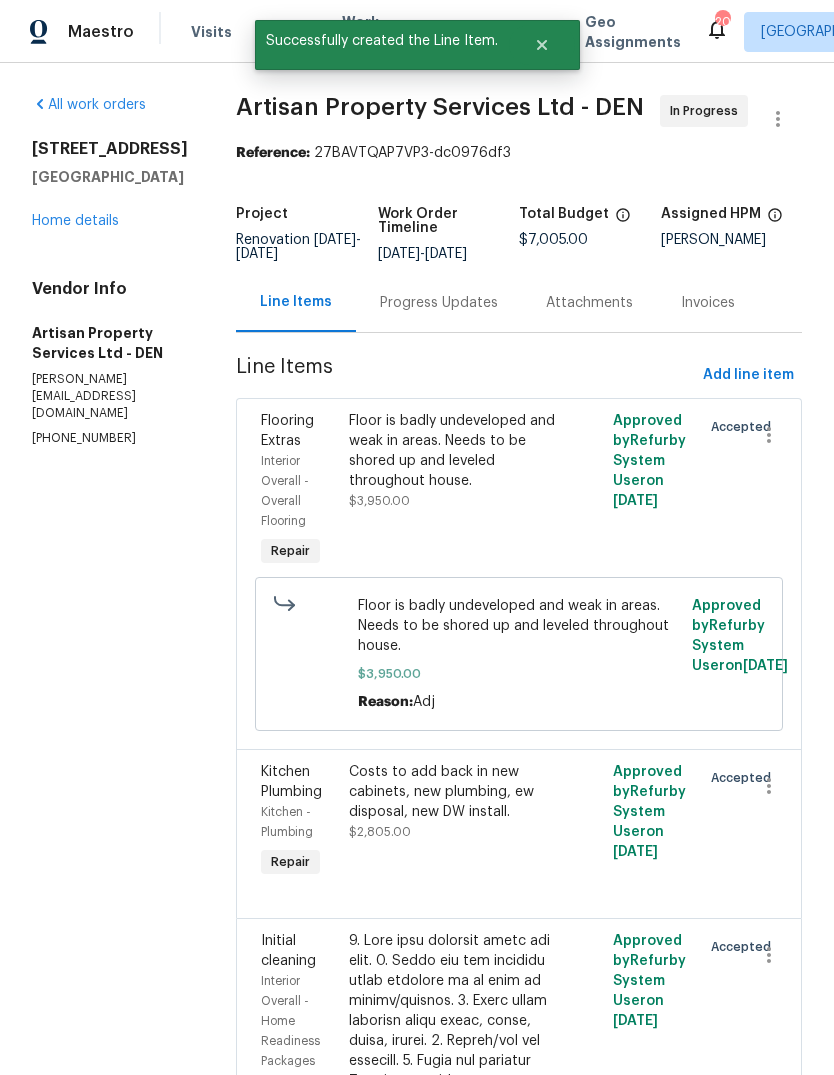 click on "Floor is badly undeveloped and weak in areas. Needs to be shored up and leveled throughout house." at bounding box center [453, 451] 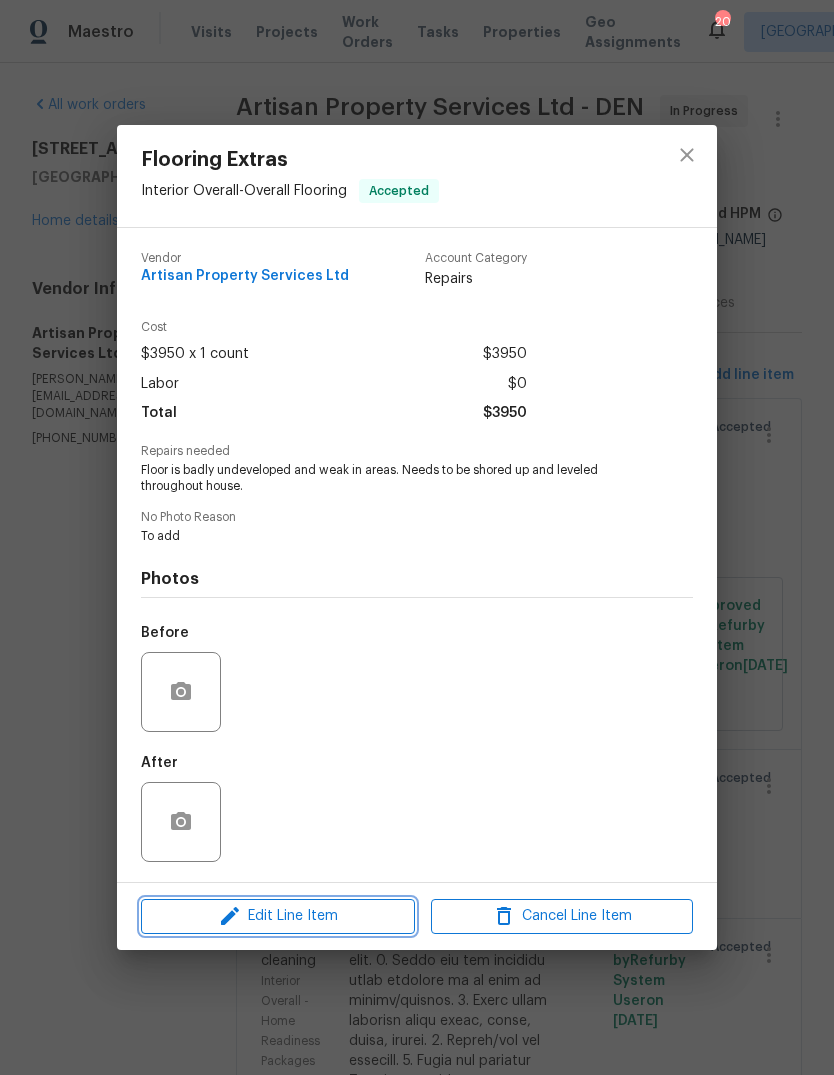 click on "Edit Line Item" at bounding box center (278, 916) 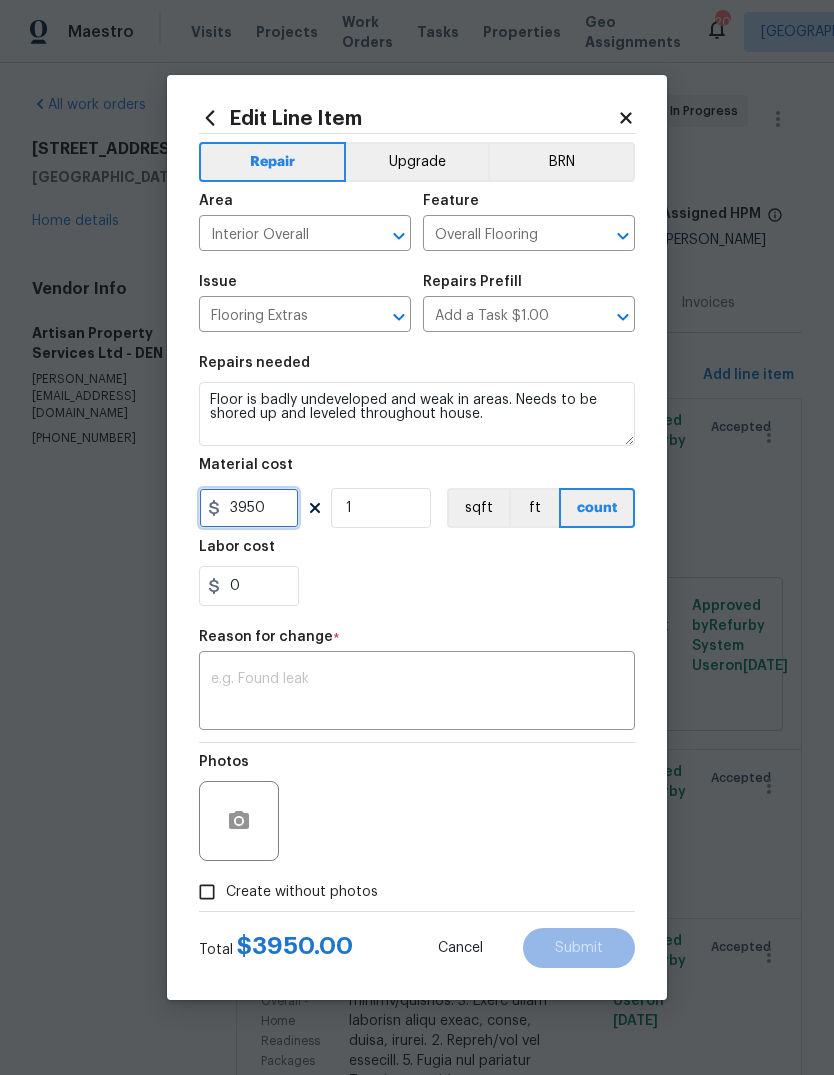 click on "3950" at bounding box center [249, 508] 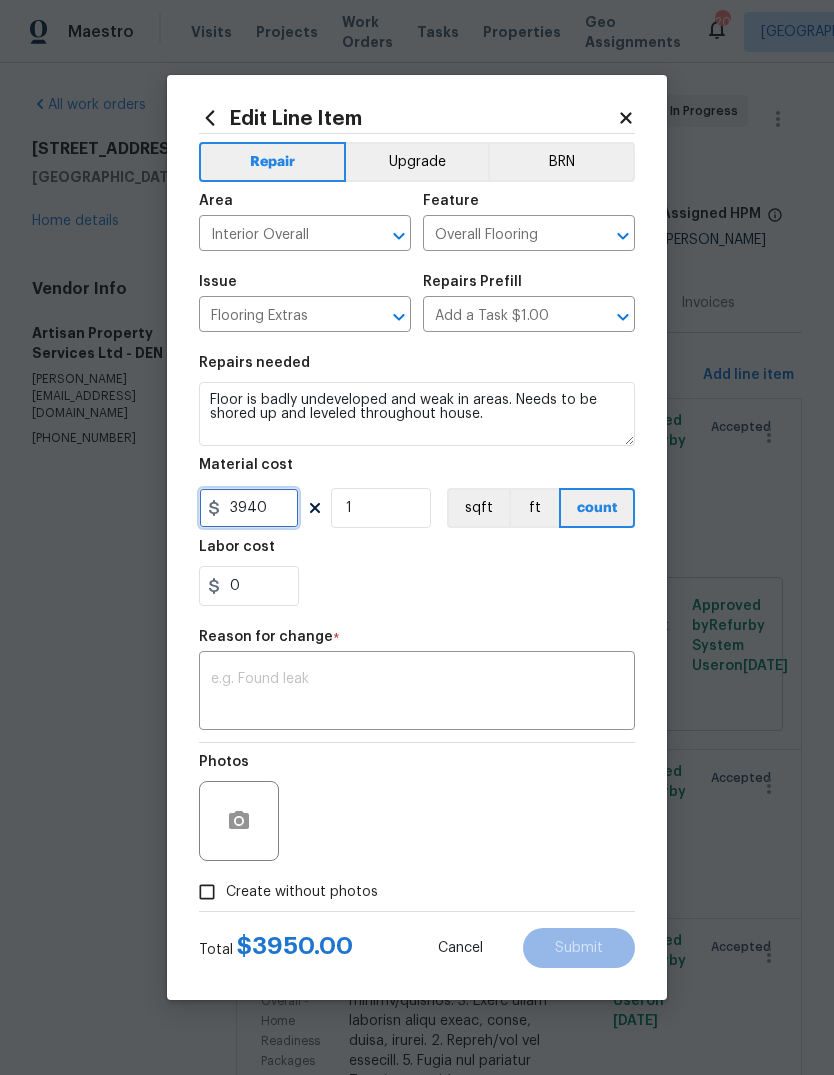 type on "3940" 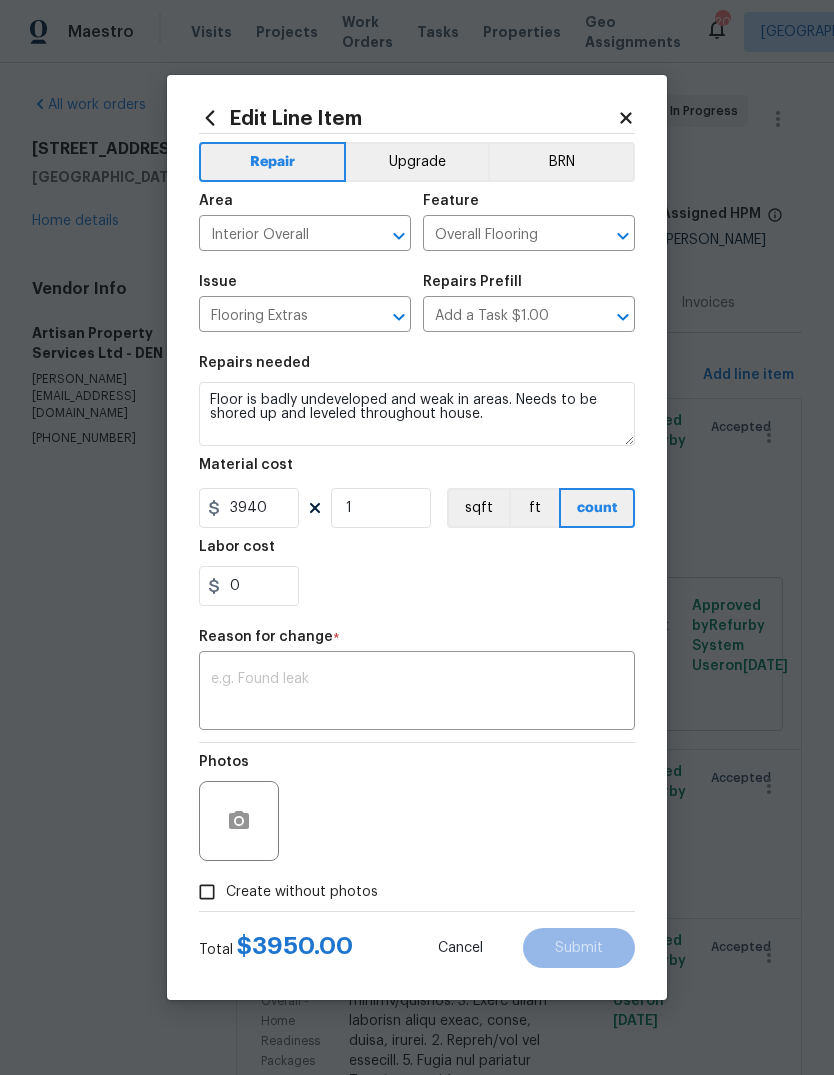 click at bounding box center [417, 693] 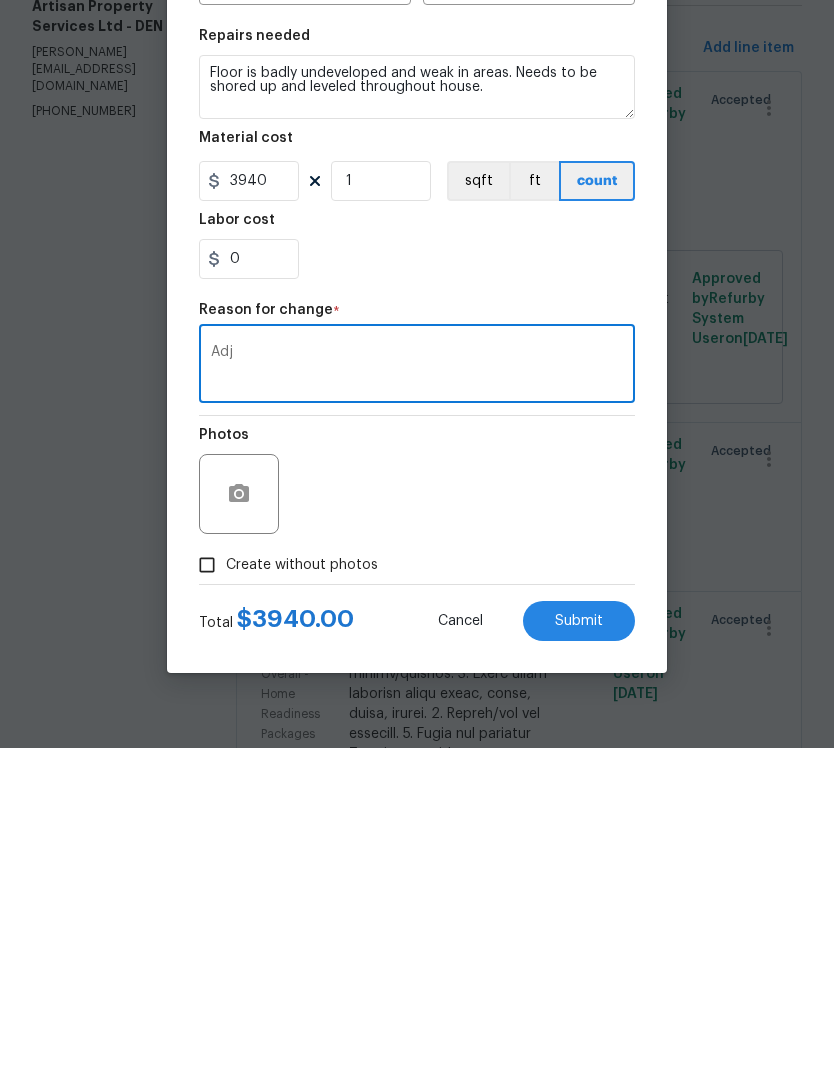 type on "Adj" 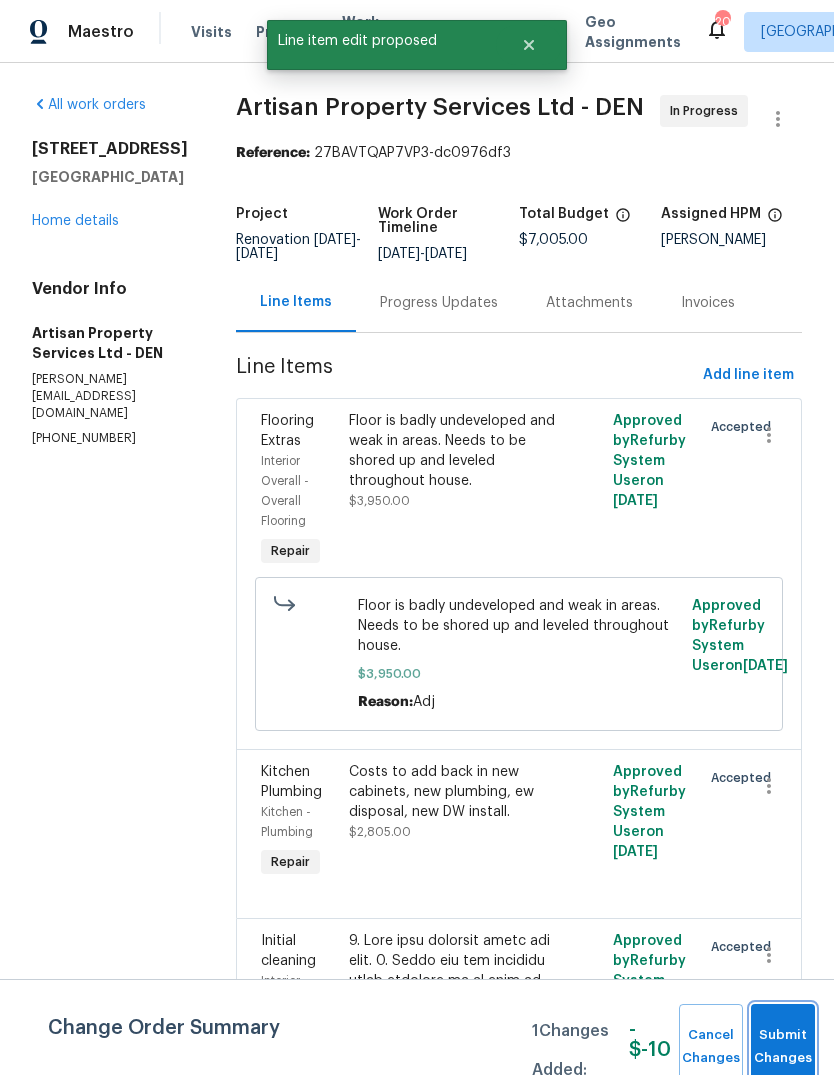 click on "Submit Changes" at bounding box center [783, 1047] 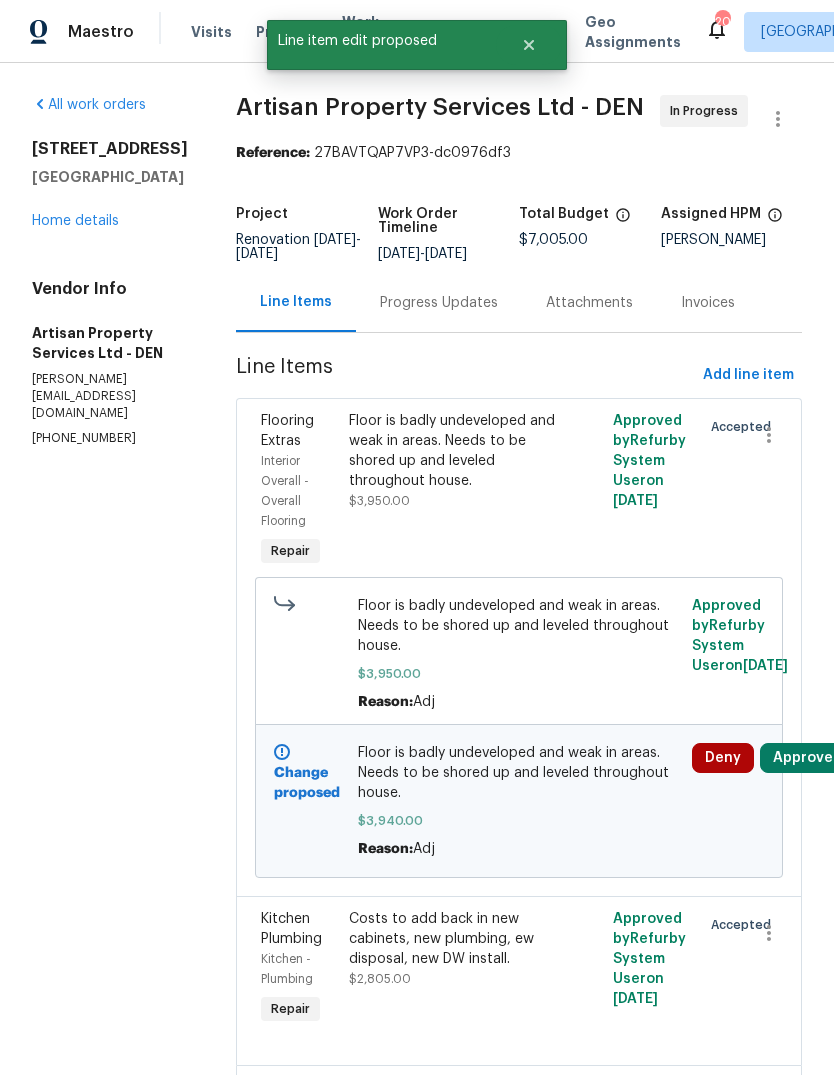 click on "Home details" at bounding box center (75, 221) 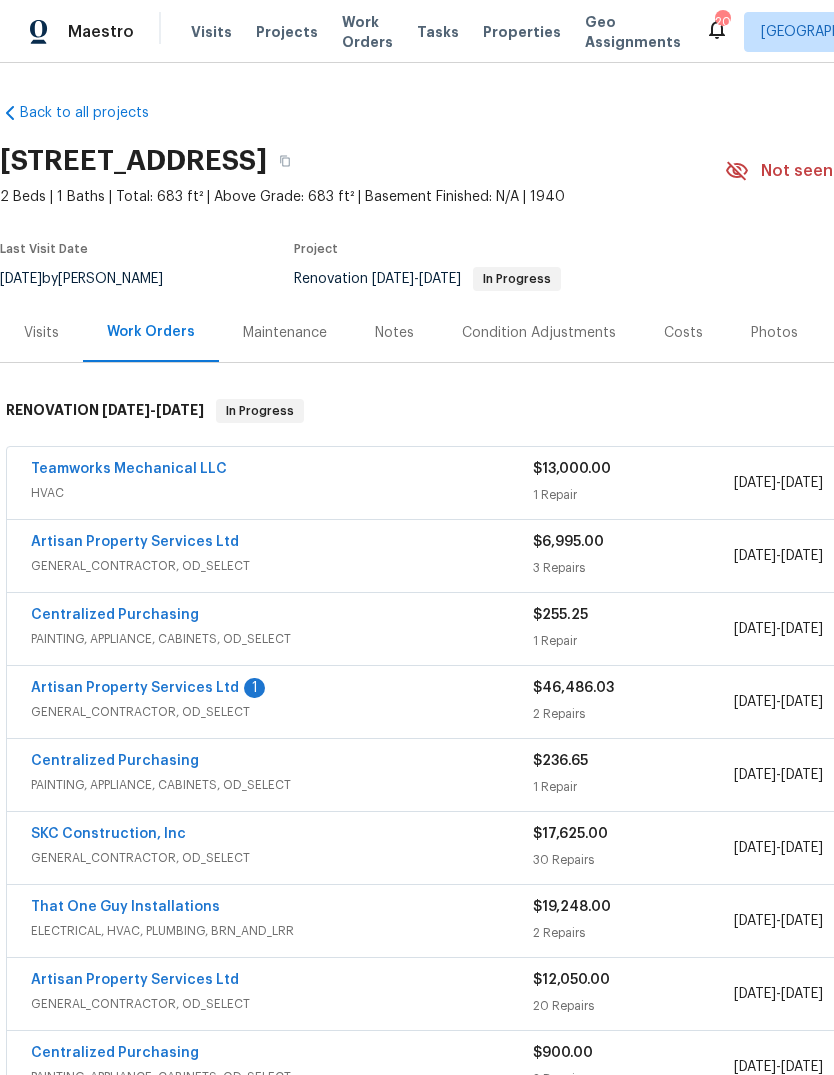 click on "GENERAL_CONTRACTOR, OD_SELECT" at bounding box center (282, 566) 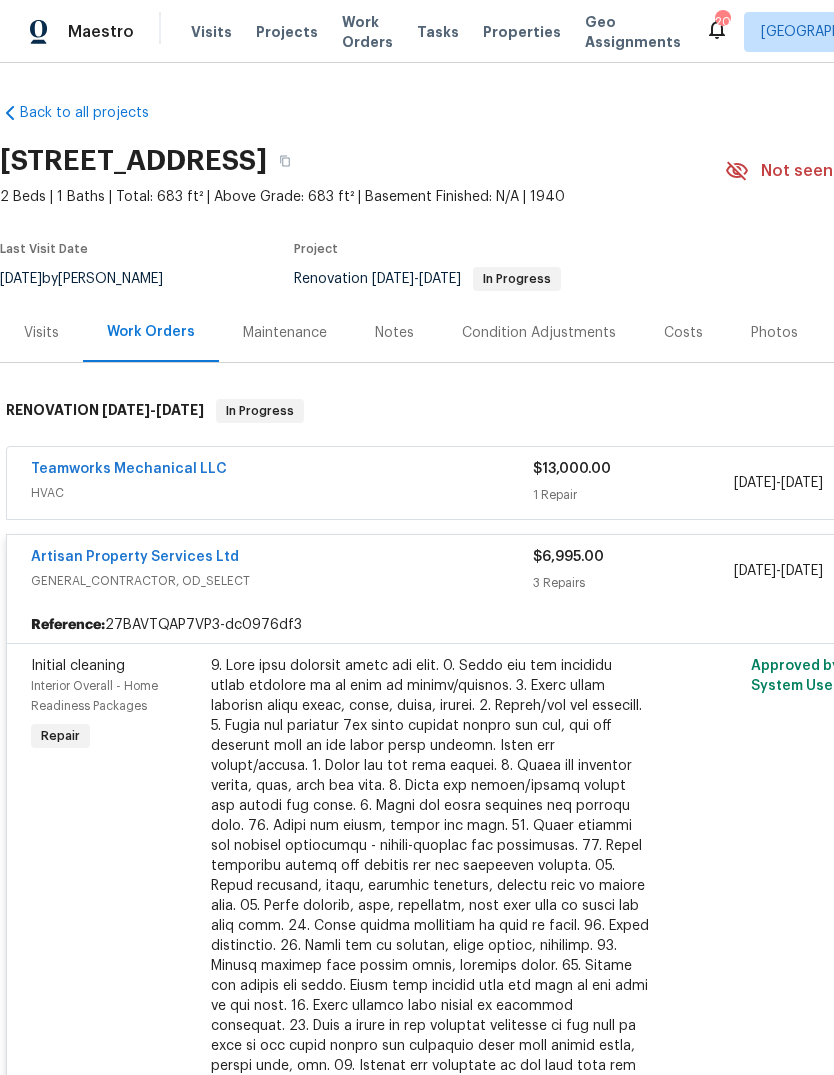 scroll, scrollTop: 0, scrollLeft: 0, axis: both 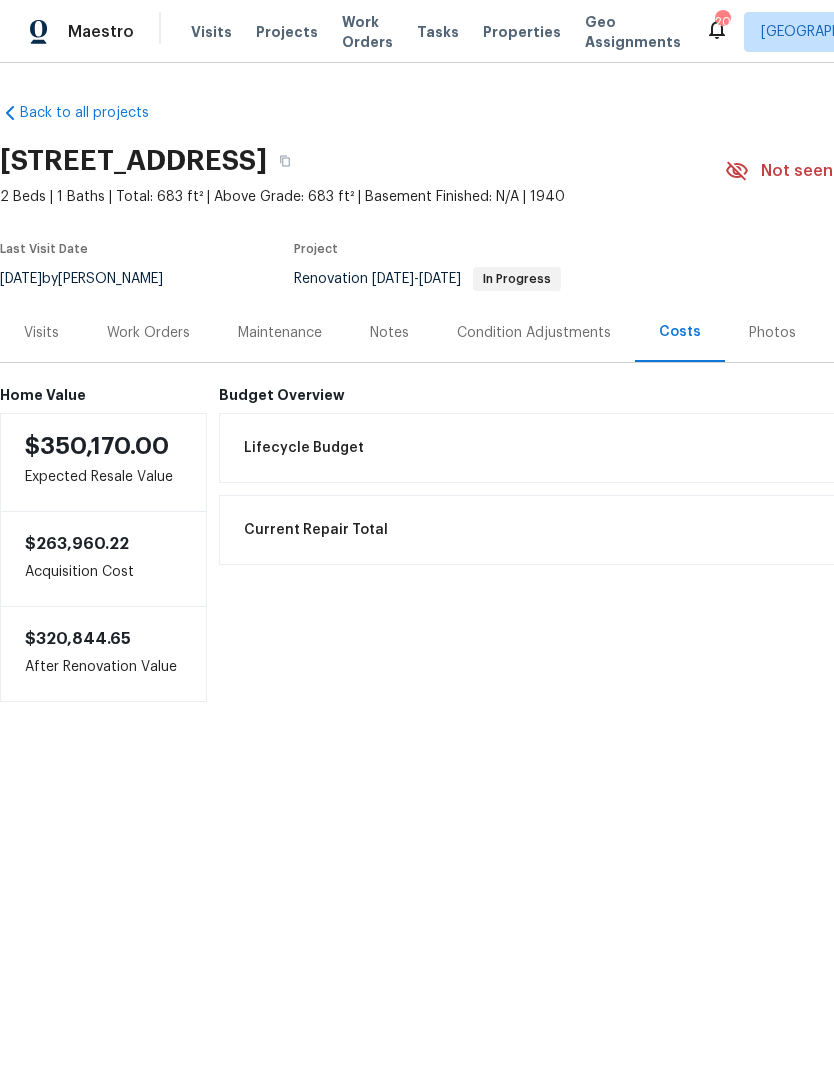 click on "Maestro Visits Projects Work Orders Tasks Properties Geo Assignments 20 [GEOGRAPHIC_DATA] + 1 [PERSON_NAME]" at bounding box center [417, 31] 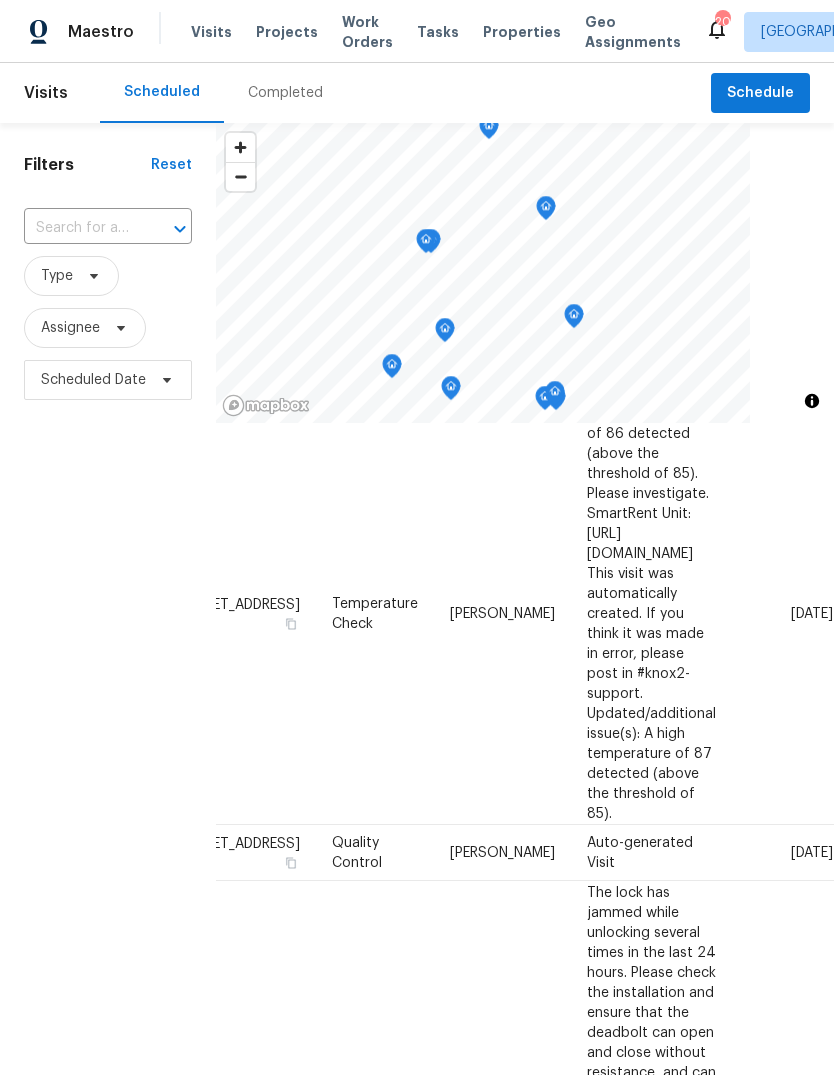 scroll, scrollTop: 153, scrollLeft: 166, axis: both 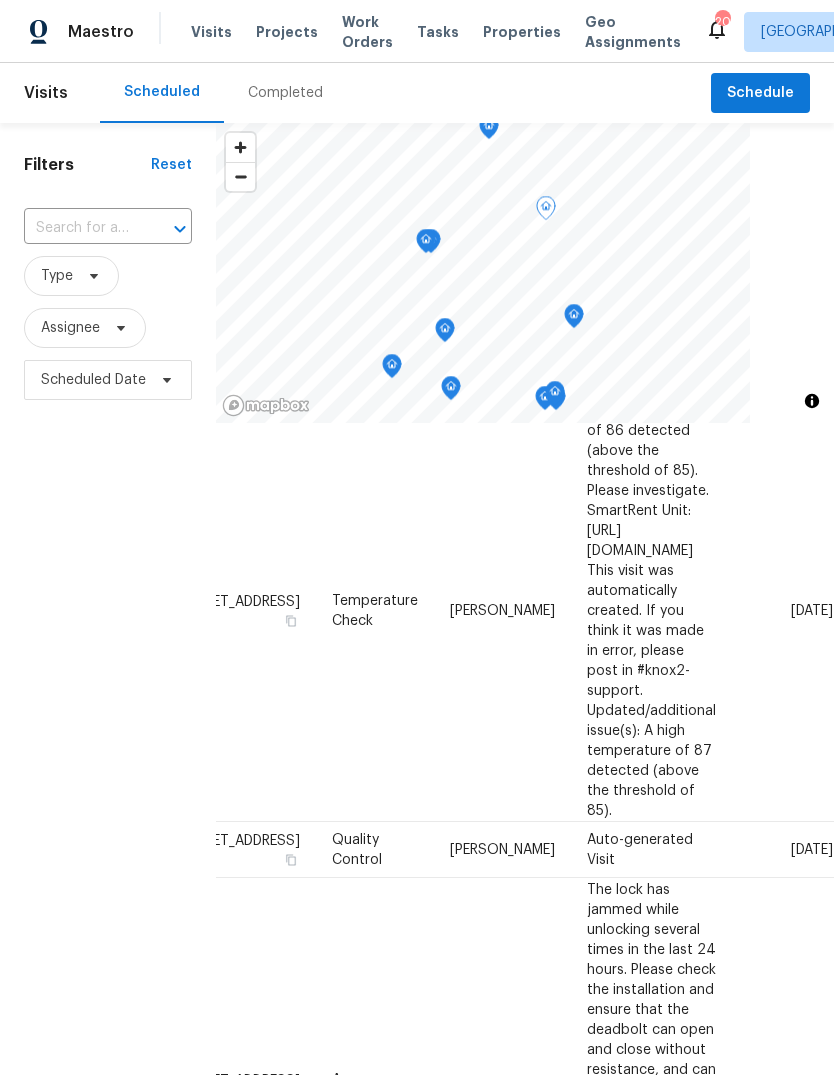 click 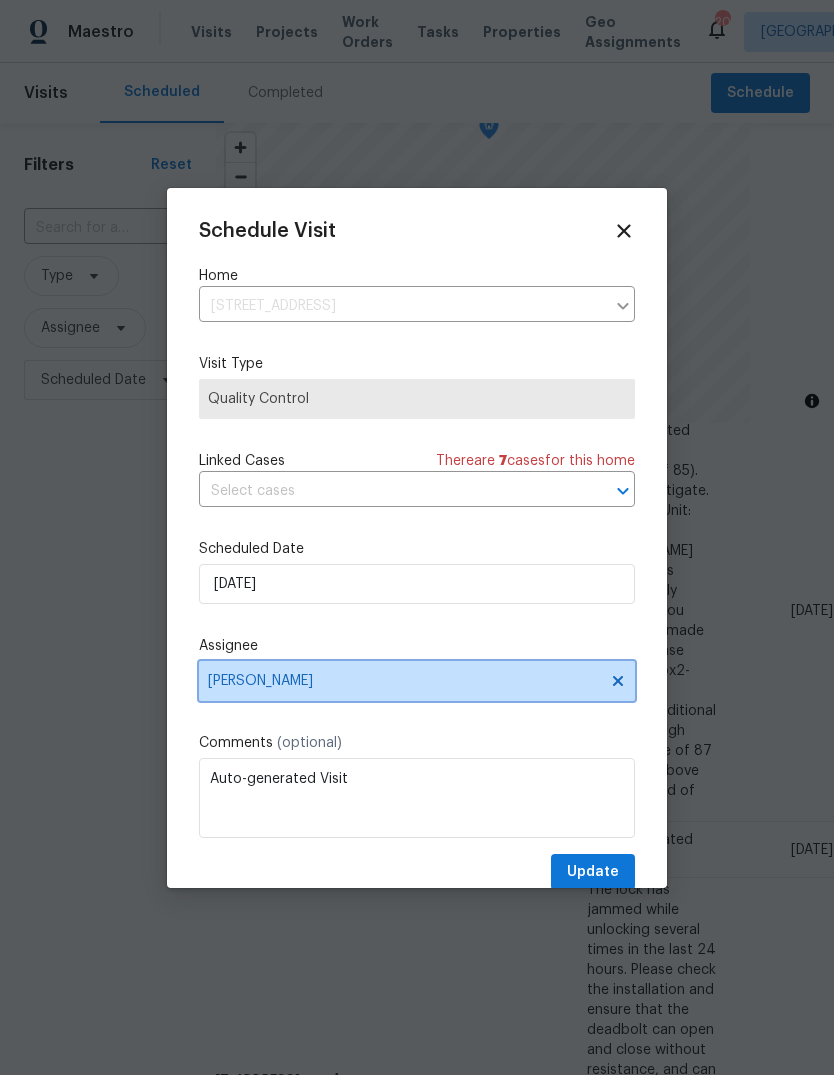 click on "[PERSON_NAME]" at bounding box center [404, 681] 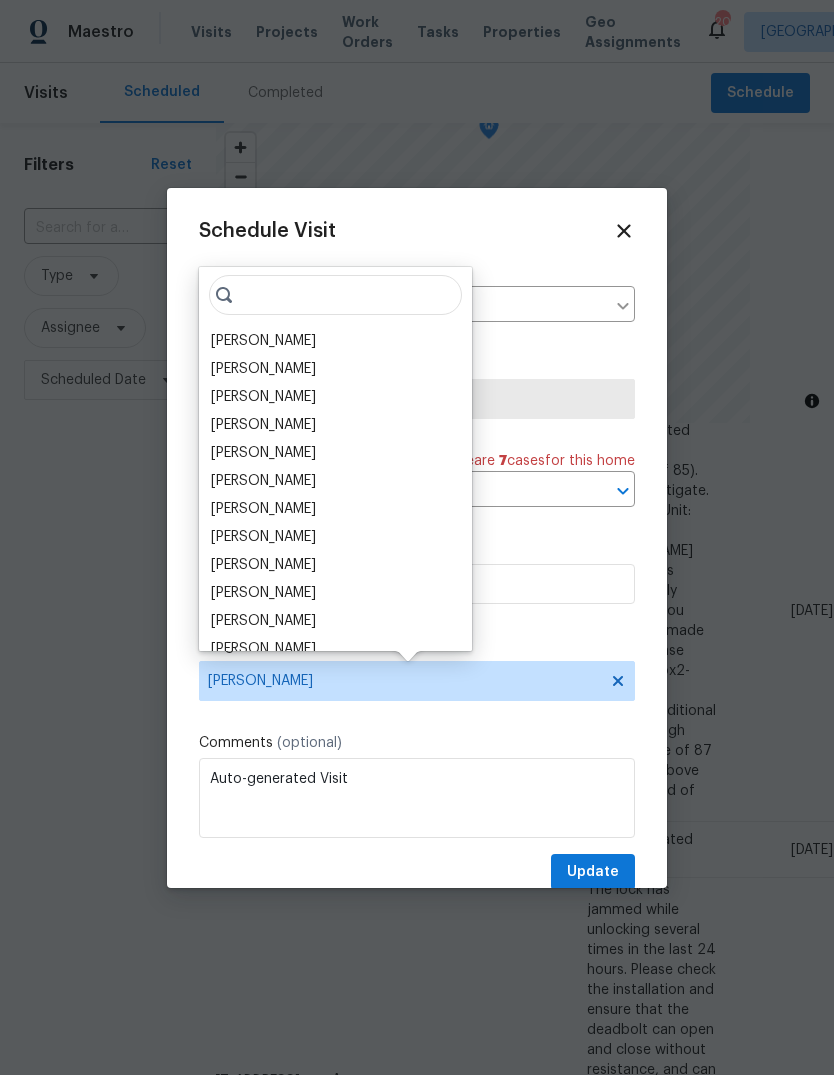 click on "[PERSON_NAME]" at bounding box center (263, 481) 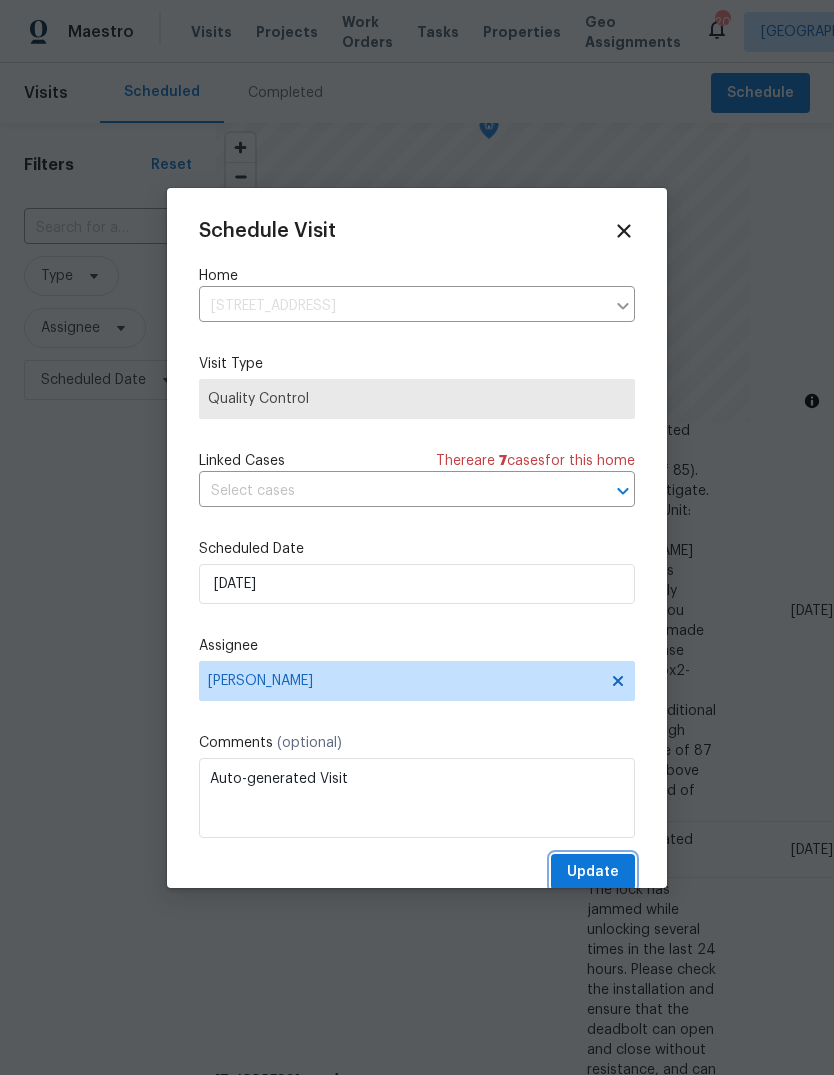 click on "Update" at bounding box center [593, 872] 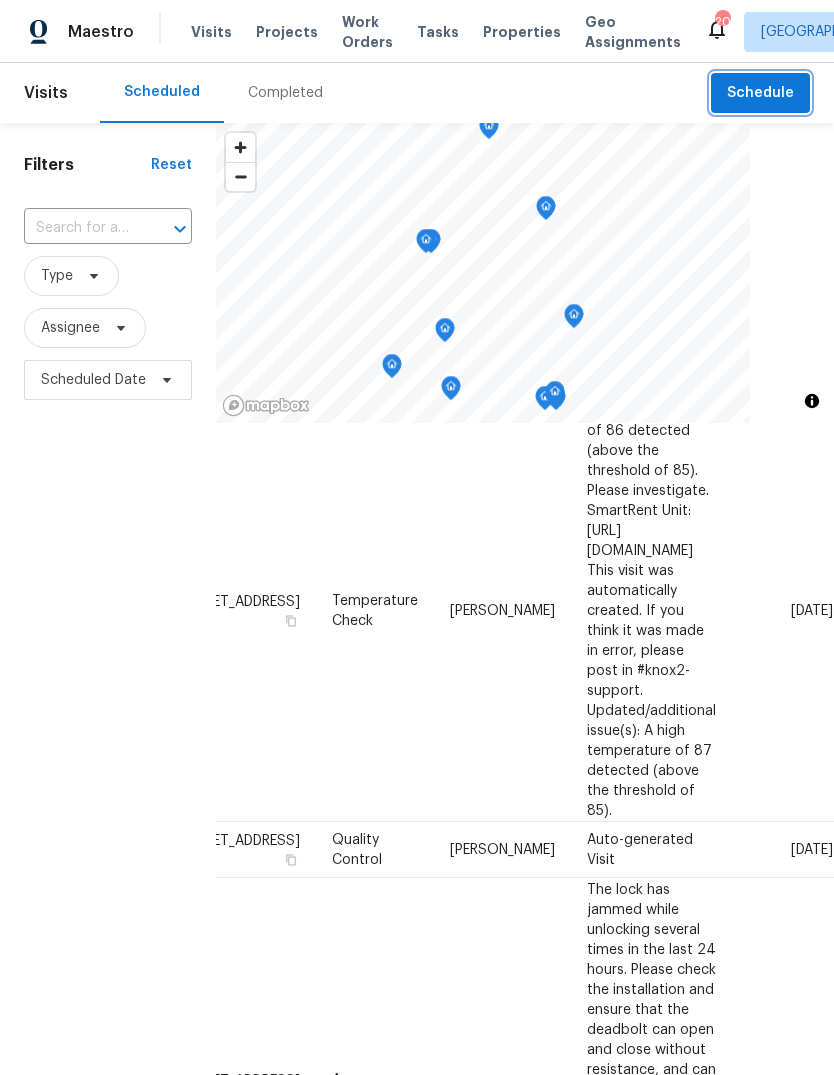 click on "Schedule" at bounding box center (760, 93) 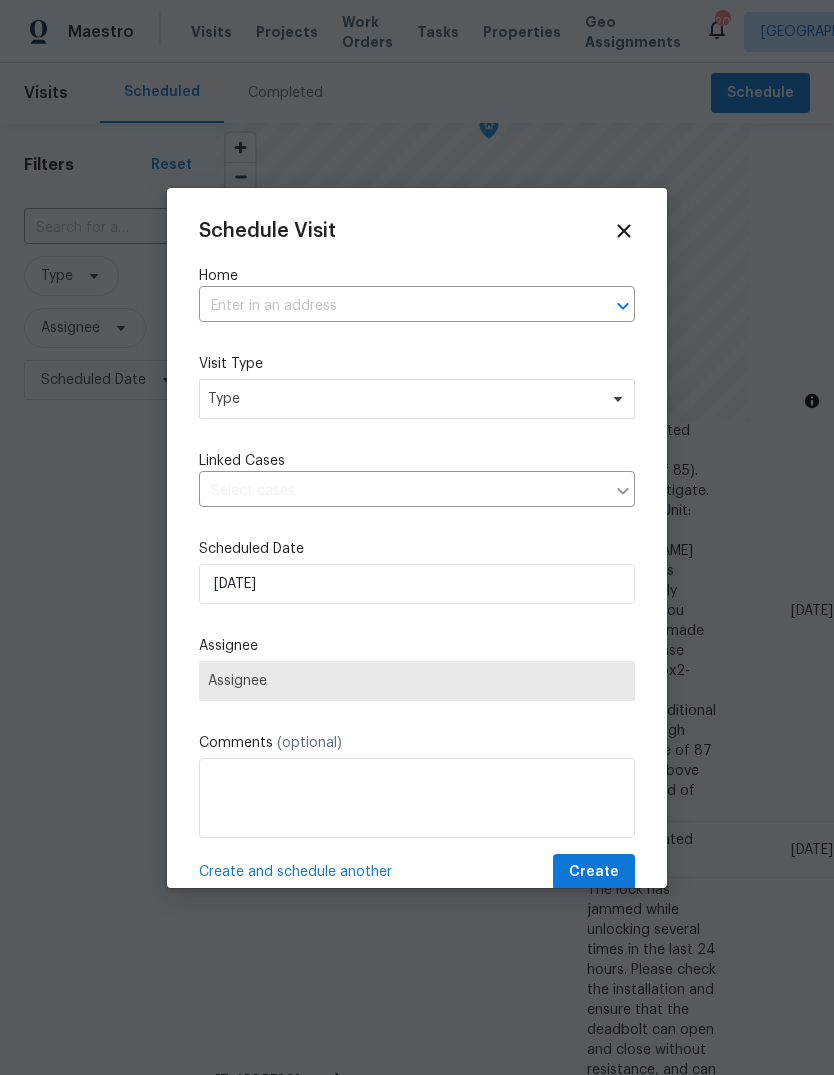 click at bounding box center [389, 306] 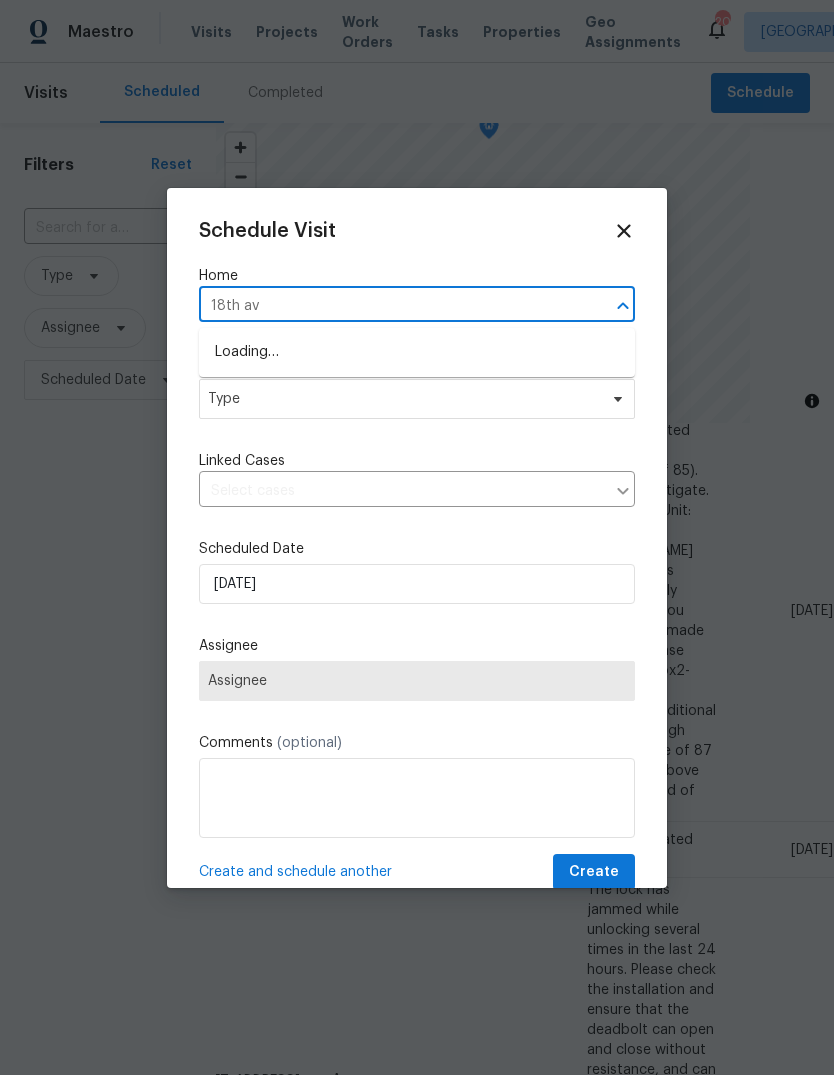 type on "18th ave" 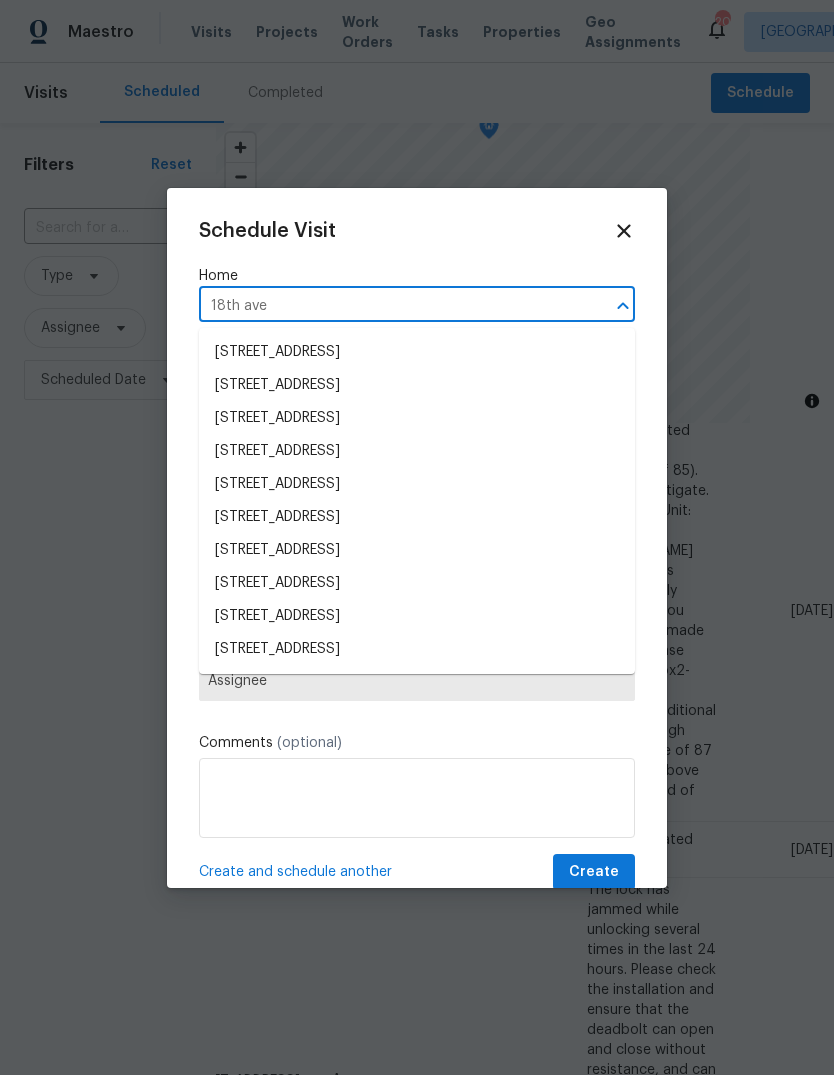 click on "[STREET_ADDRESS]" at bounding box center (417, 649) 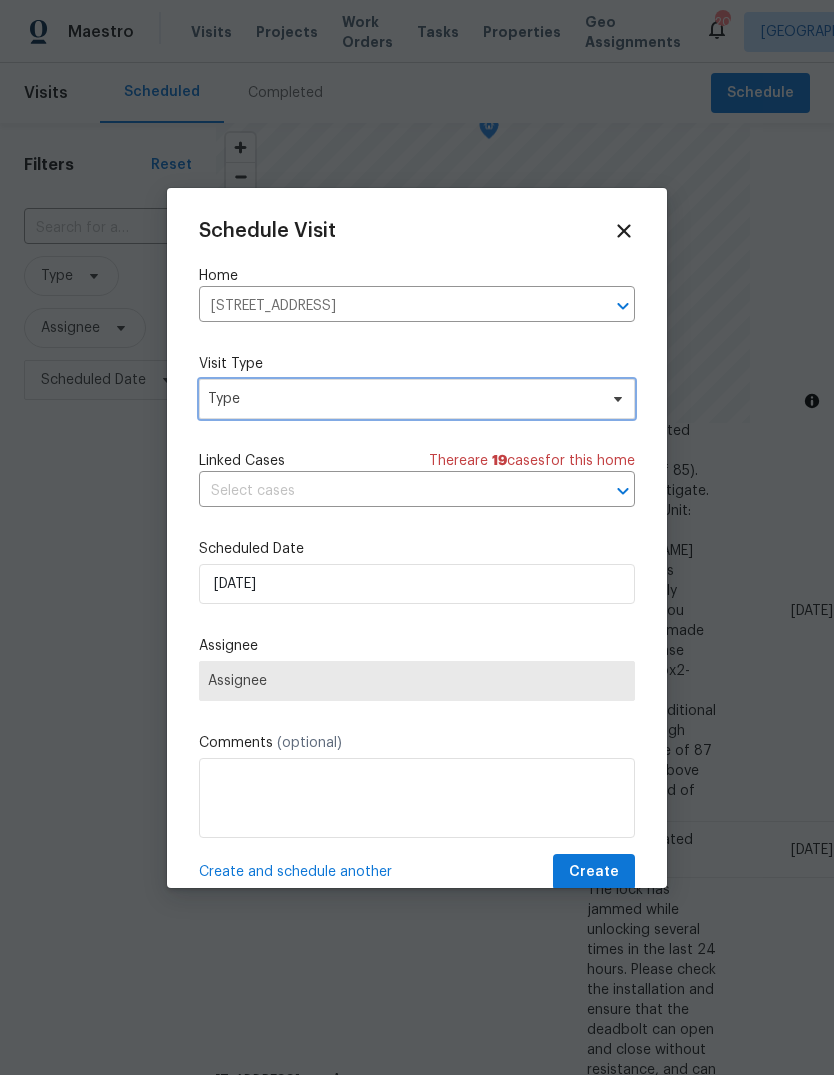 click on "Type" at bounding box center (402, 399) 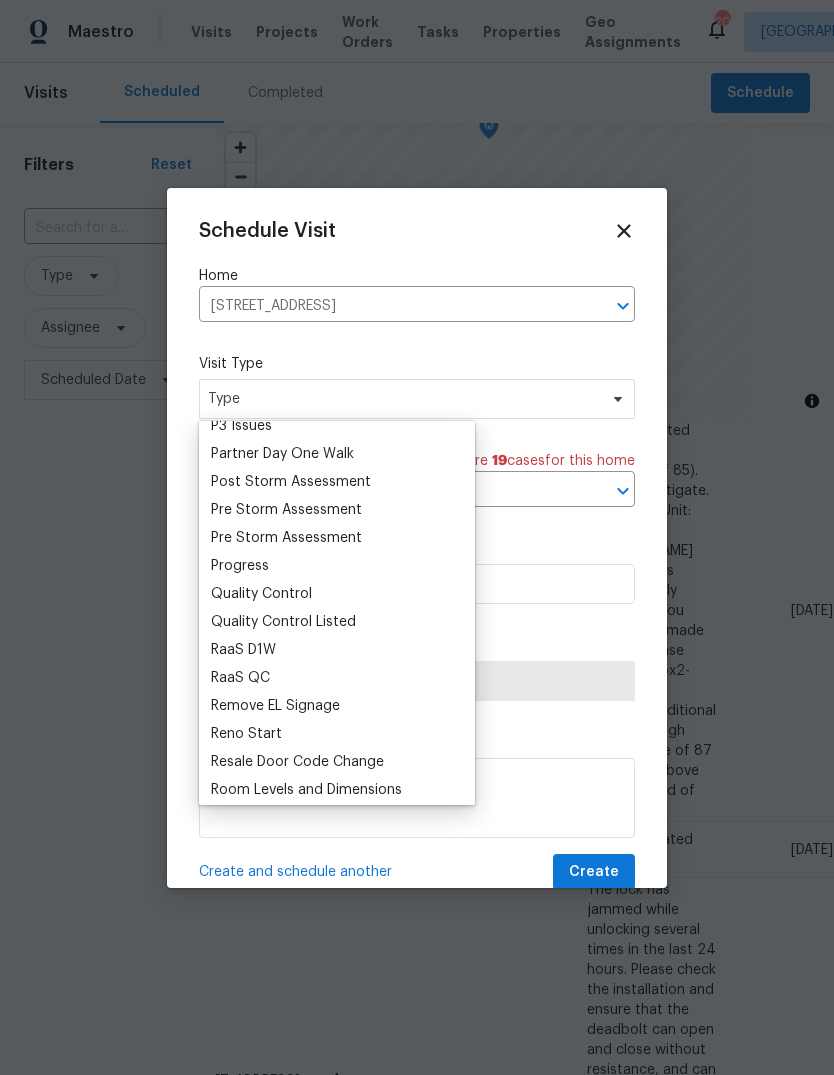 scroll, scrollTop: 1223, scrollLeft: 0, axis: vertical 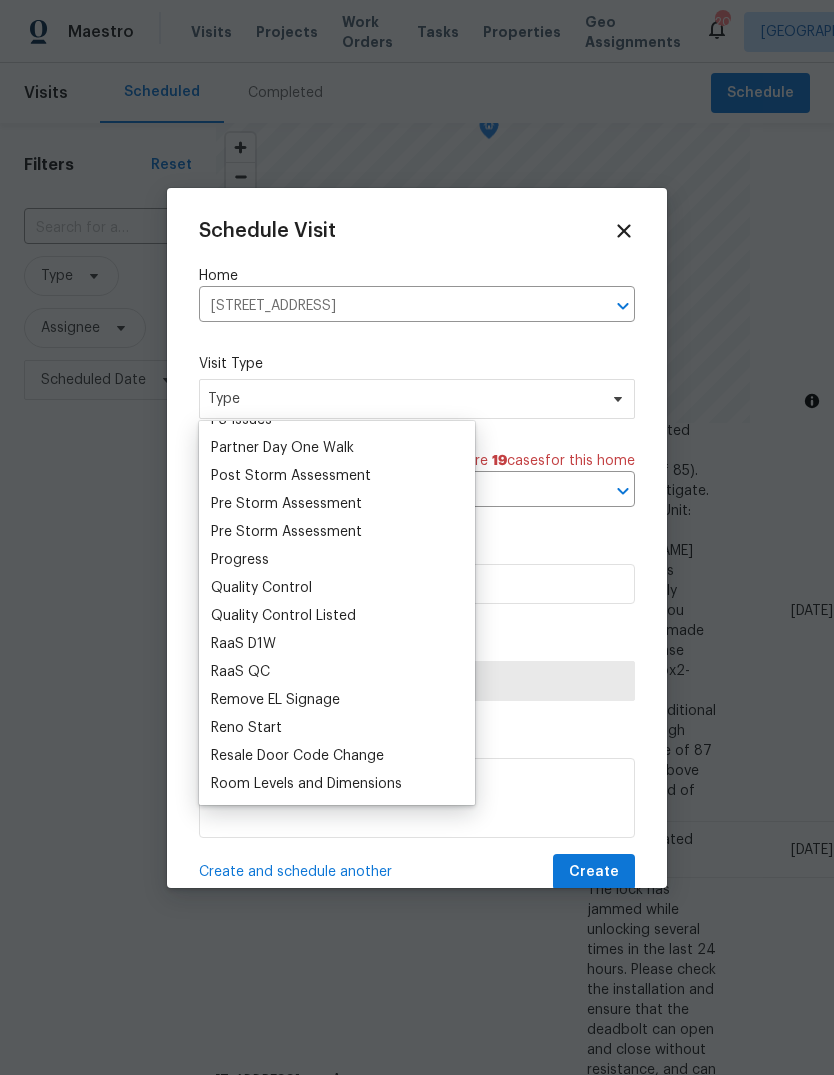 click on "Progress" at bounding box center (337, 560) 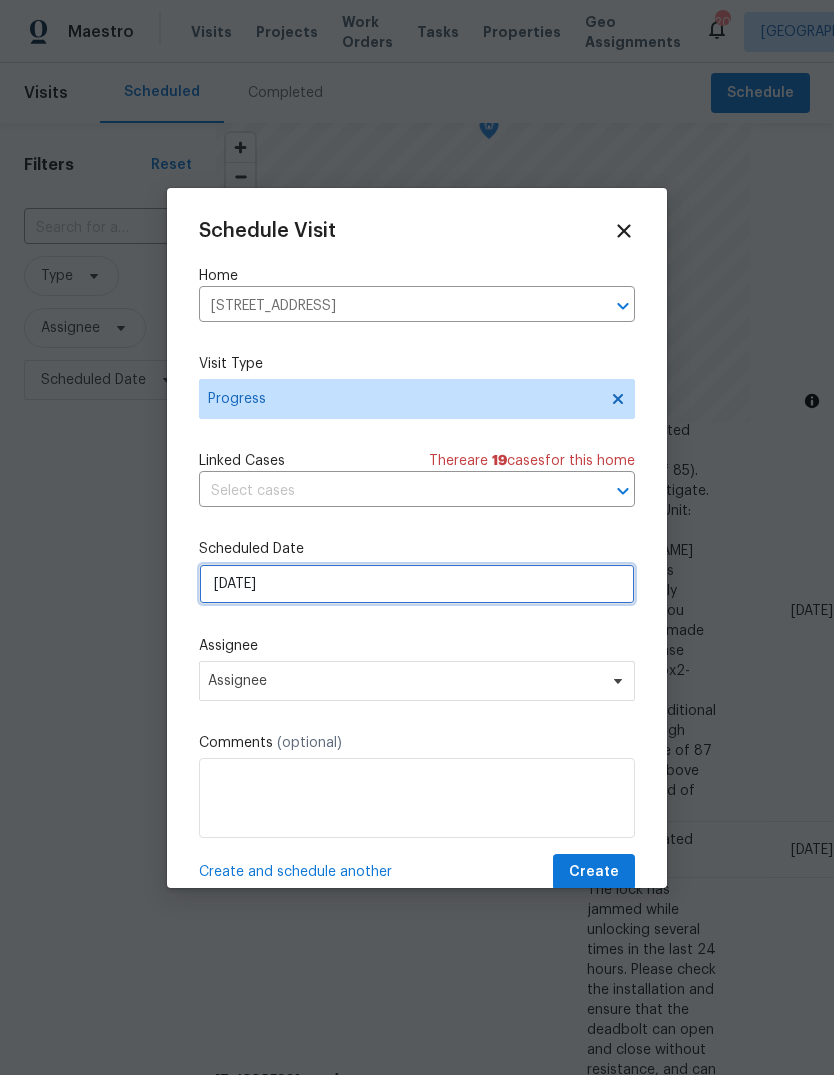 click on "[DATE]" at bounding box center [417, 584] 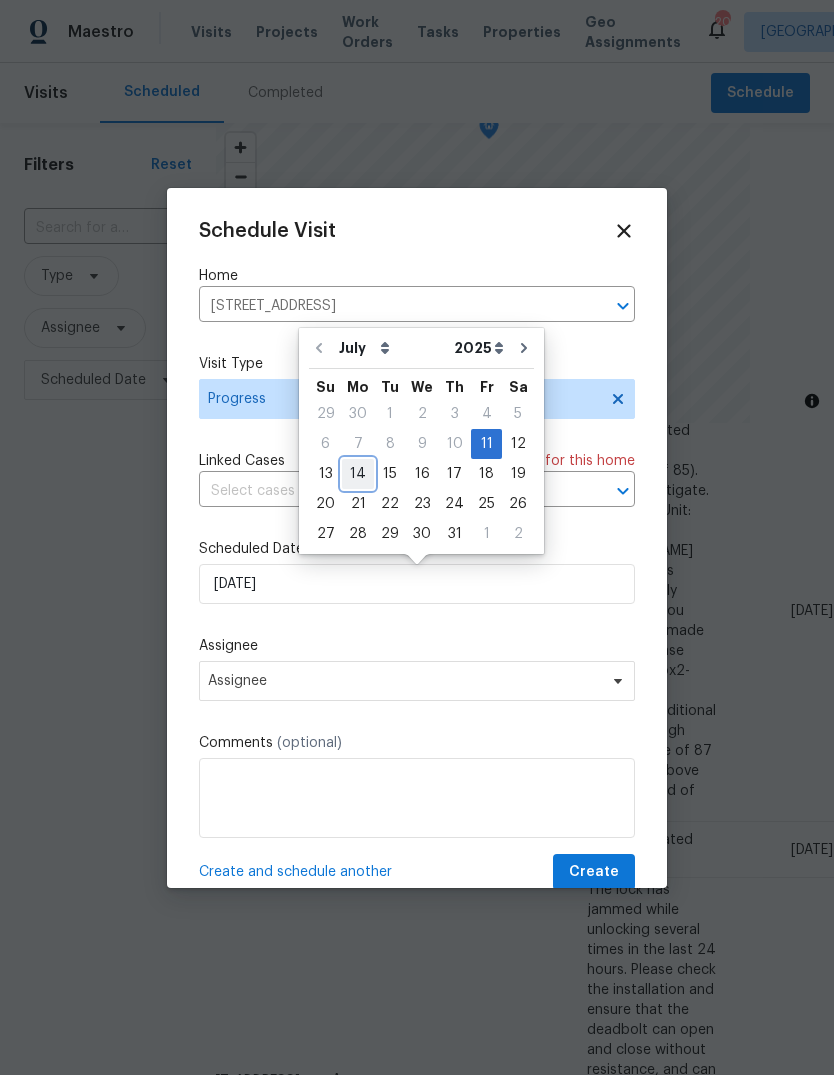 click on "14" at bounding box center [358, 474] 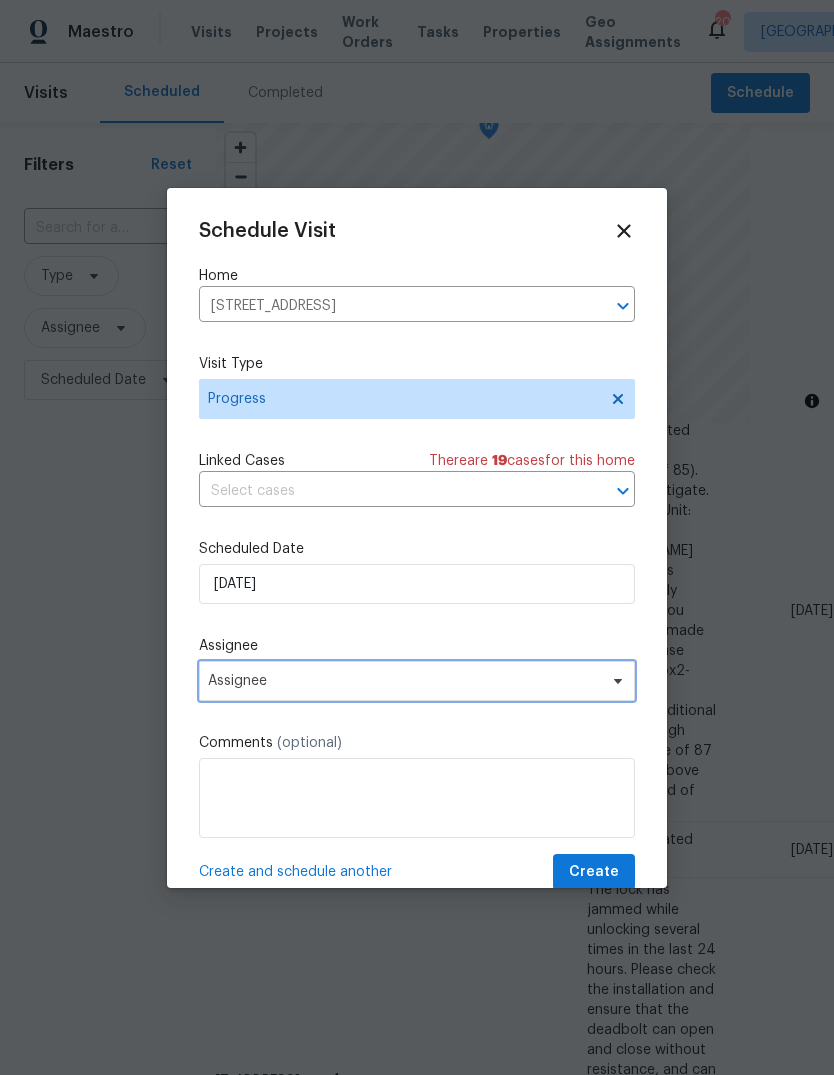 click on "Assignee" at bounding box center [404, 681] 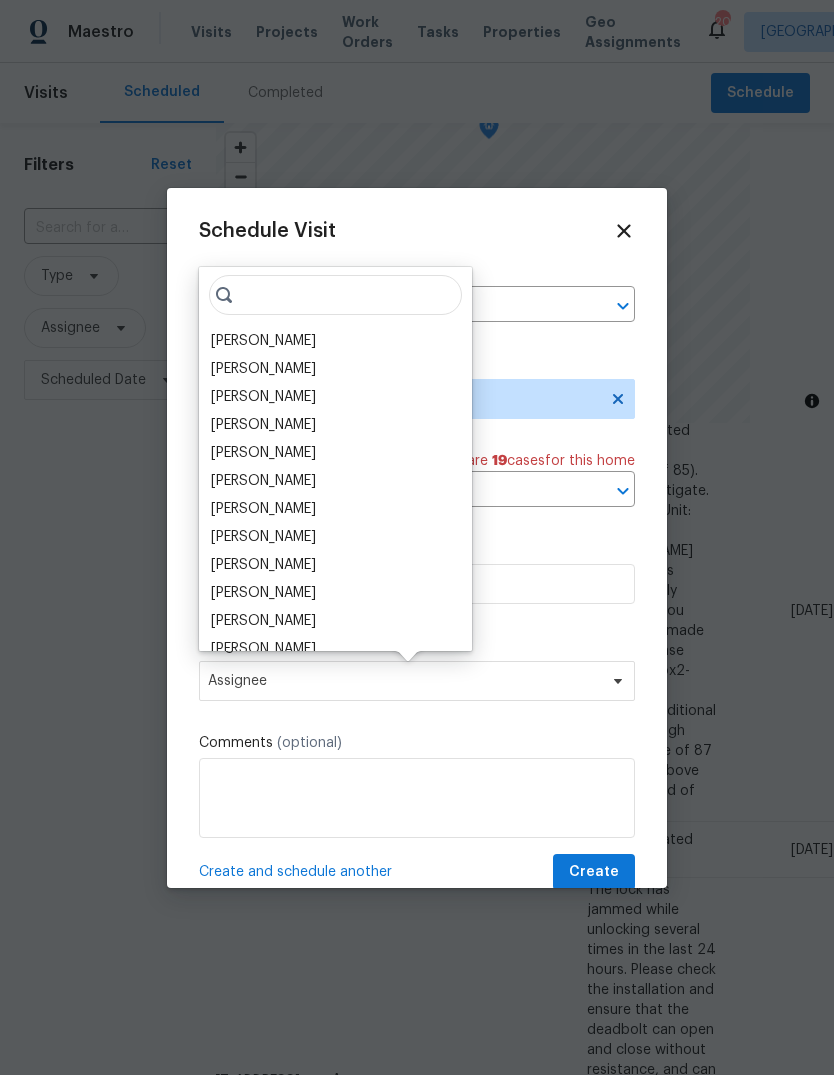 click on "[PERSON_NAME]" at bounding box center [263, 341] 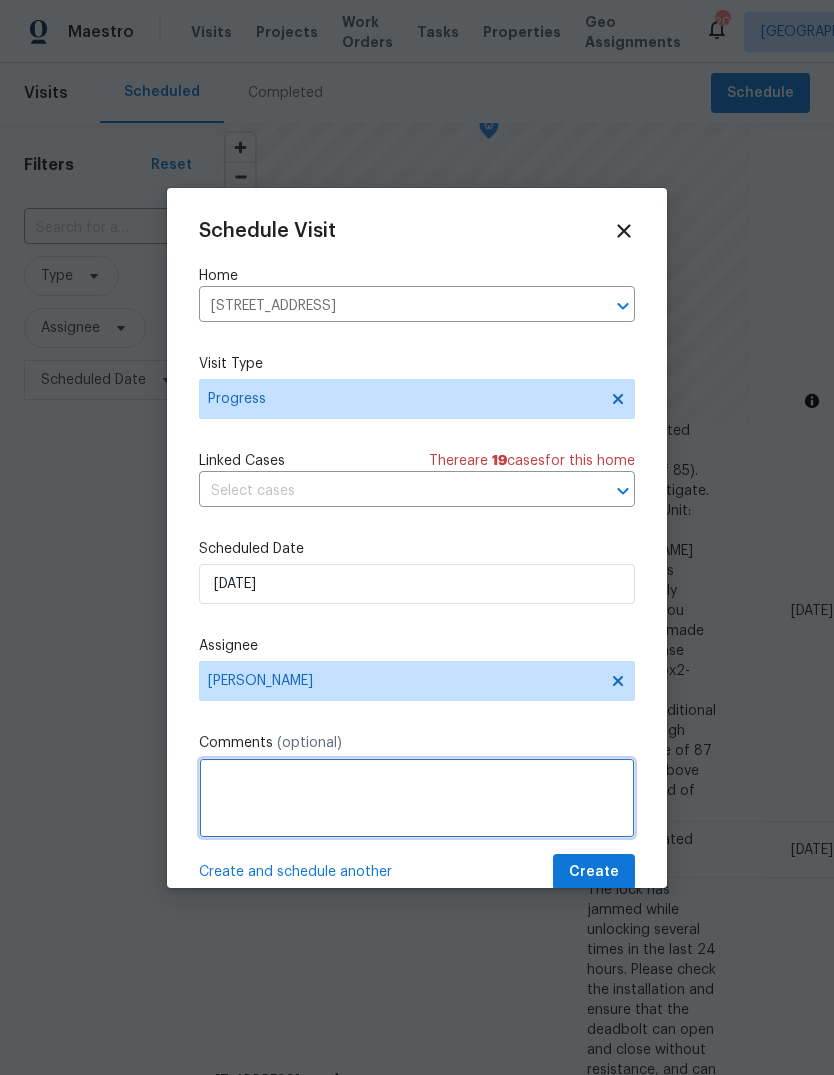 click at bounding box center [417, 798] 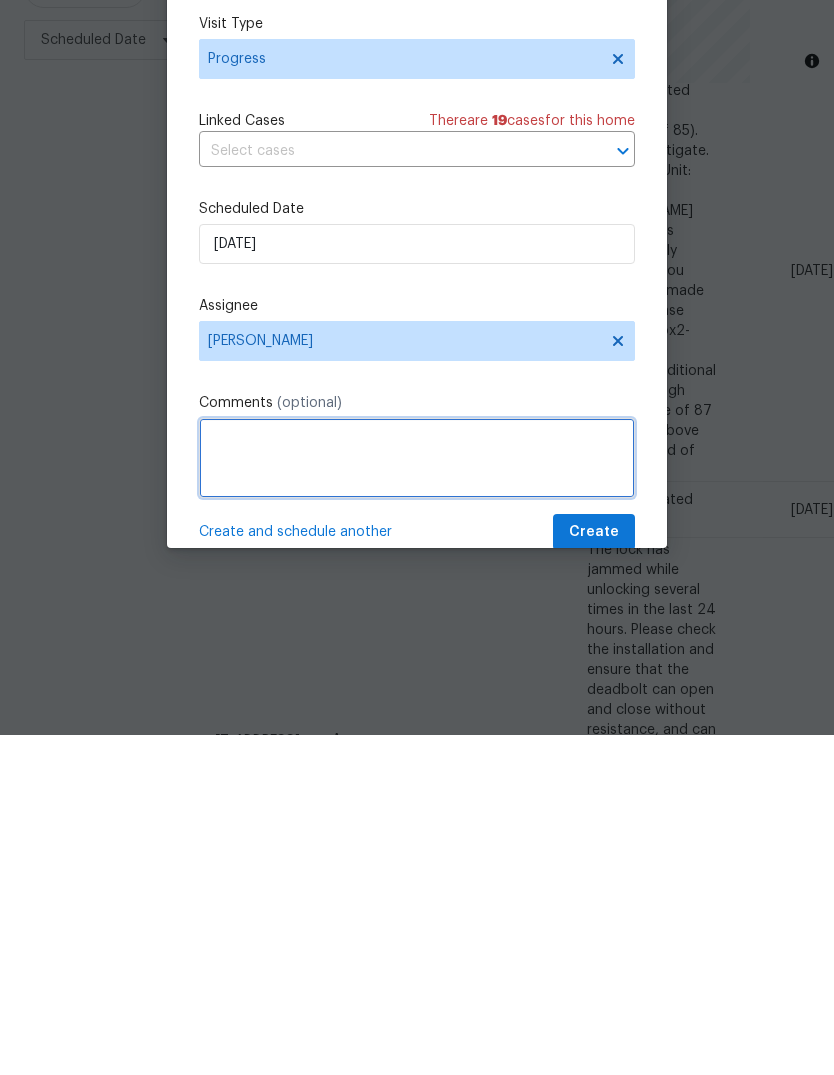 scroll, scrollTop: 75, scrollLeft: 0, axis: vertical 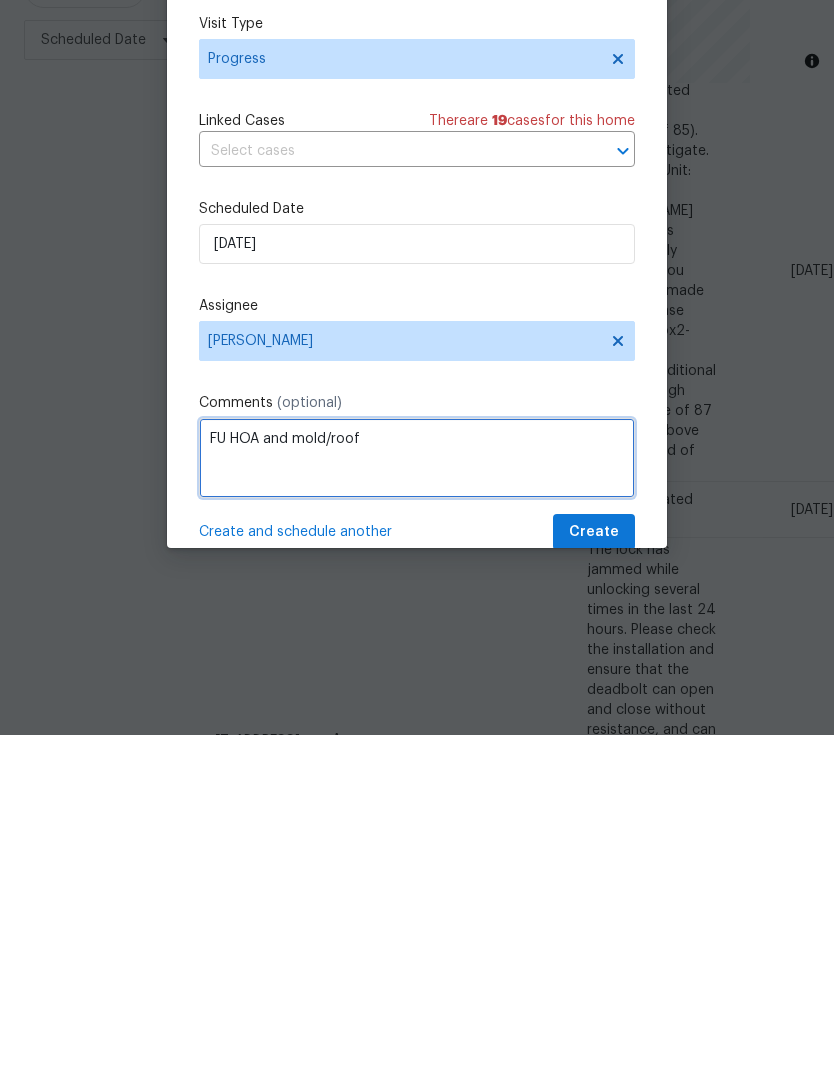 type on "FU HOA and mold/roof" 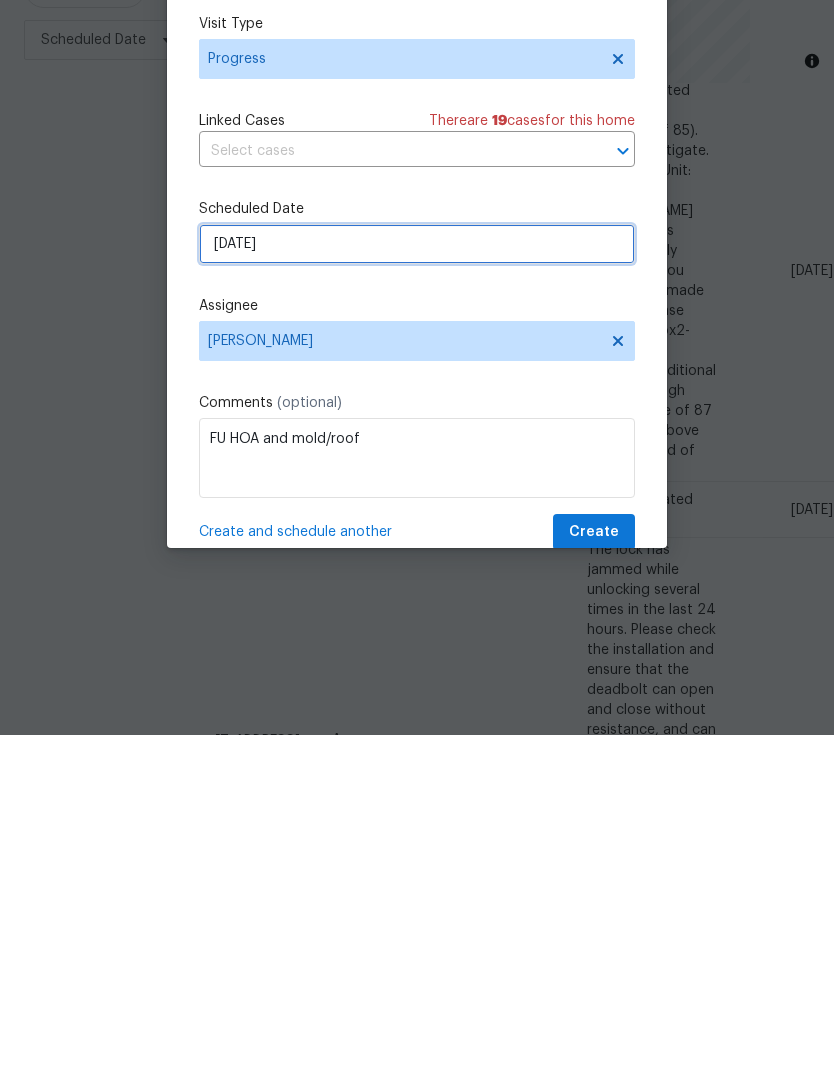 click on "[DATE]" at bounding box center [417, 584] 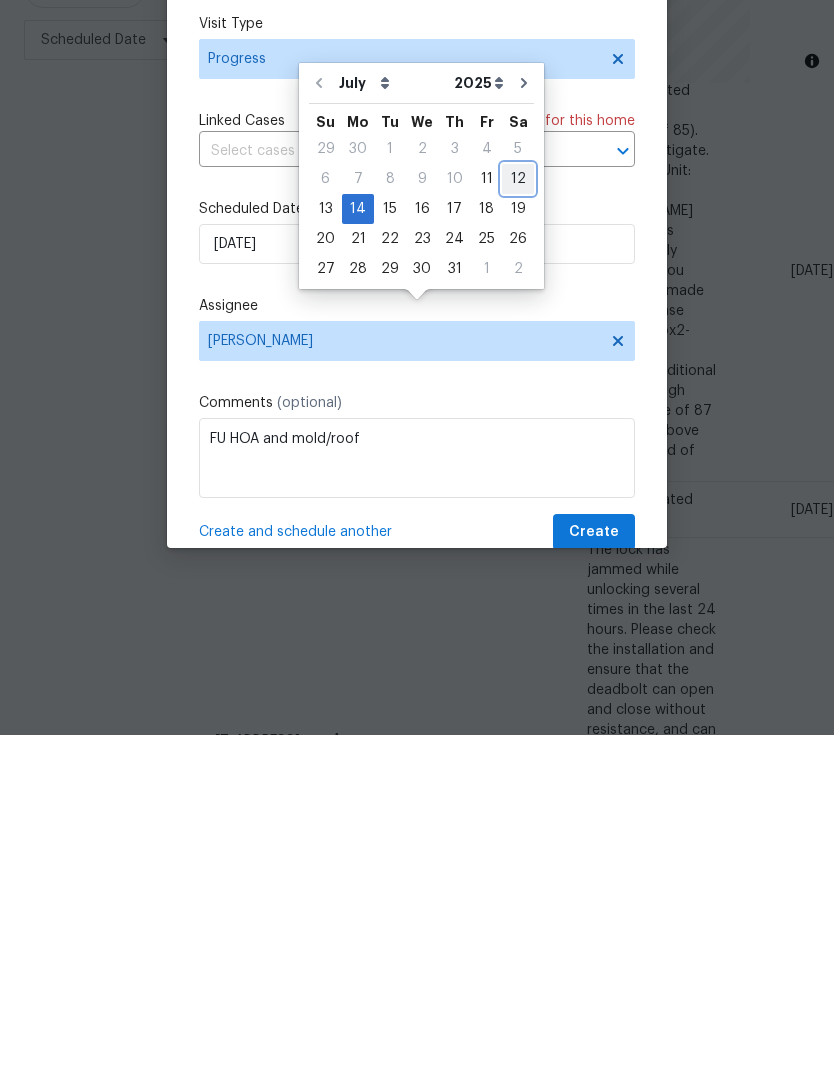 click on "12" at bounding box center (518, 519) 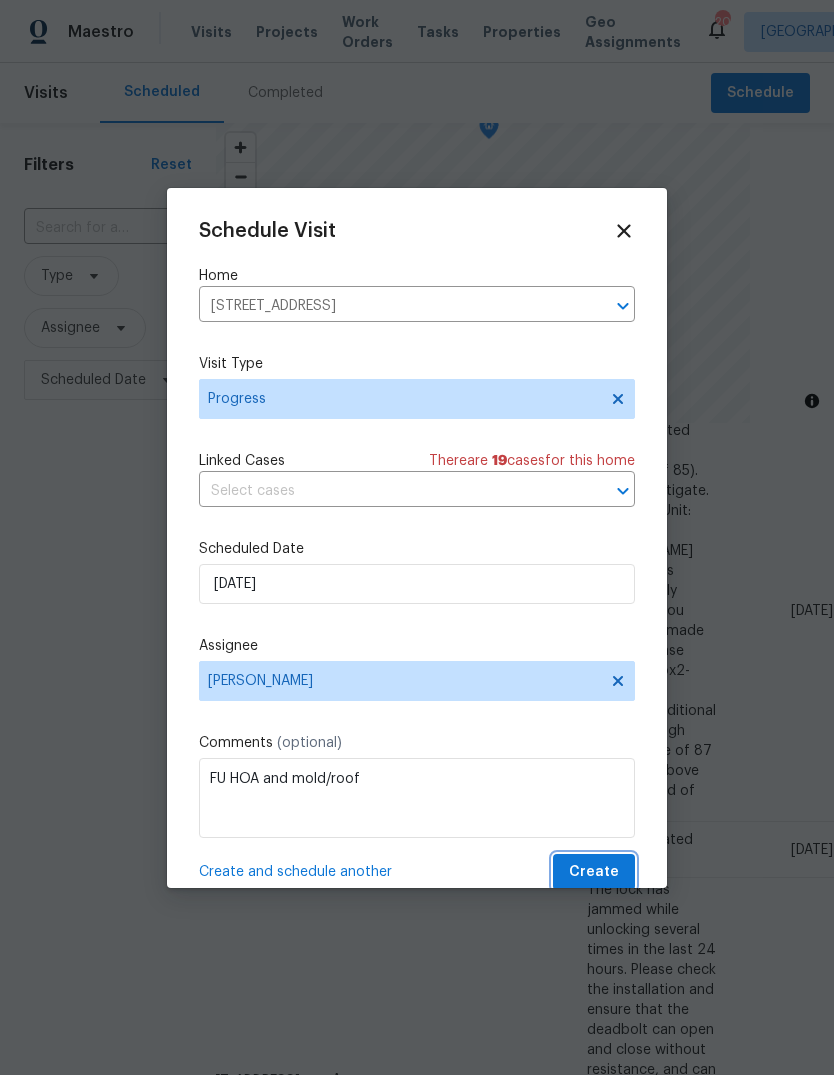 click on "Create" at bounding box center [594, 872] 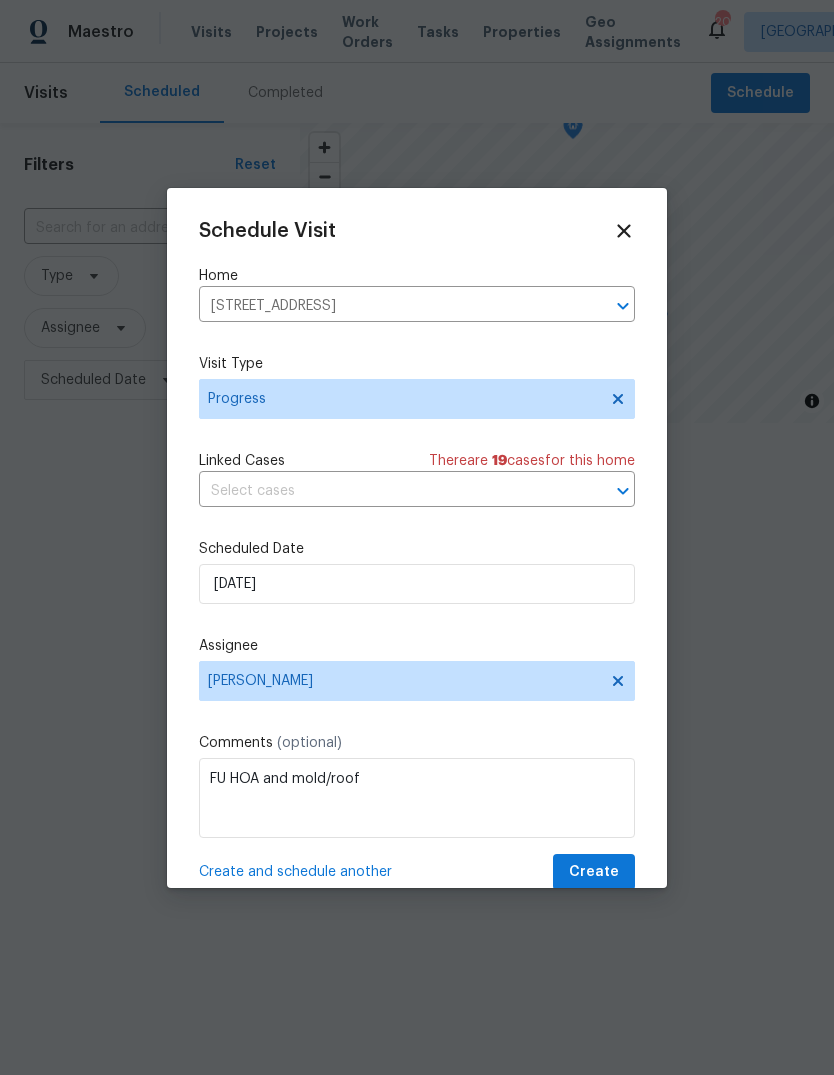 scroll, scrollTop: 0, scrollLeft: 0, axis: both 